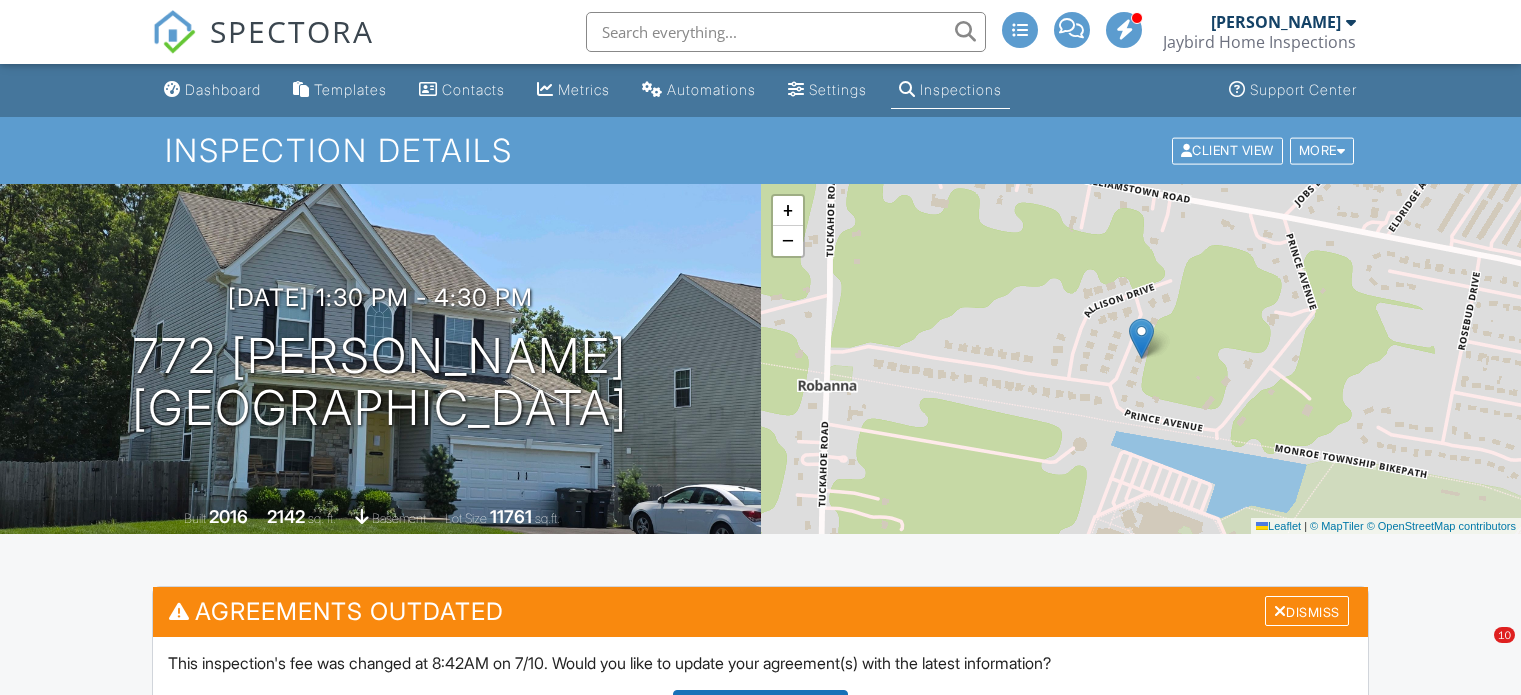 scroll, scrollTop: 780, scrollLeft: 0, axis: vertical 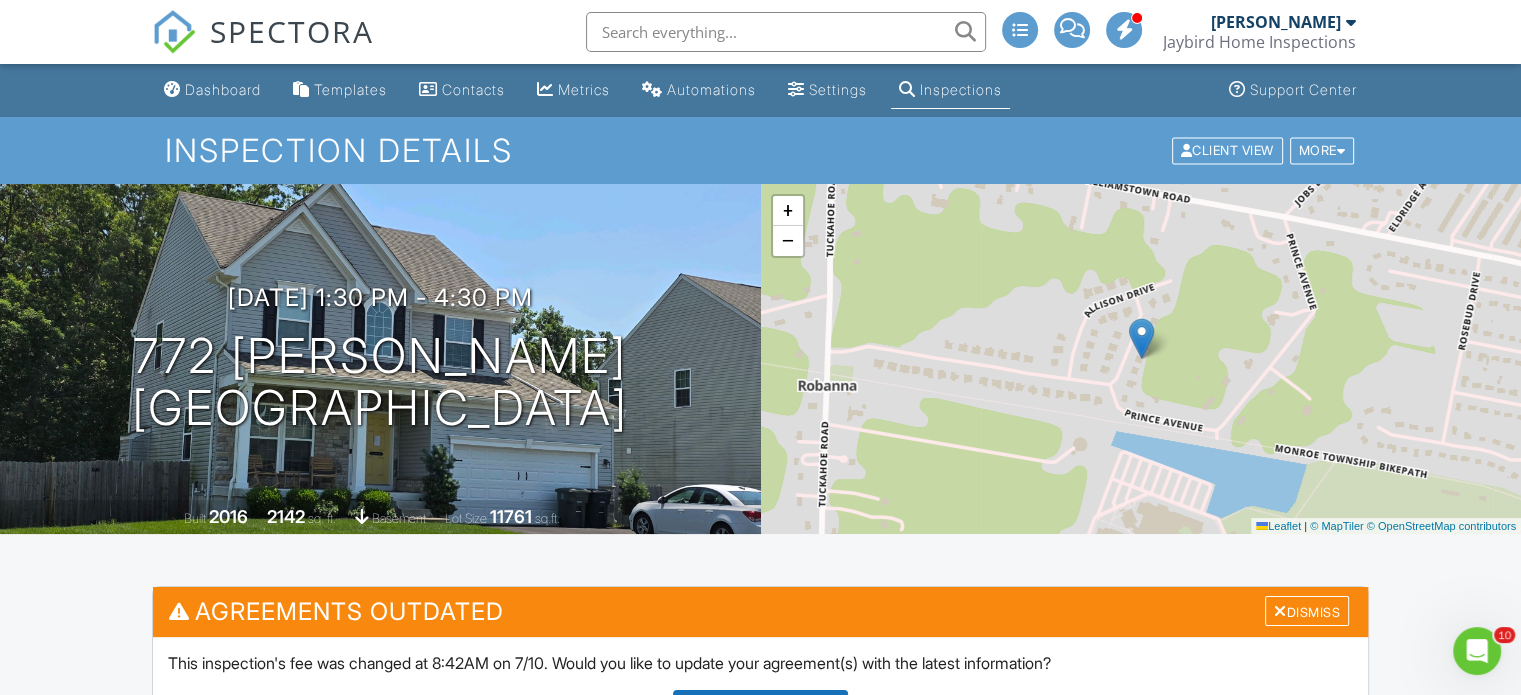 click on "Dashboard" at bounding box center (223, 89) 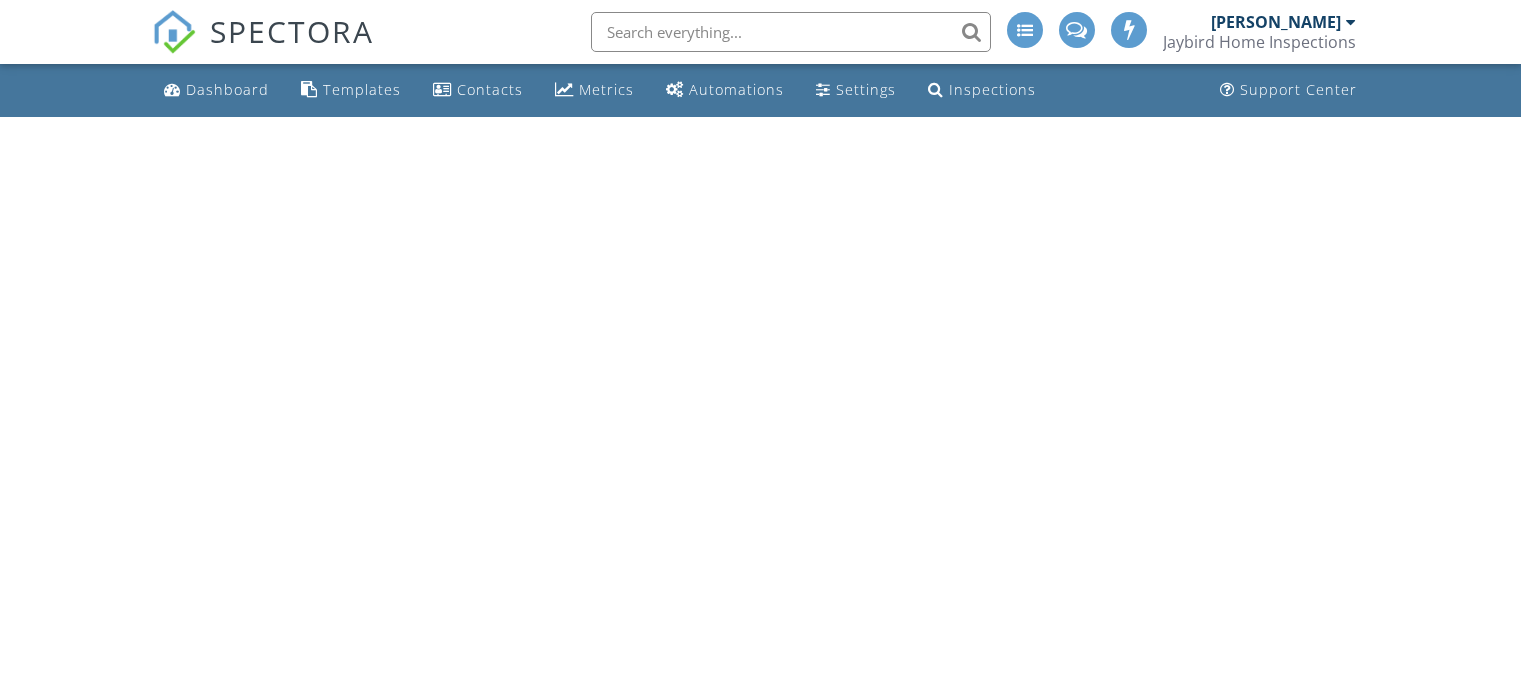 scroll, scrollTop: 0, scrollLeft: 0, axis: both 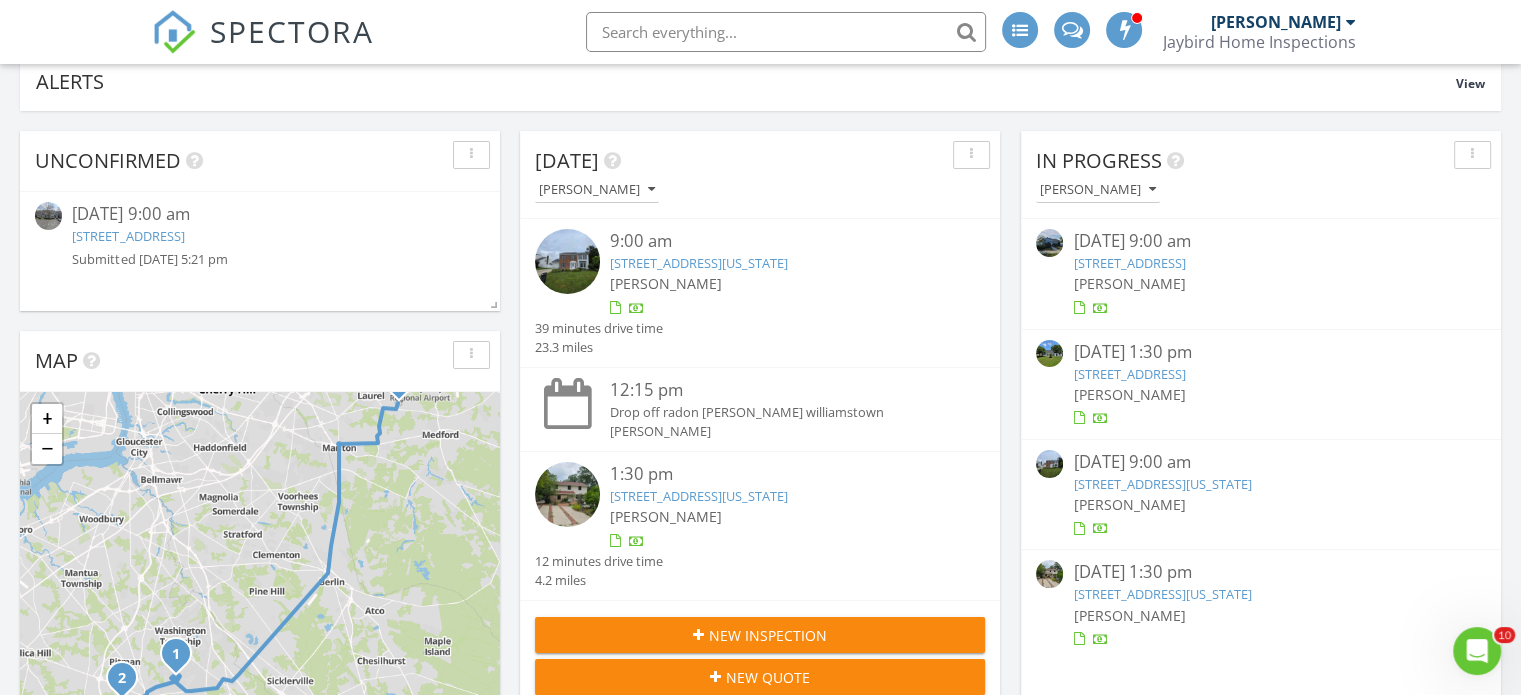 click on "208 Veterans Ave, Berlin Township, NJ 08091" at bounding box center [1129, 263] 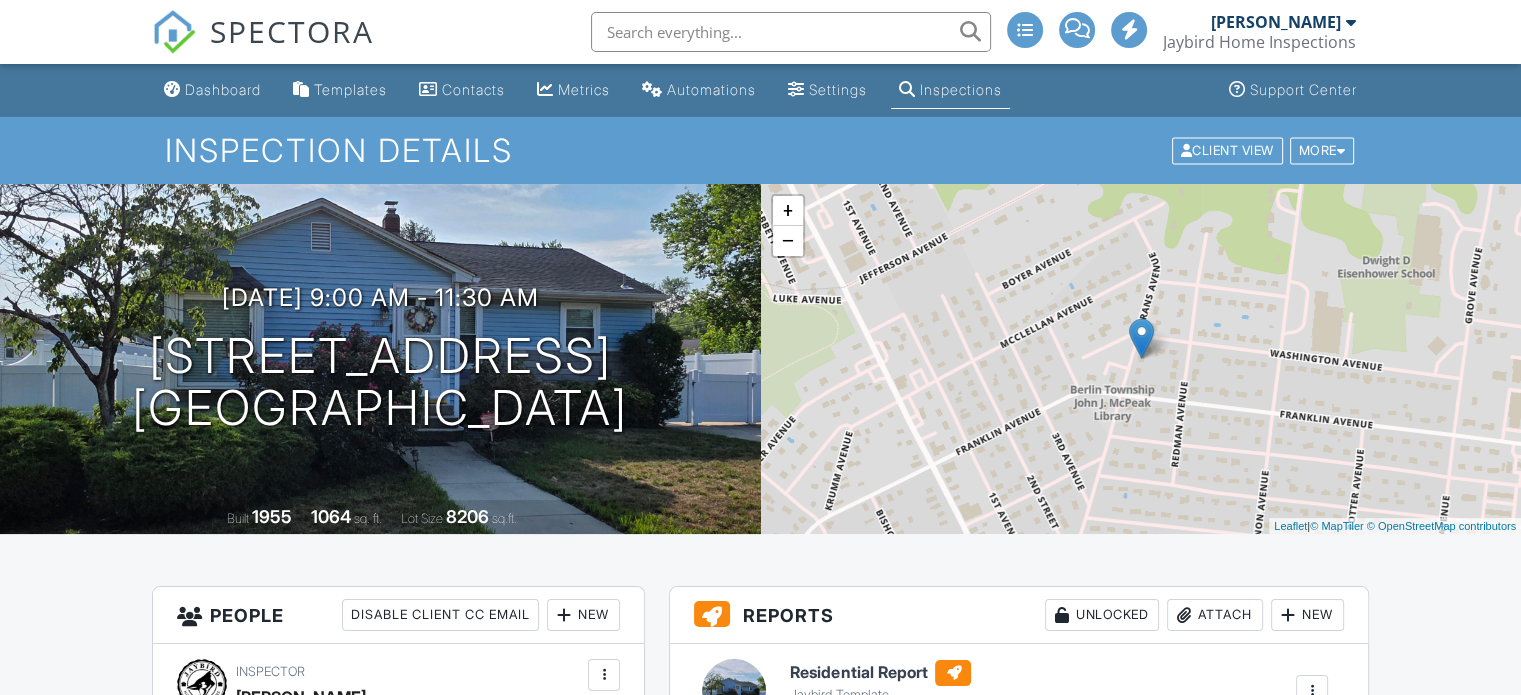 scroll, scrollTop: 0, scrollLeft: 0, axis: both 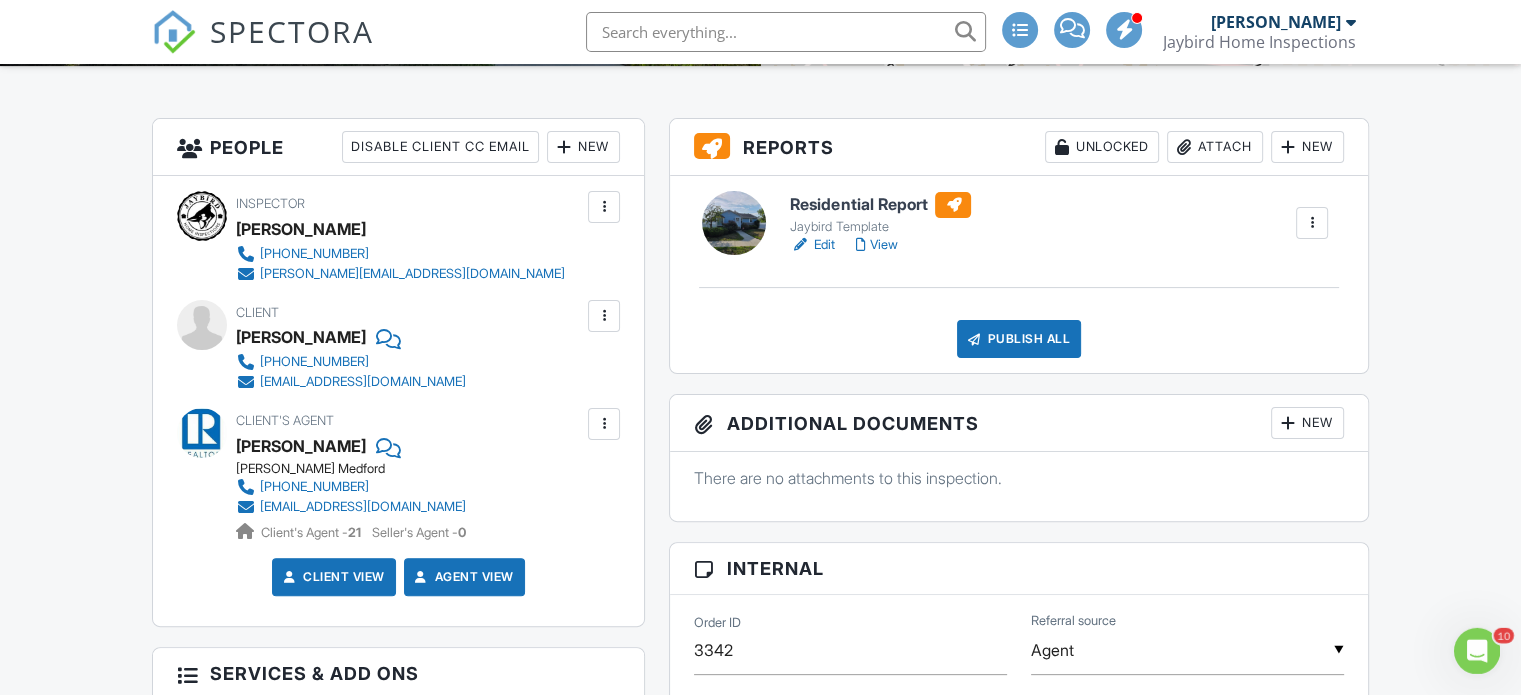 drag, startPoint x: 1531, startPoint y: 85, endPoint x: 1300, endPoint y: 173, distance: 247.19426 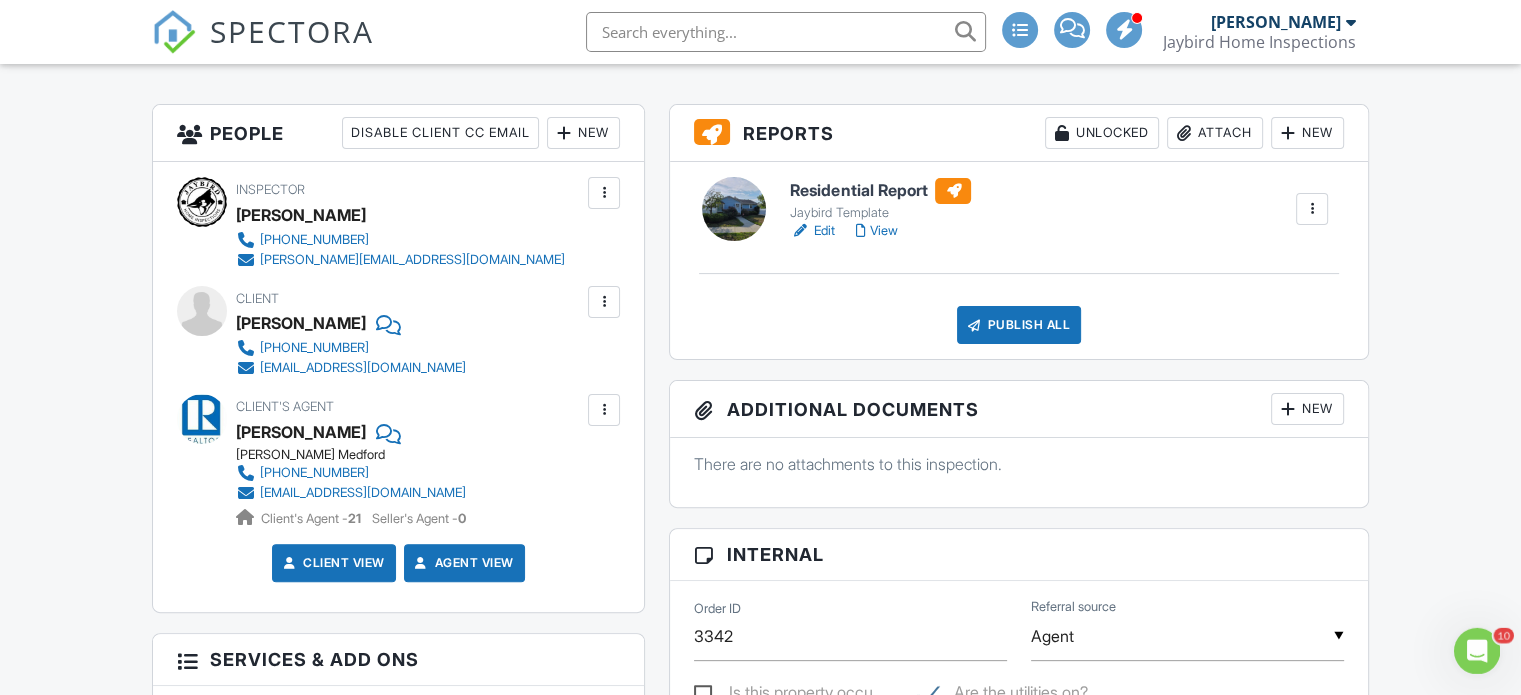 click on "View" at bounding box center [876, 231] 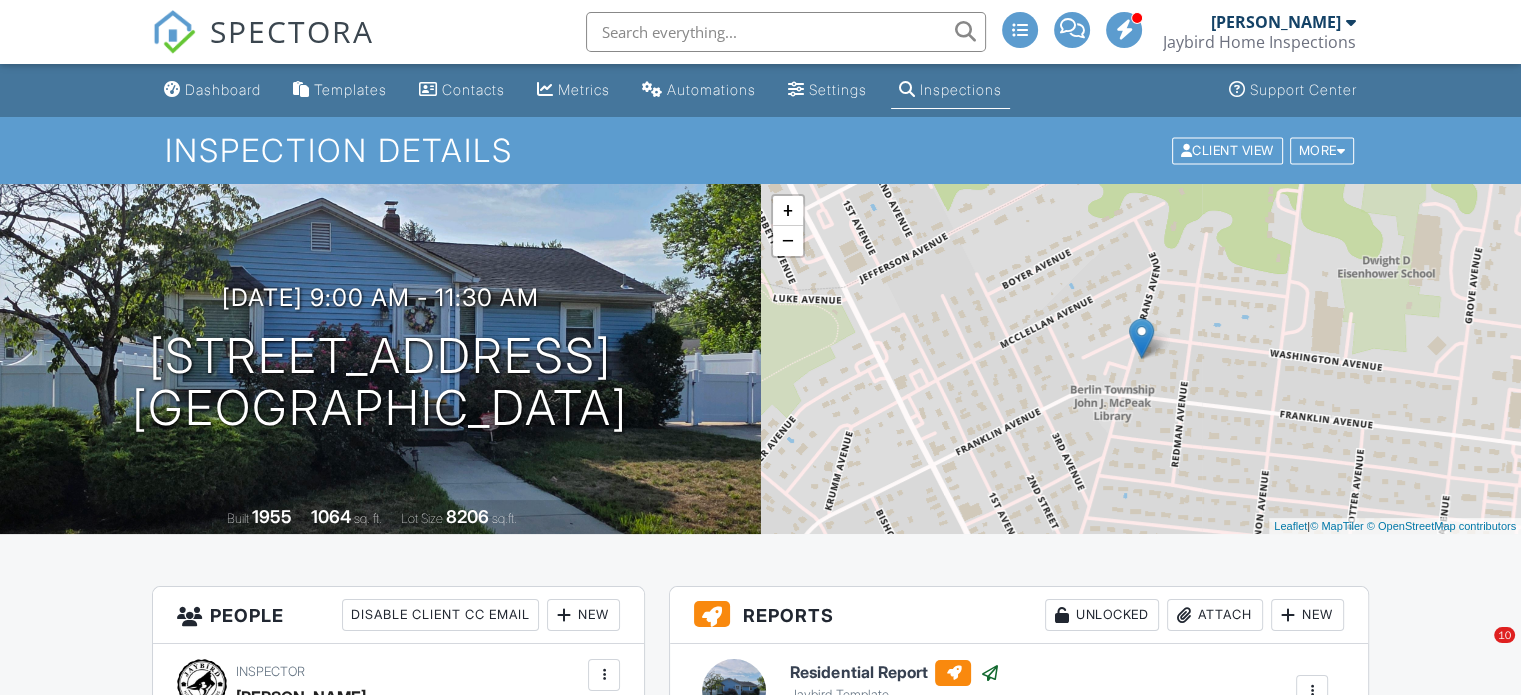 scroll, scrollTop: 0, scrollLeft: 0, axis: both 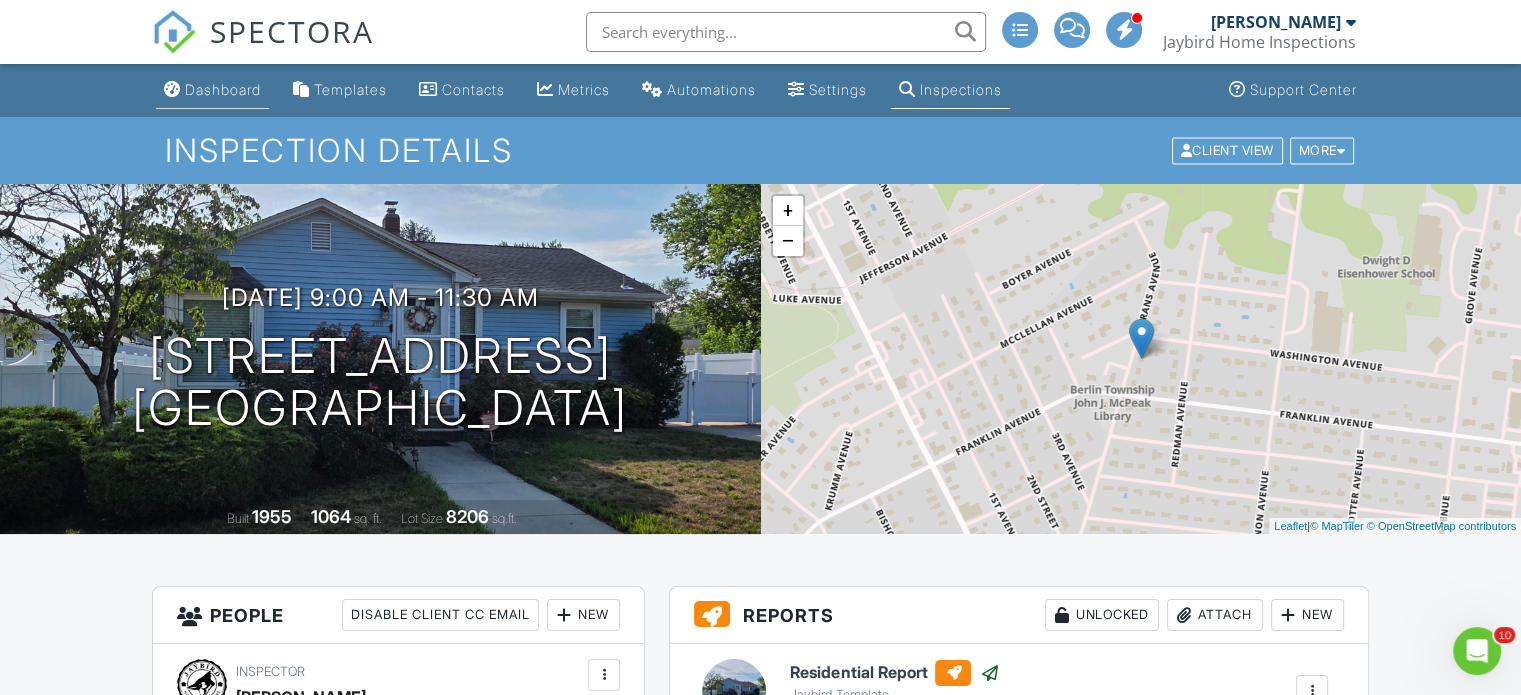 click on "Dashboard" at bounding box center (223, 89) 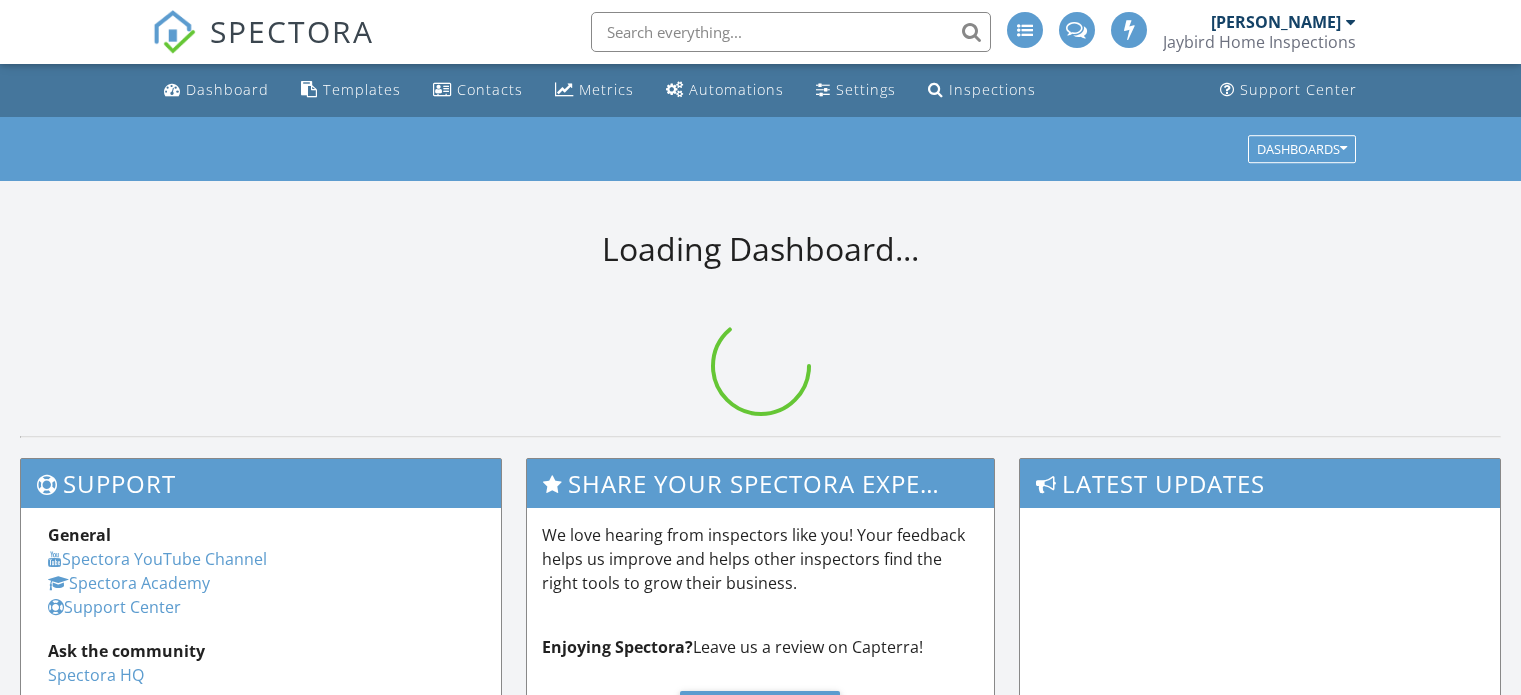 scroll, scrollTop: 0, scrollLeft: 0, axis: both 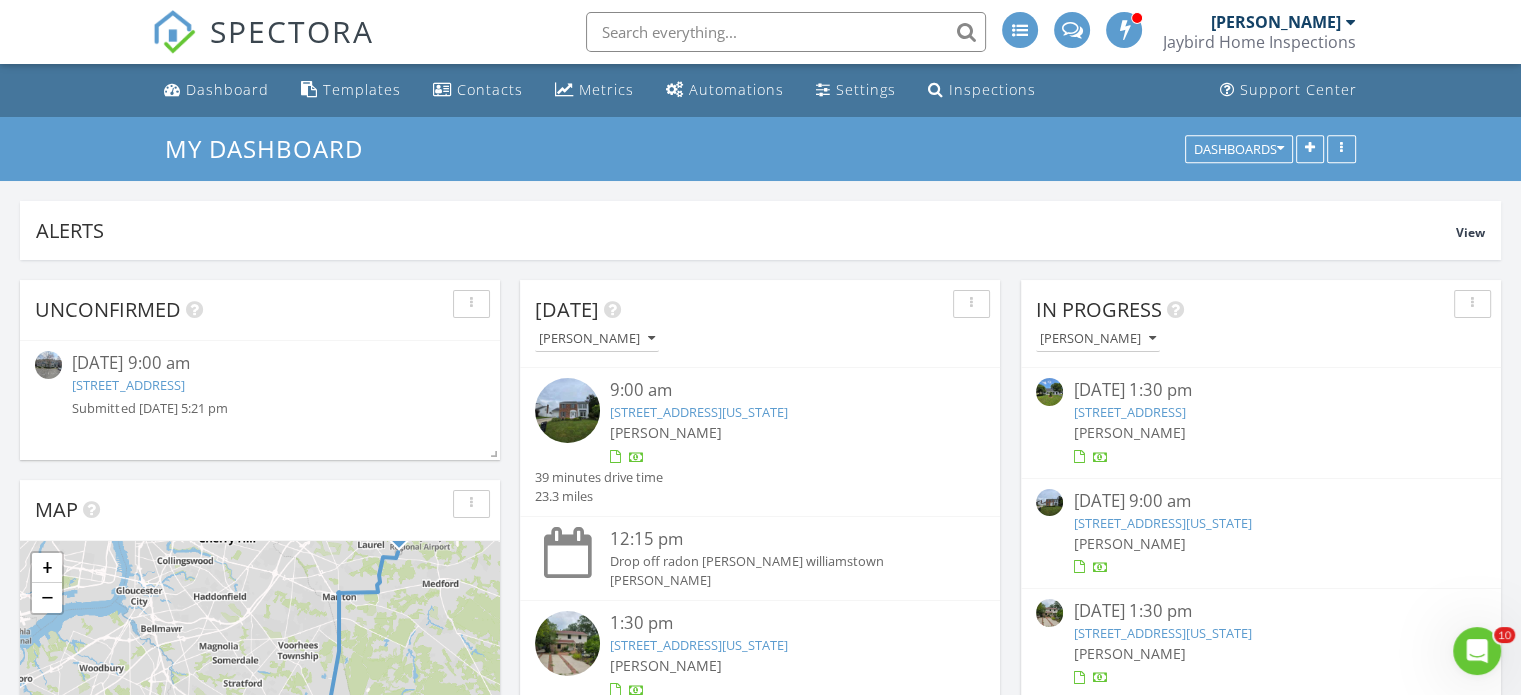click on "[STREET_ADDRESS]" at bounding box center (1129, 412) 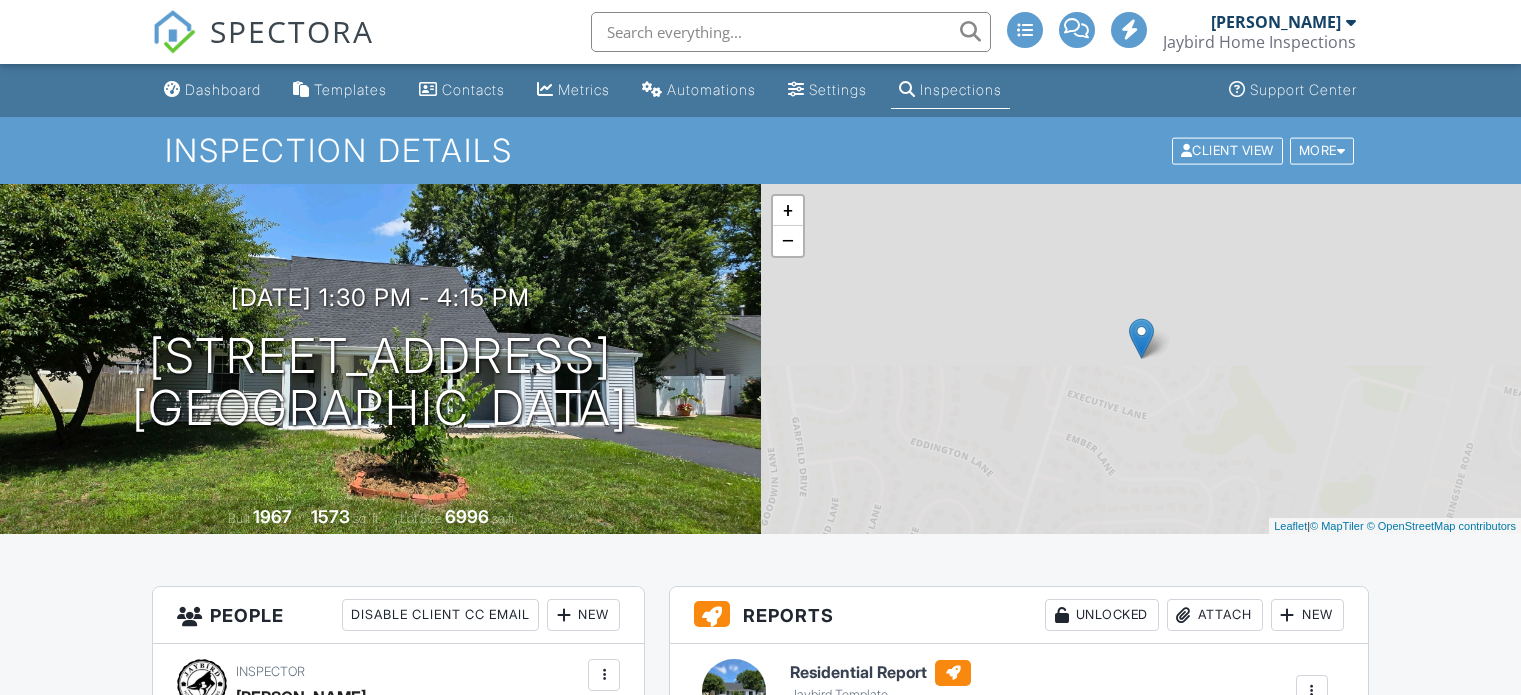 scroll, scrollTop: 0, scrollLeft: 0, axis: both 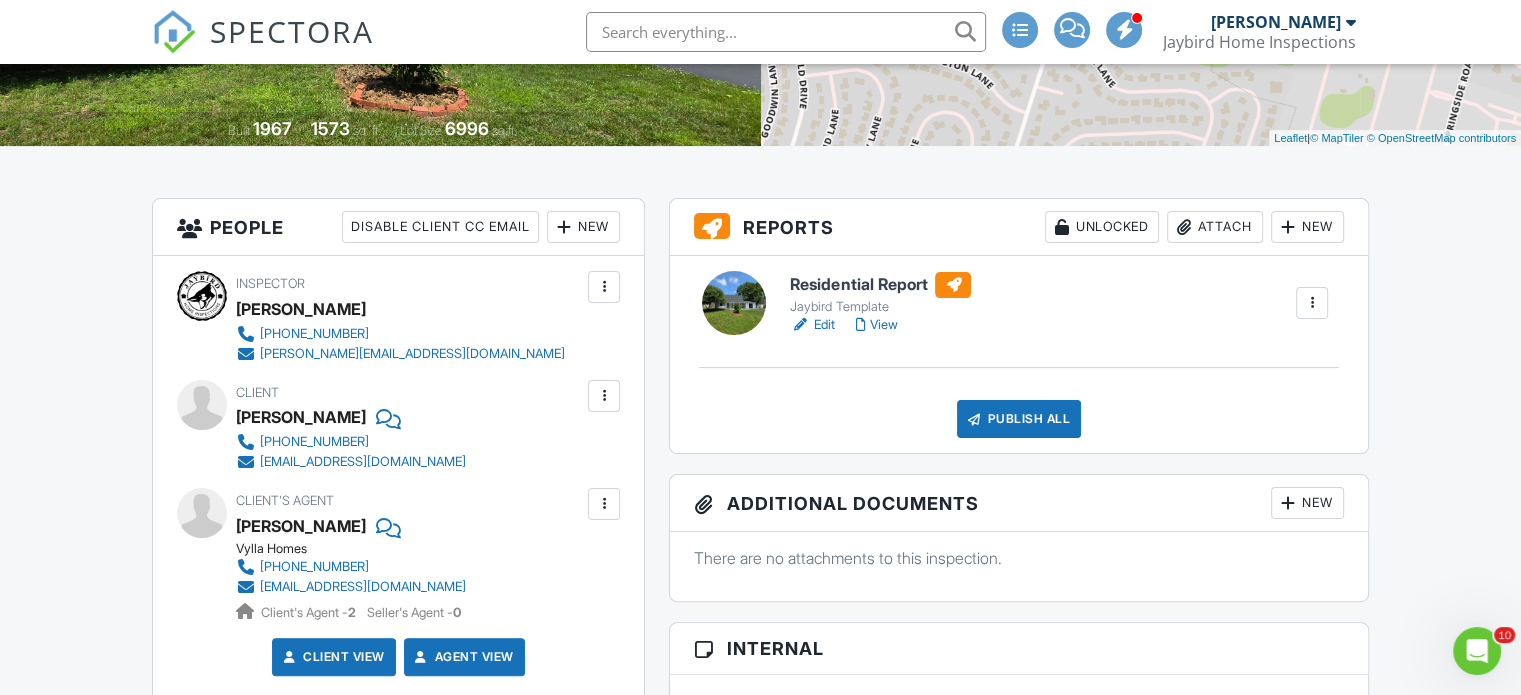 click on "View" at bounding box center [876, 325] 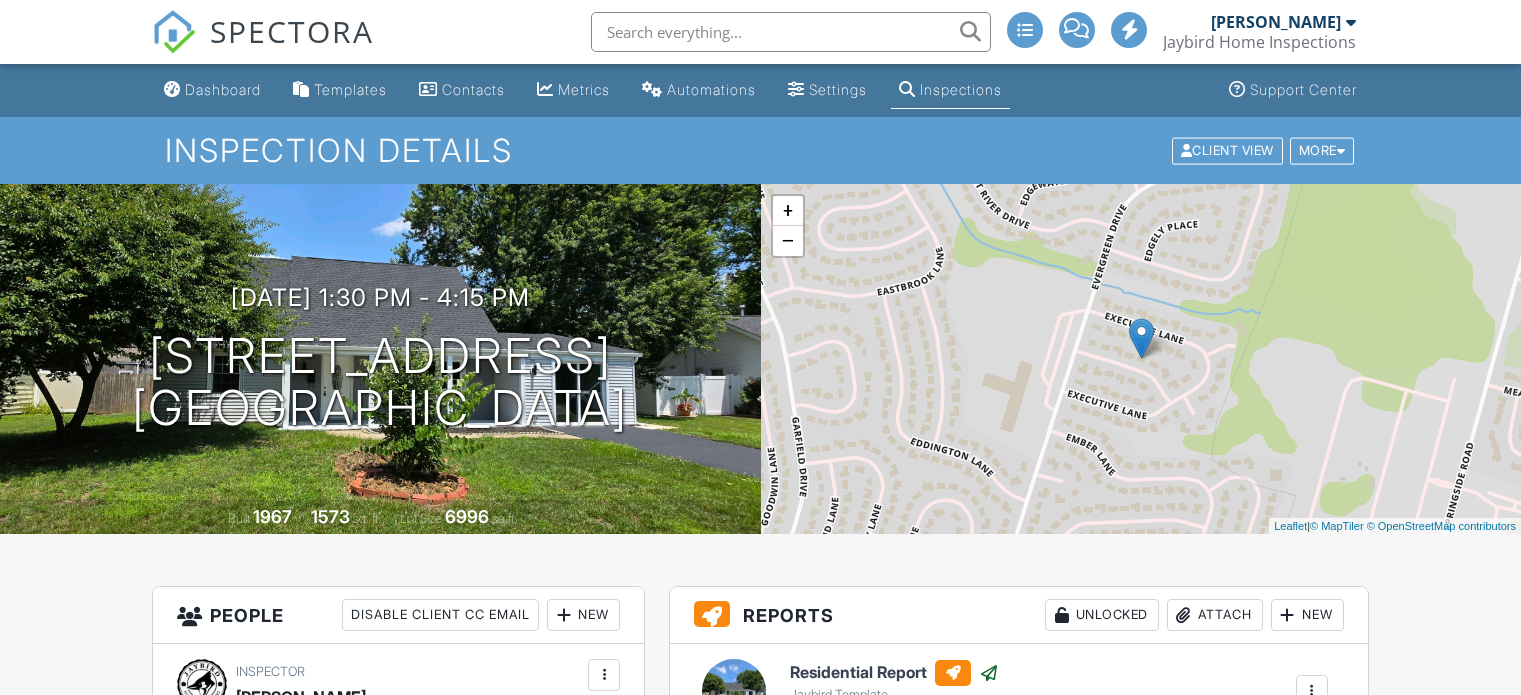 click on "Dashboard" 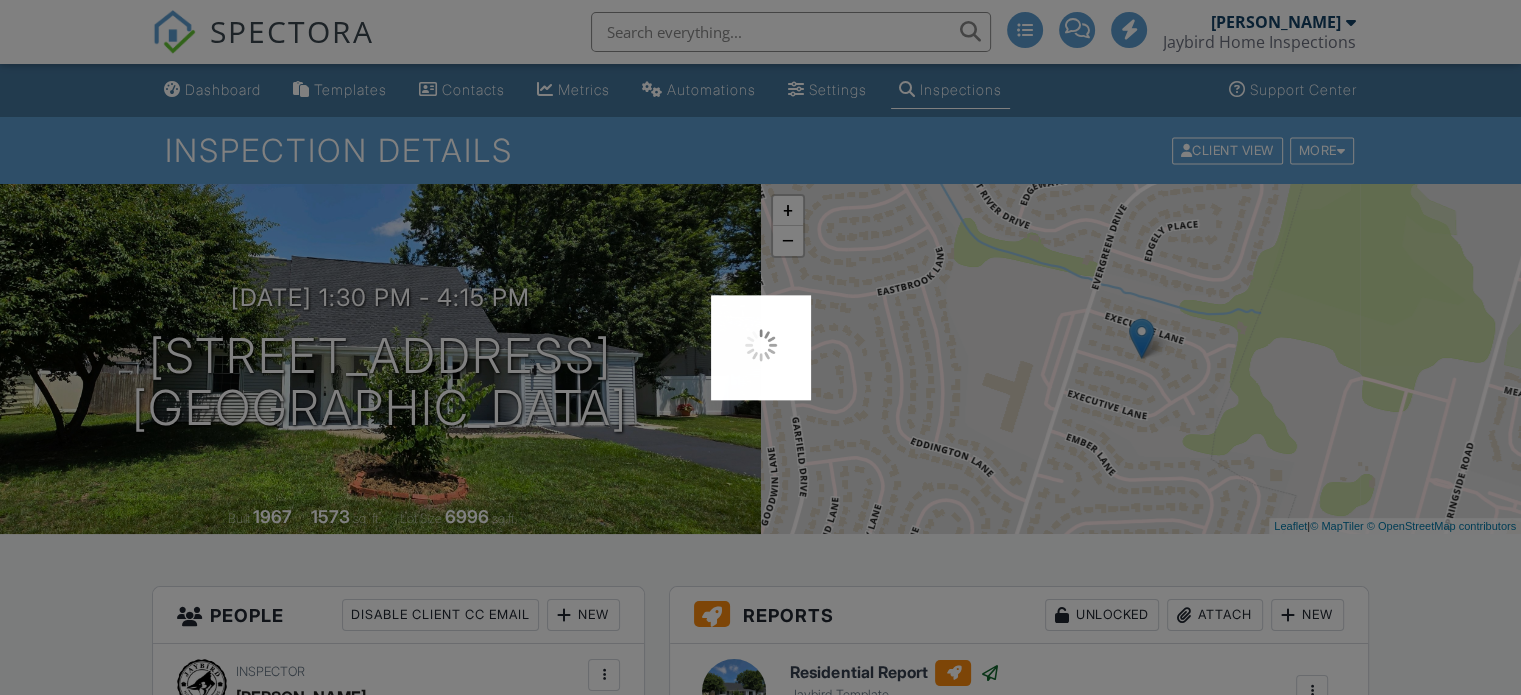 scroll, scrollTop: 0, scrollLeft: 0, axis: both 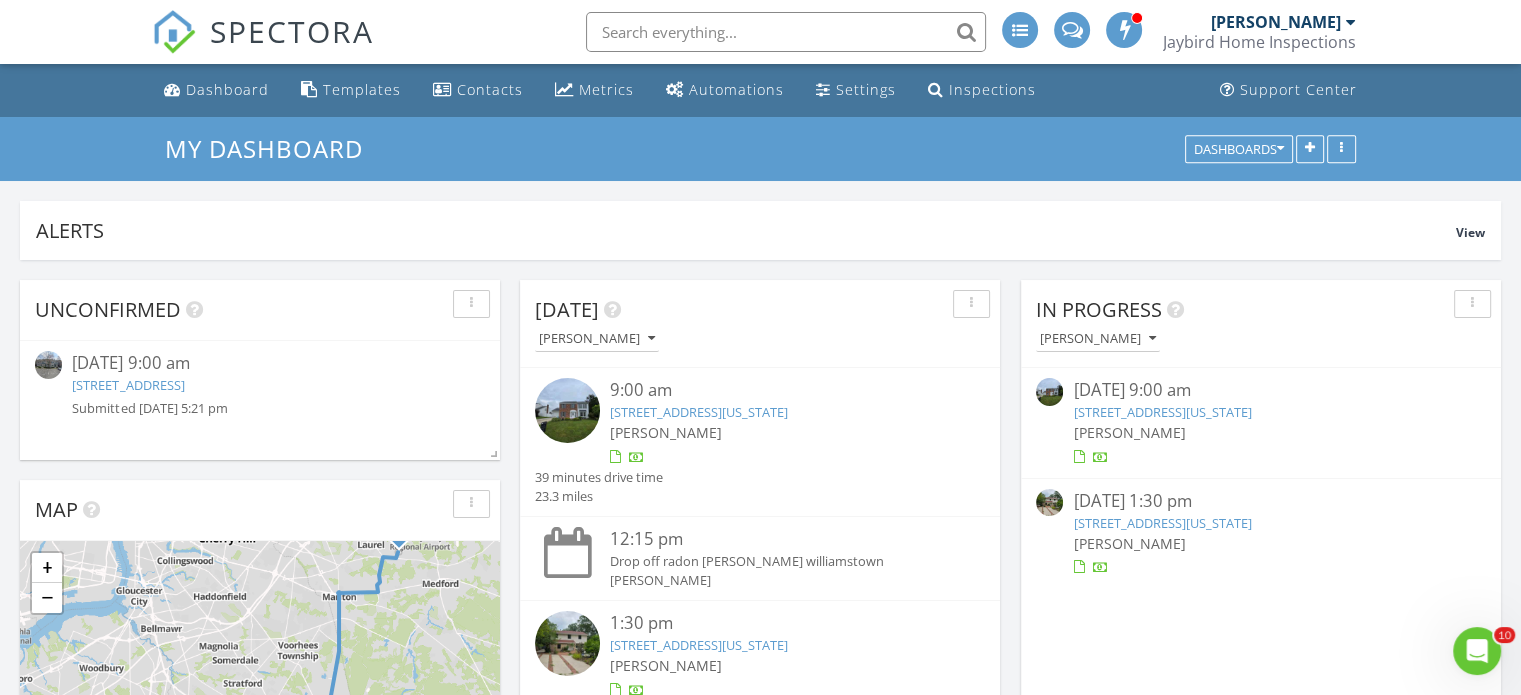 click on "[STREET_ADDRESS]" at bounding box center (128, 385) 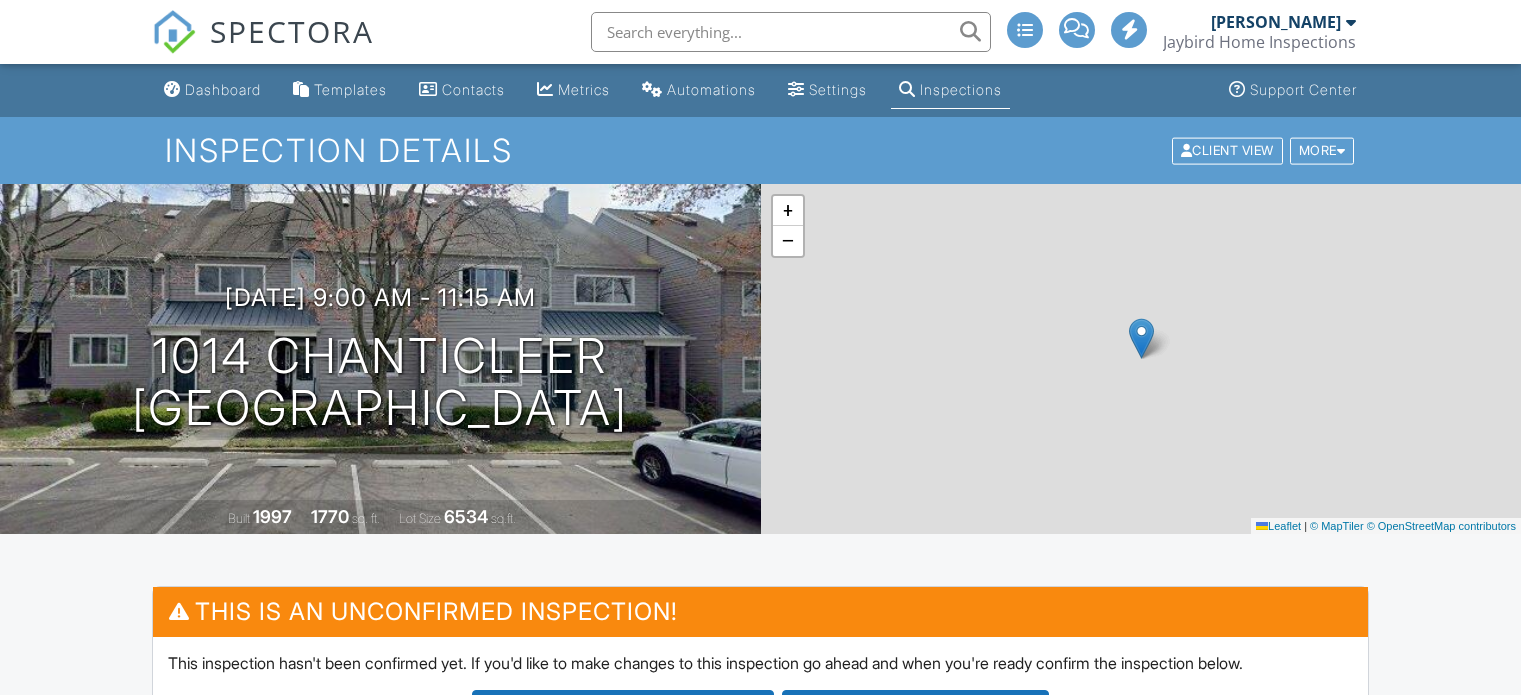 scroll, scrollTop: 0, scrollLeft: 0, axis: both 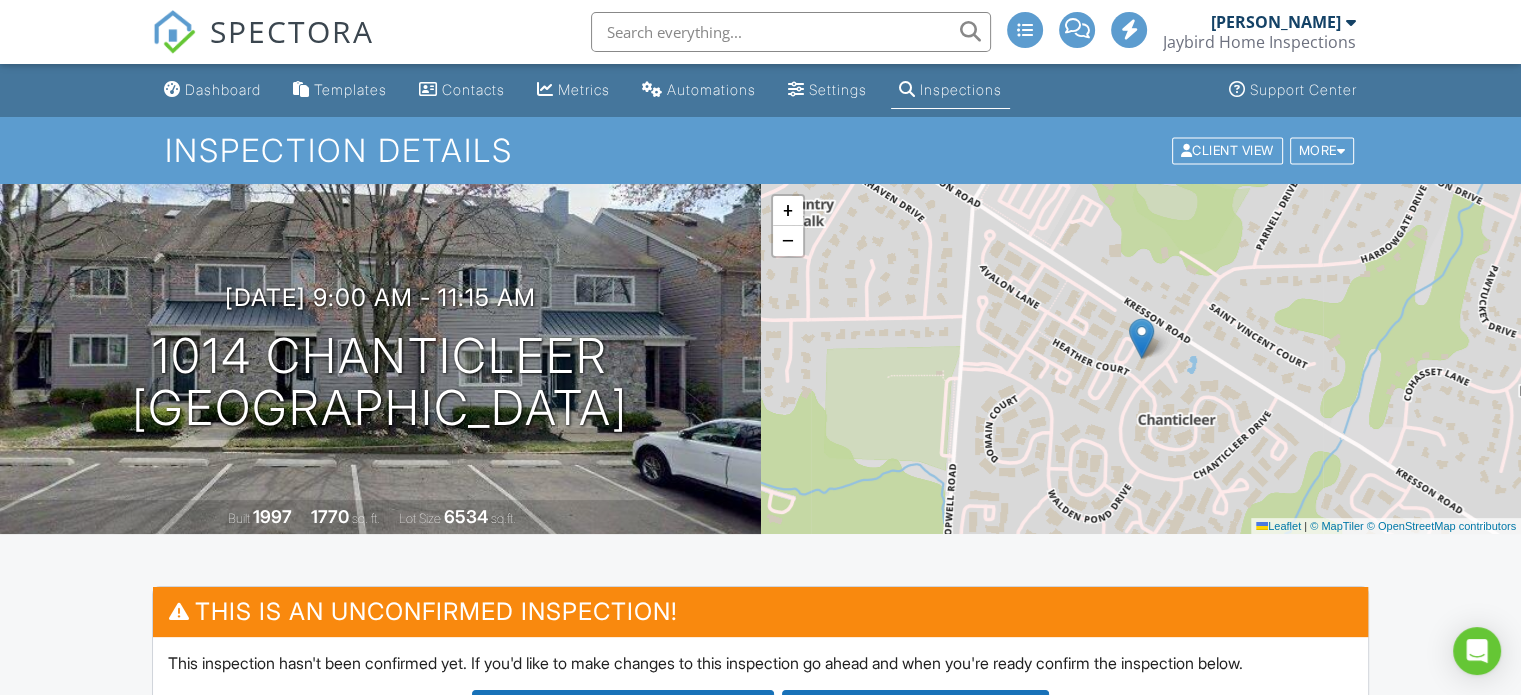 drag, startPoint x: 1525, startPoint y: 104, endPoint x: 1352, endPoint y: 163, distance: 182.78403 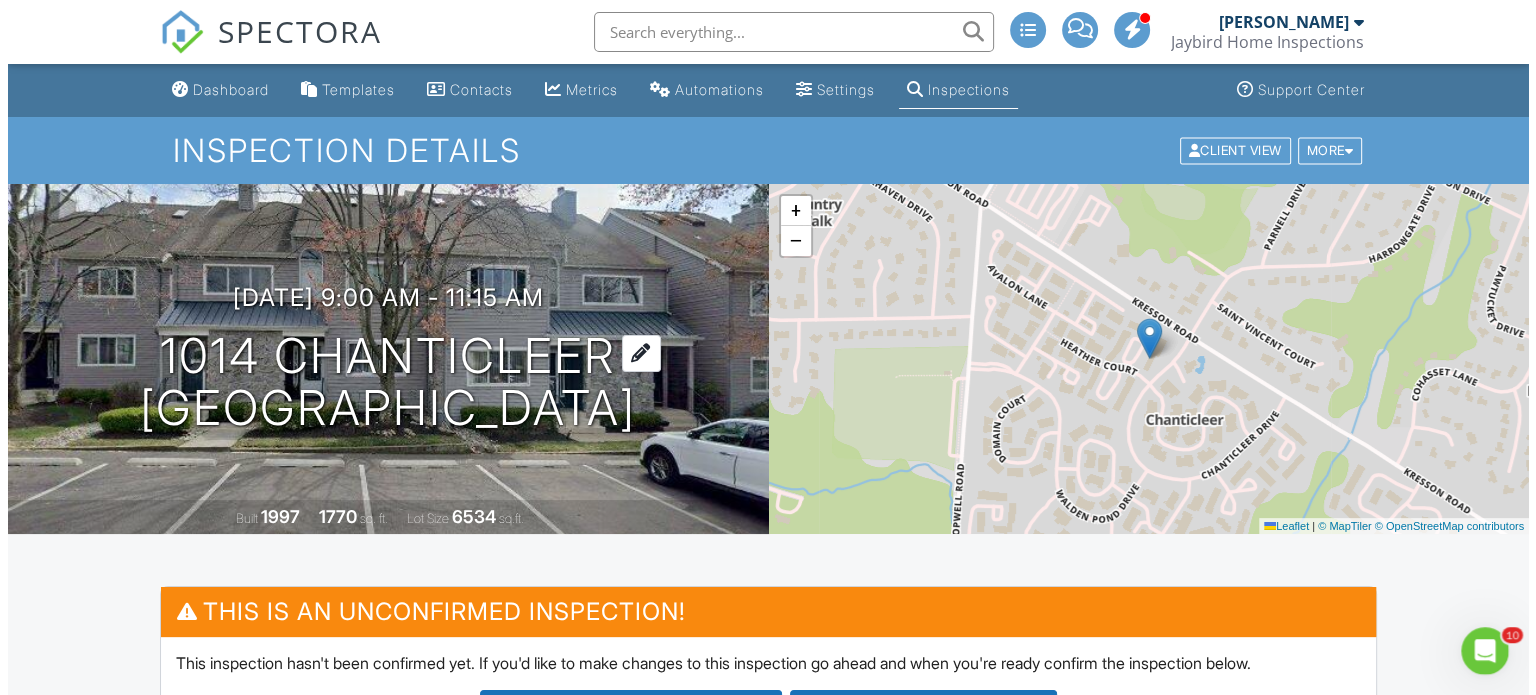 scroll, scrollTop: 0, scrollLeft: 0, axis: both 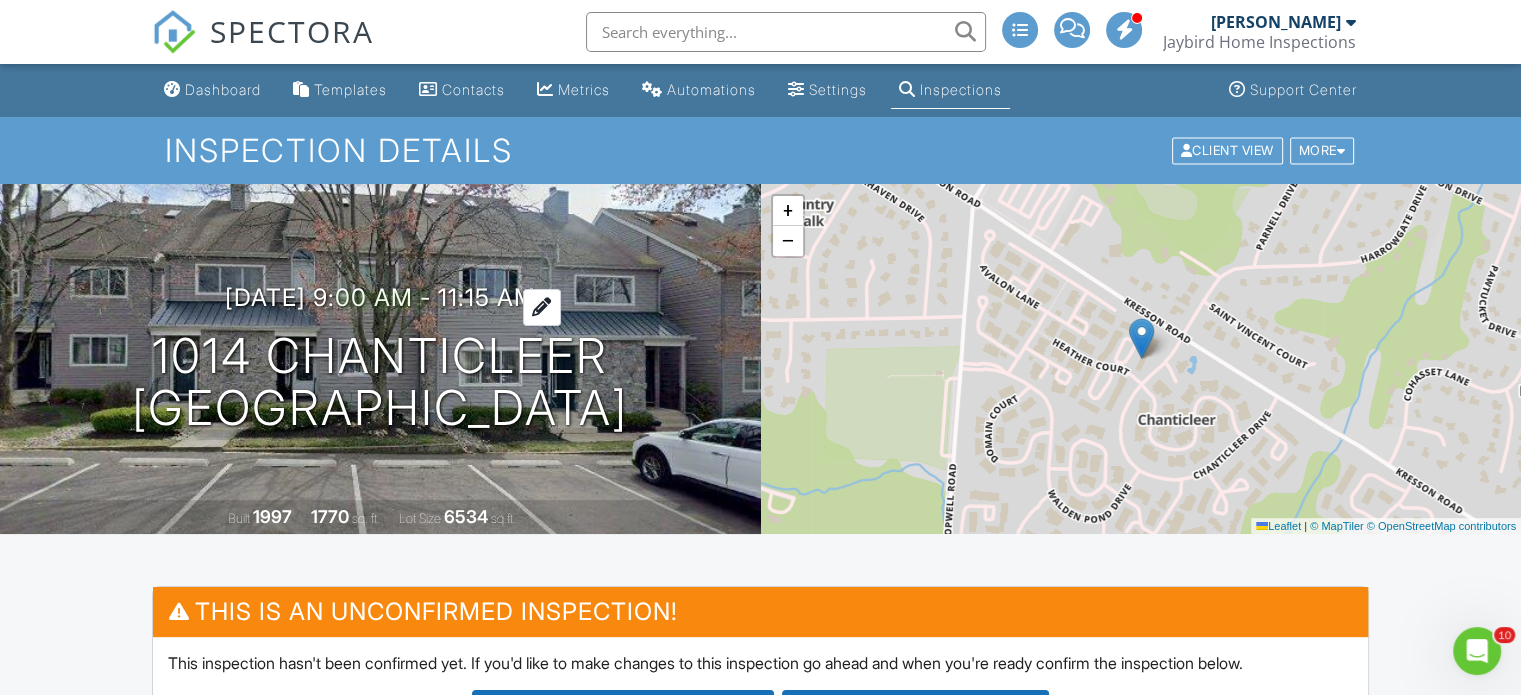 click at bounding box center (542, 307) 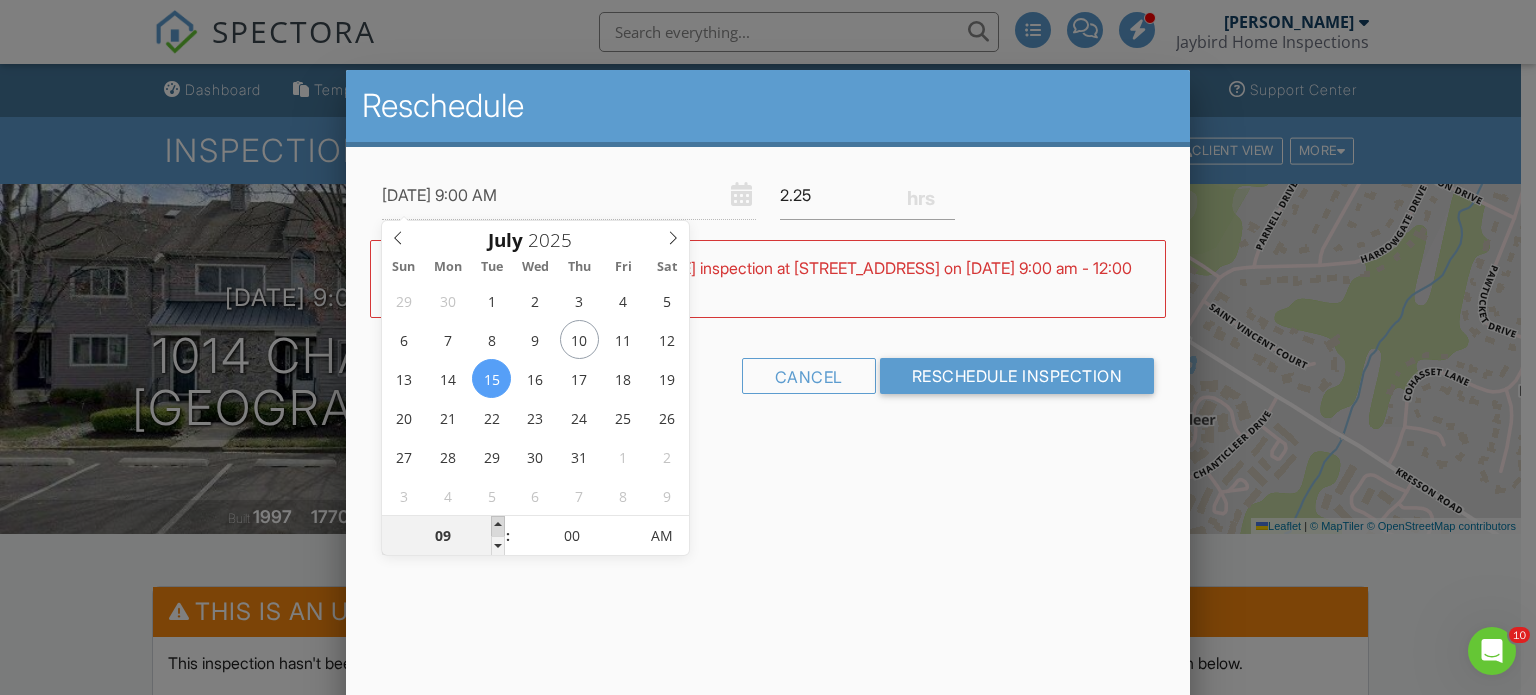 type on "07/15/2025 10:00 AM" 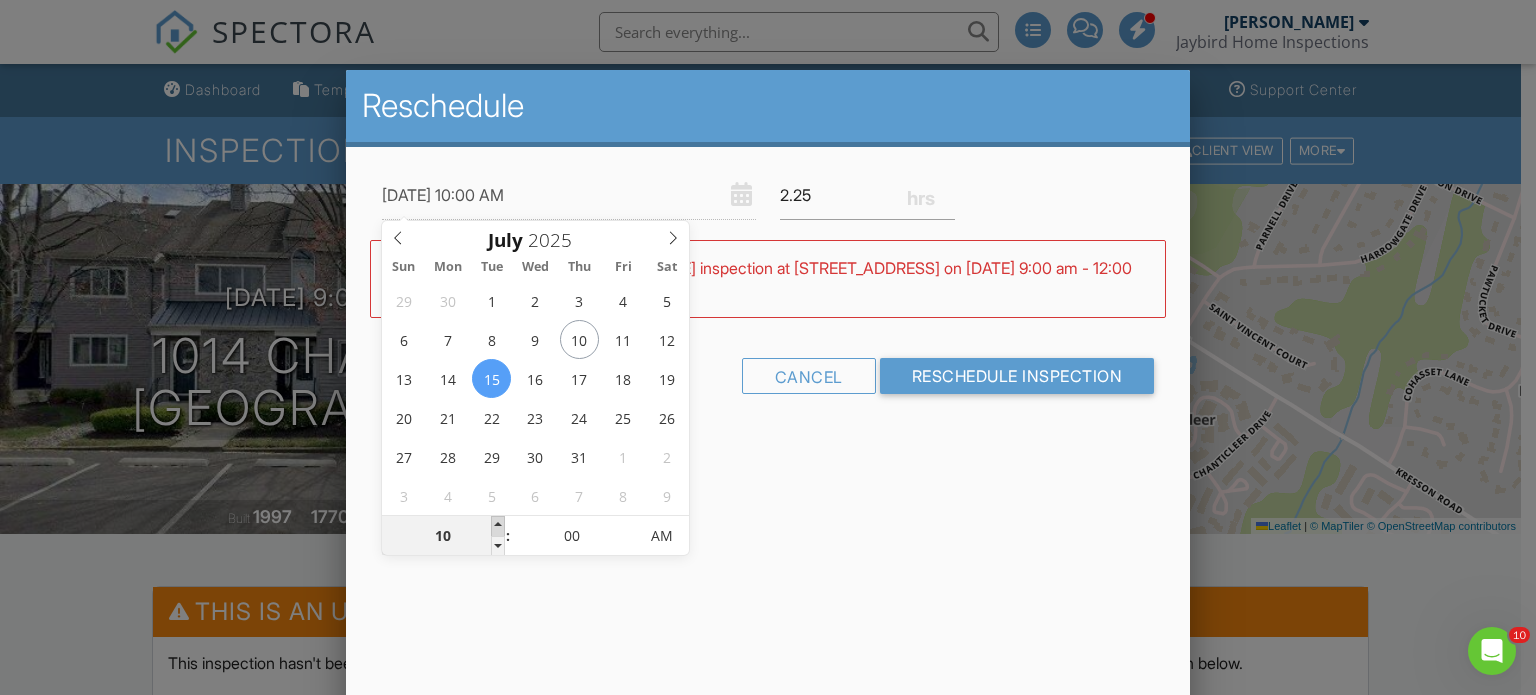 click at bounding box center (498, 526) 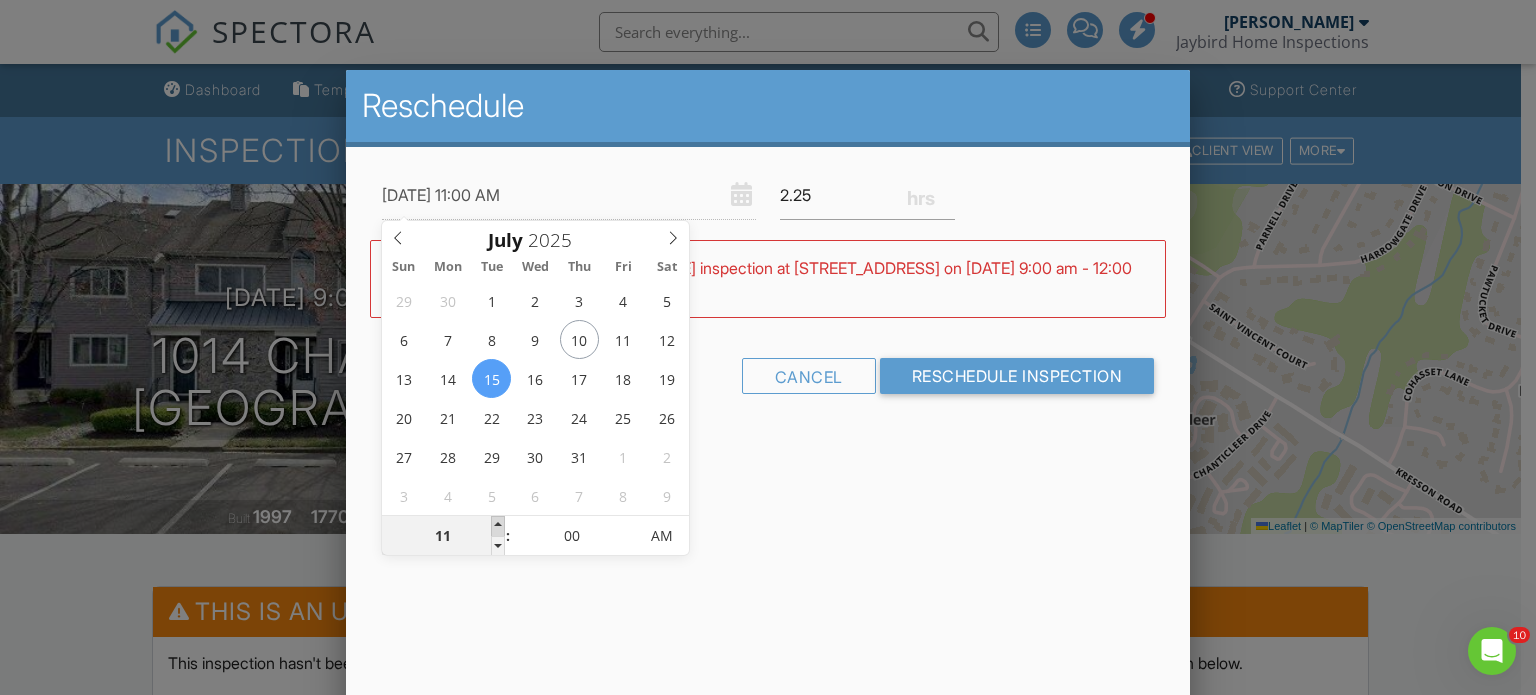 click at bounding box center [498, 526] 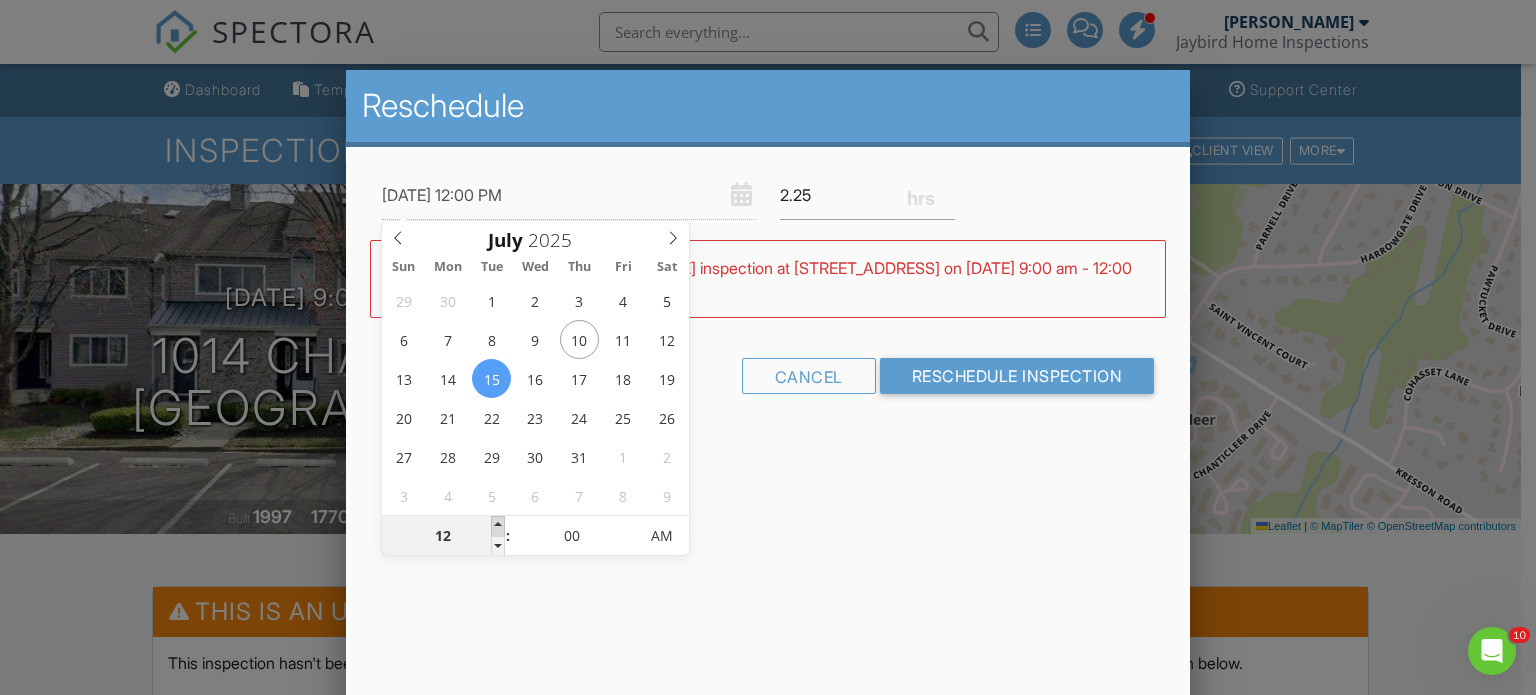 click at bounding box center [498, 526] 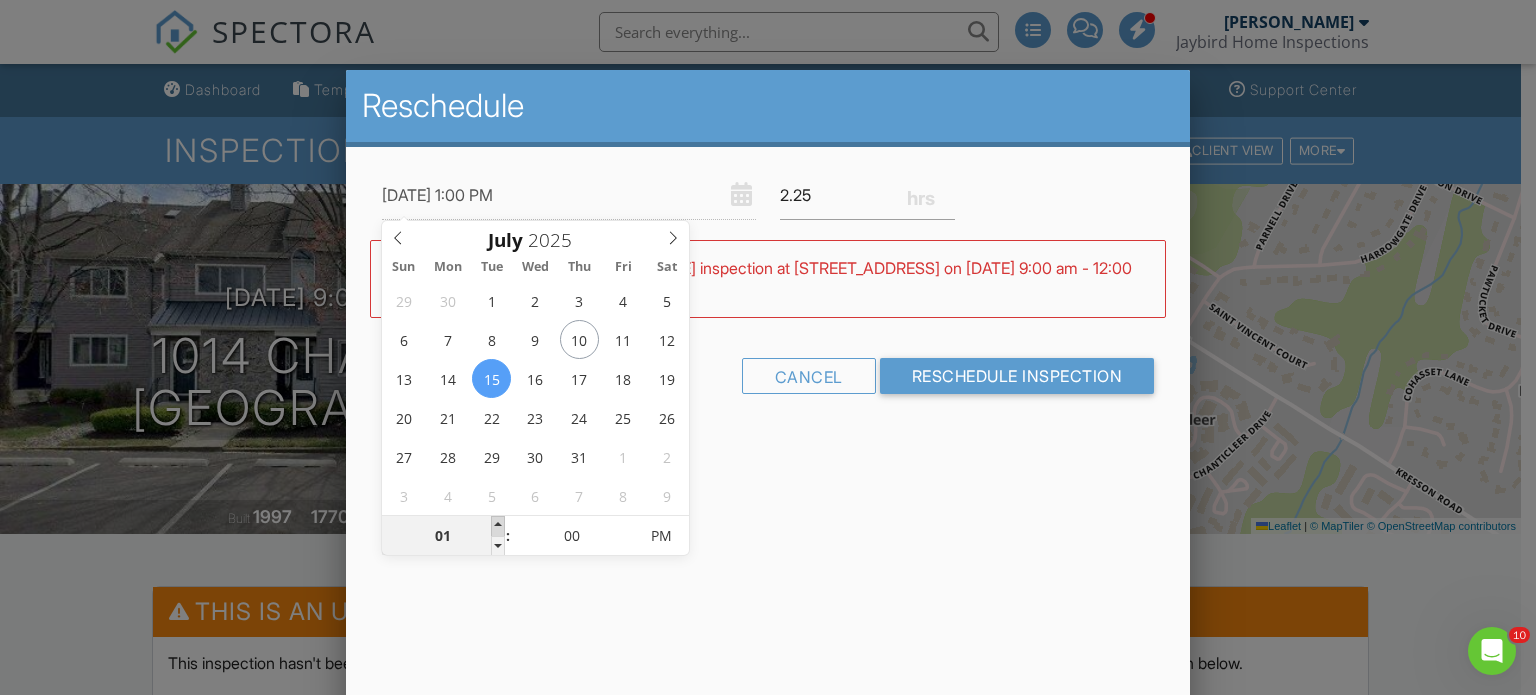 click at bounding box center [498, 526] 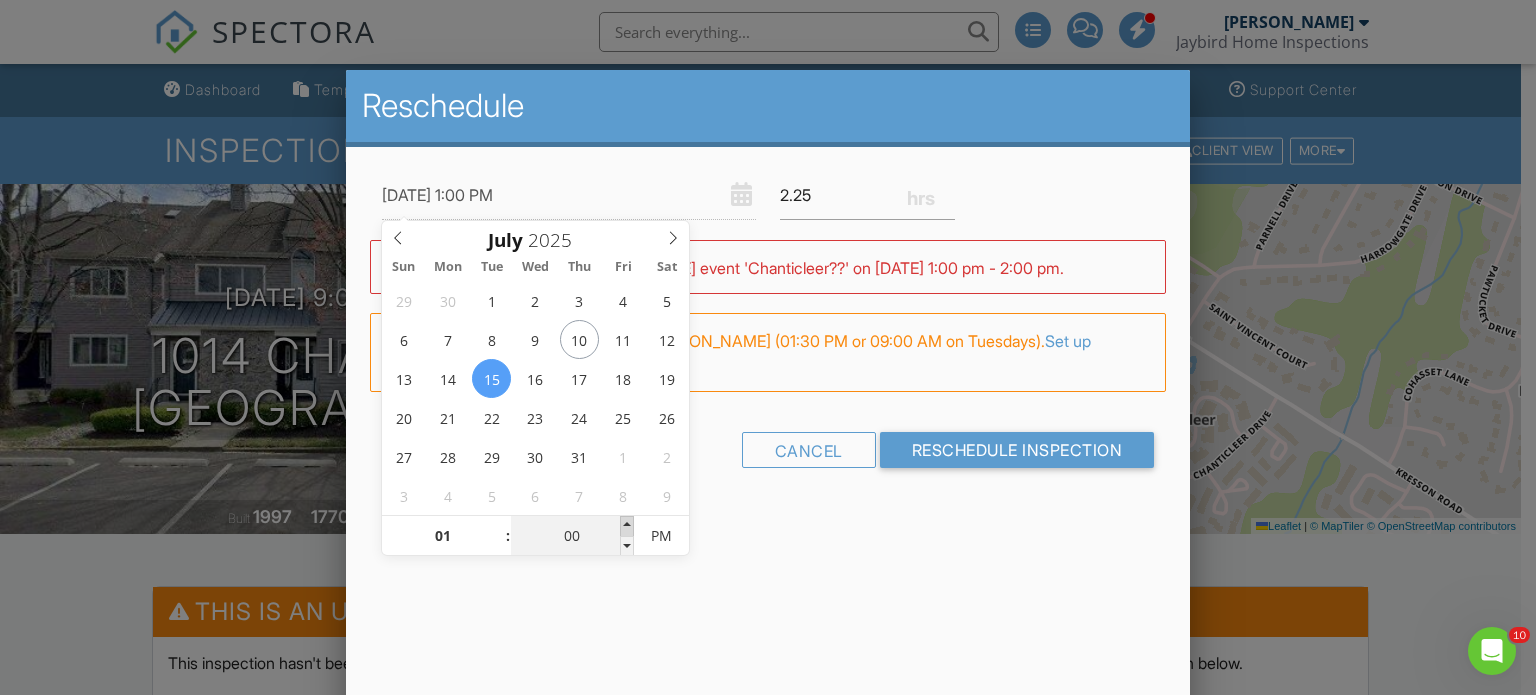 type on "07/15/2025 1:05 PM" 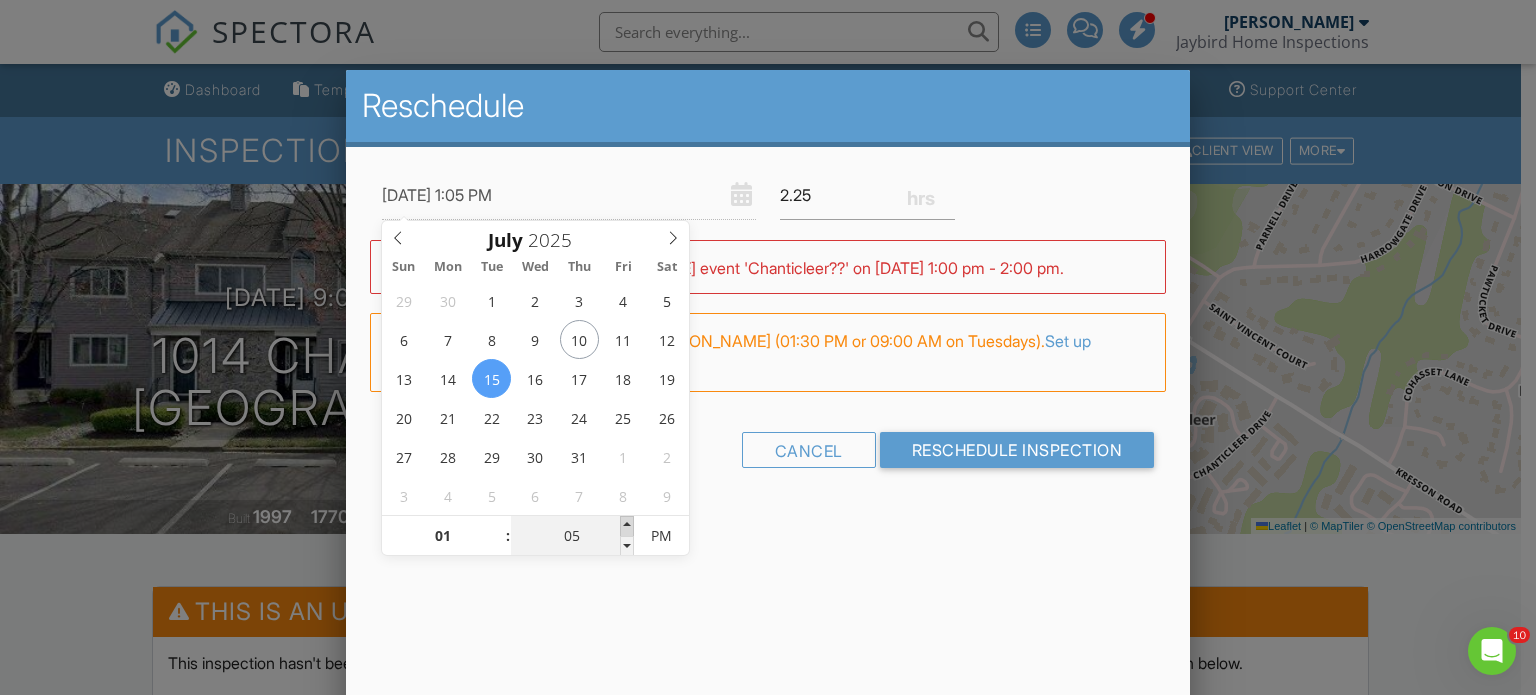 click at bounding box center [627, 526] 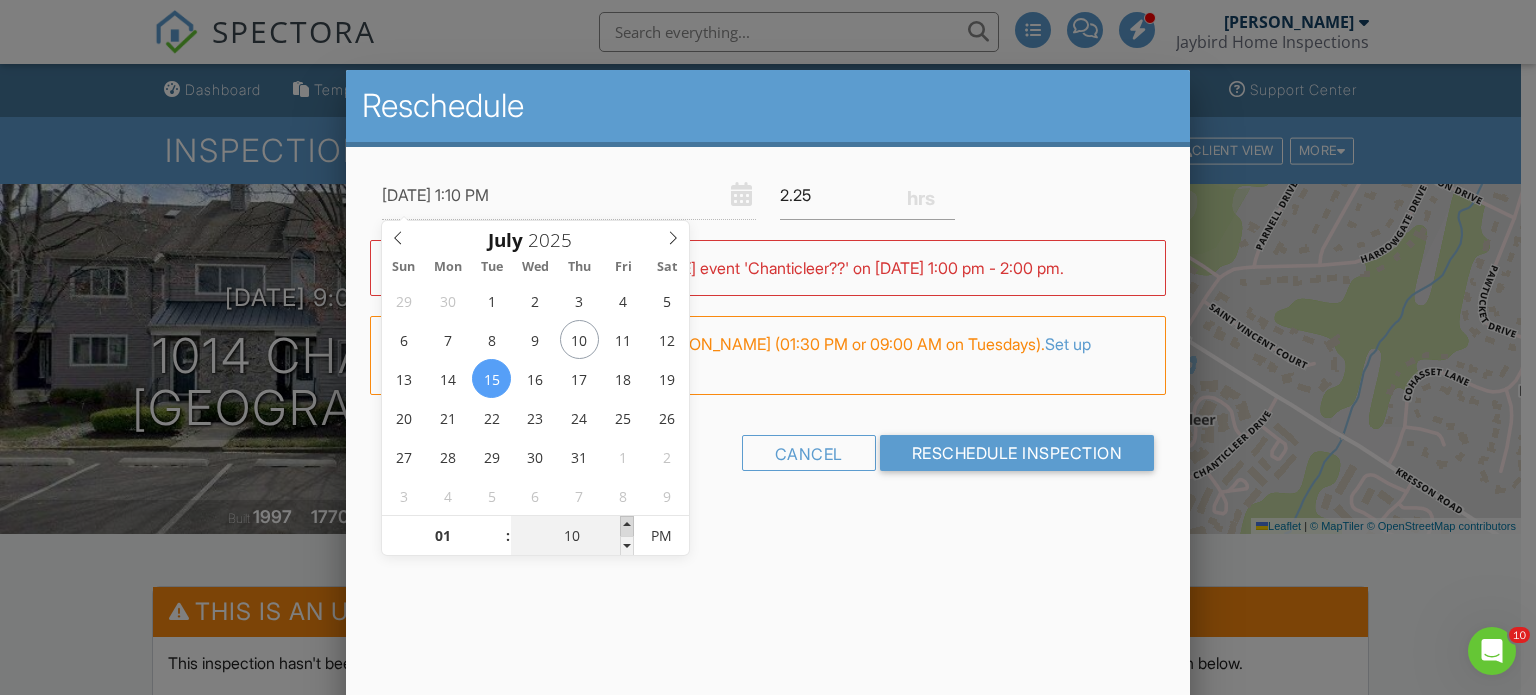 click at bounding box center [627, 526] 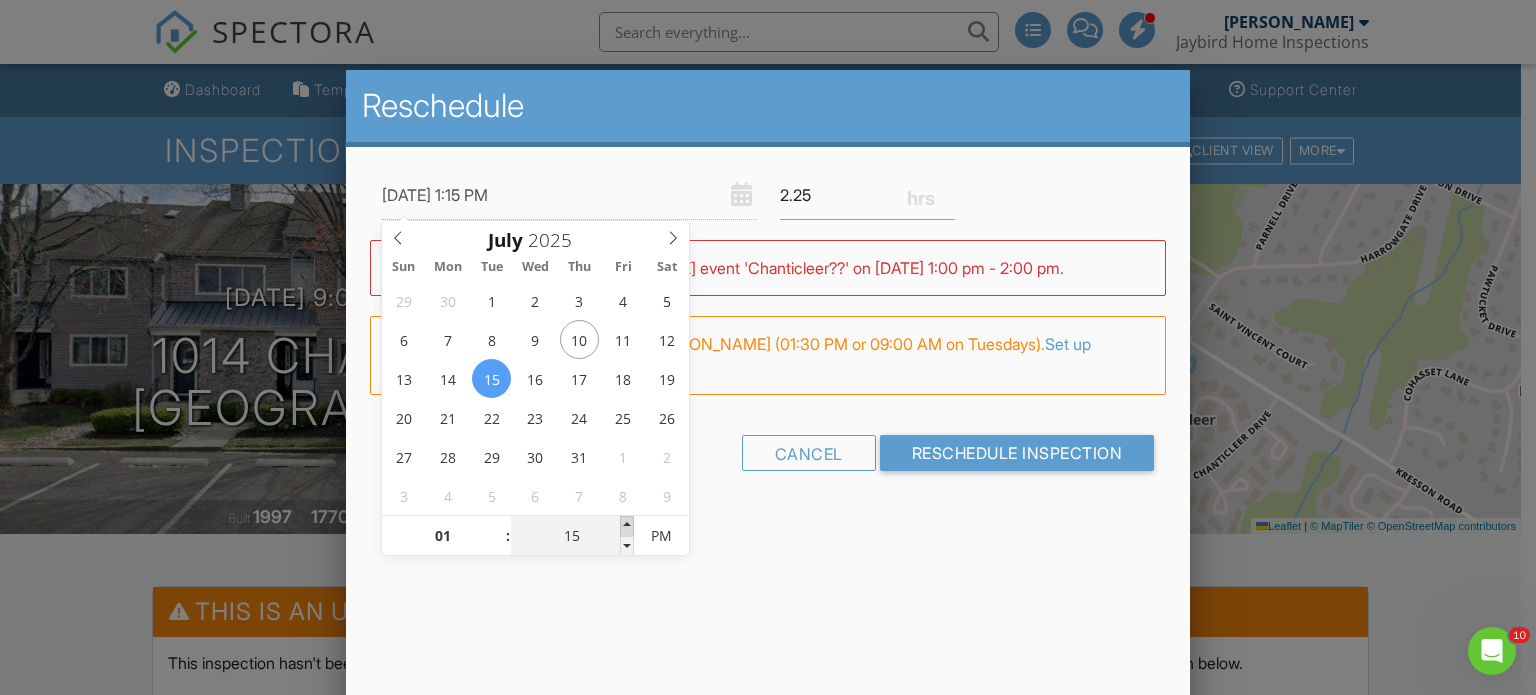 click at bounding box center (627, 526) 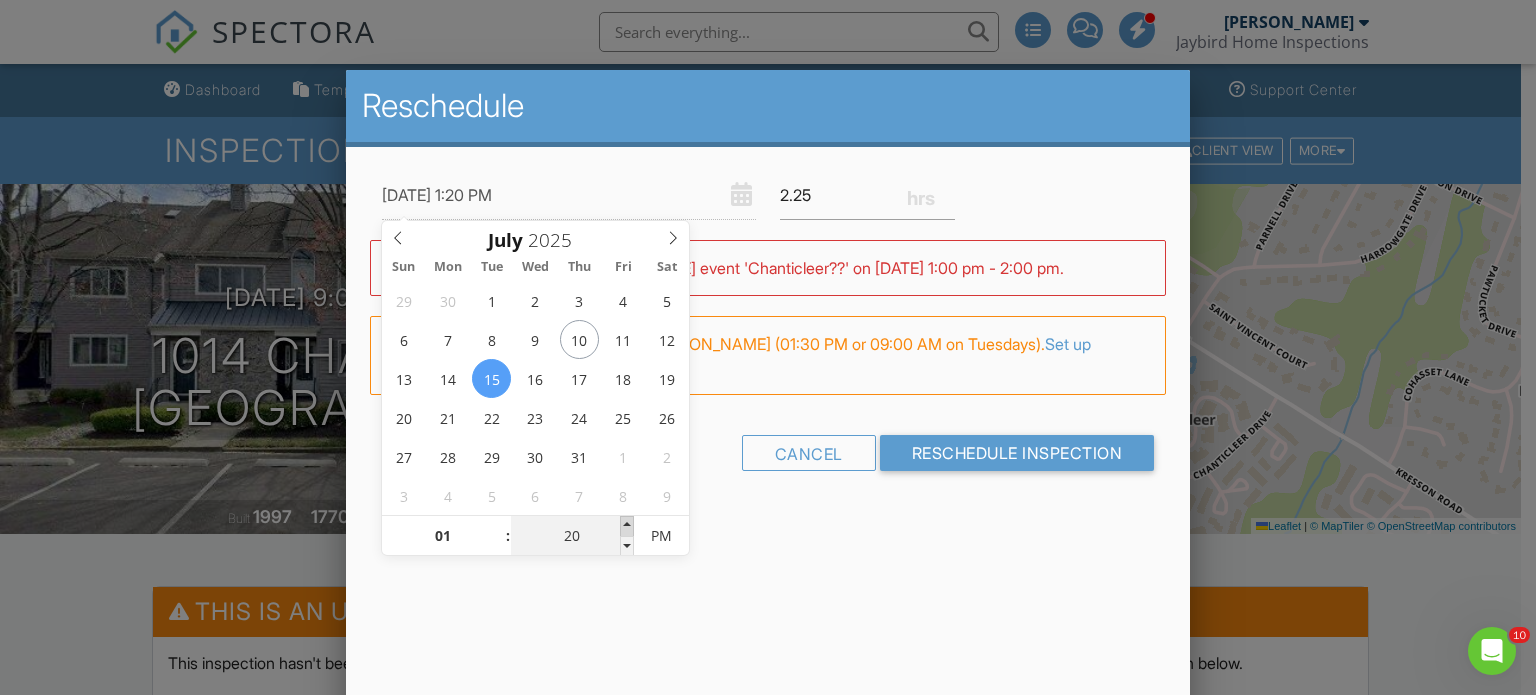 click at bounding box center (627, 526) 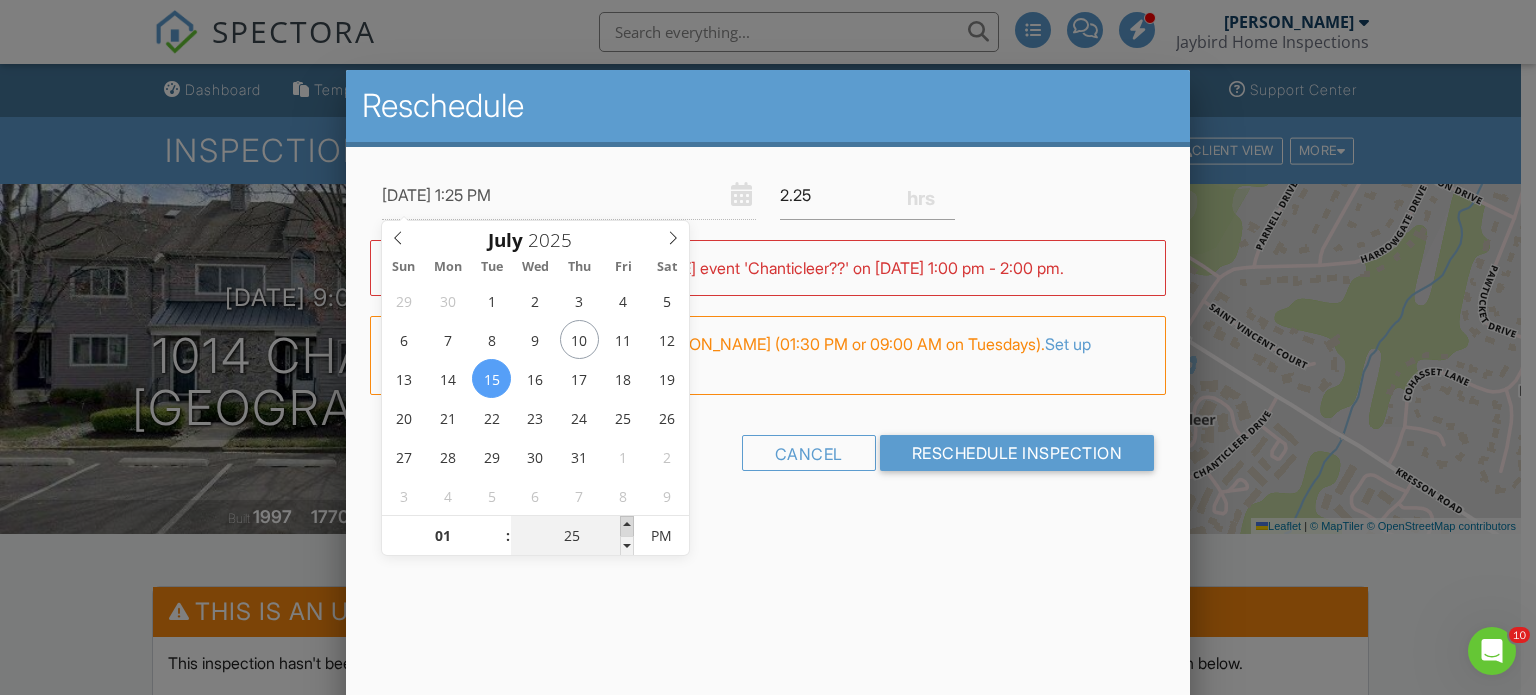 click at bounding box center (627, 526) 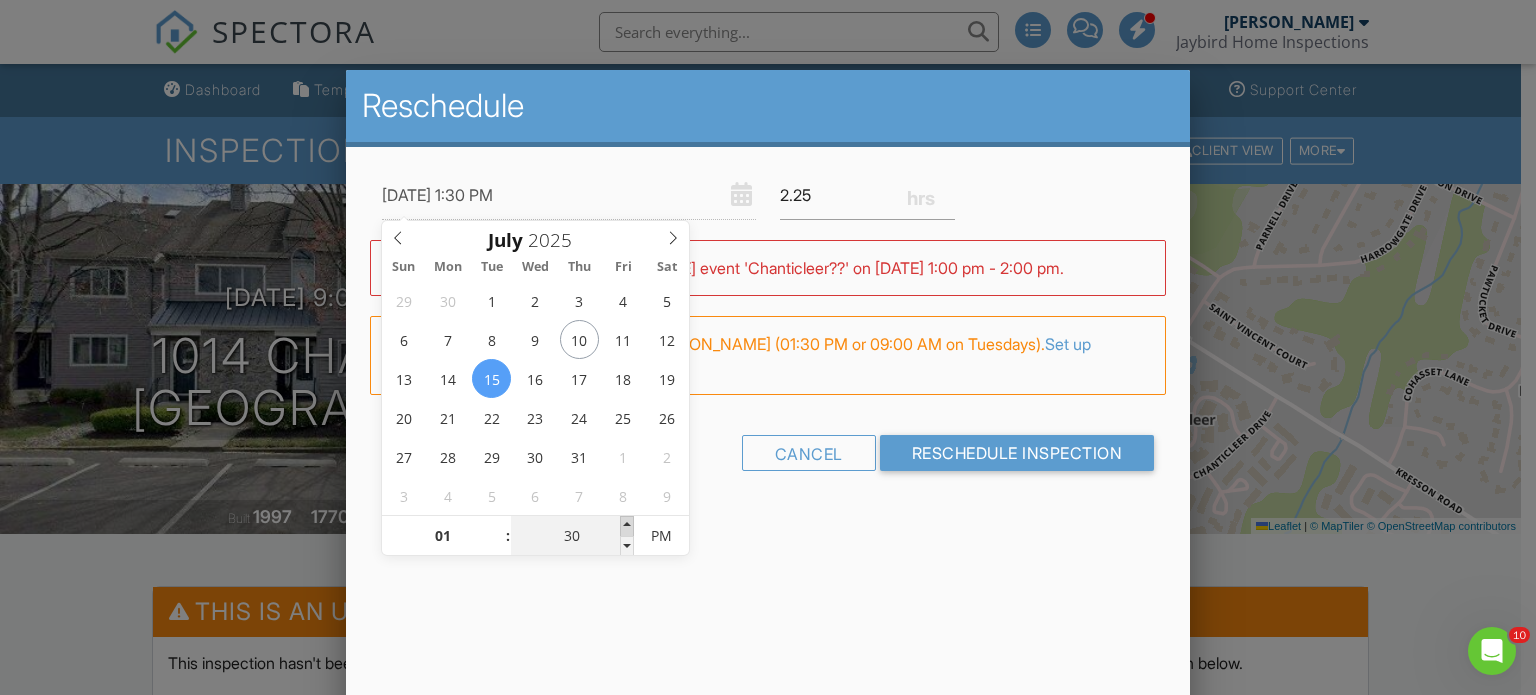 click at bounding box center [627, 526] 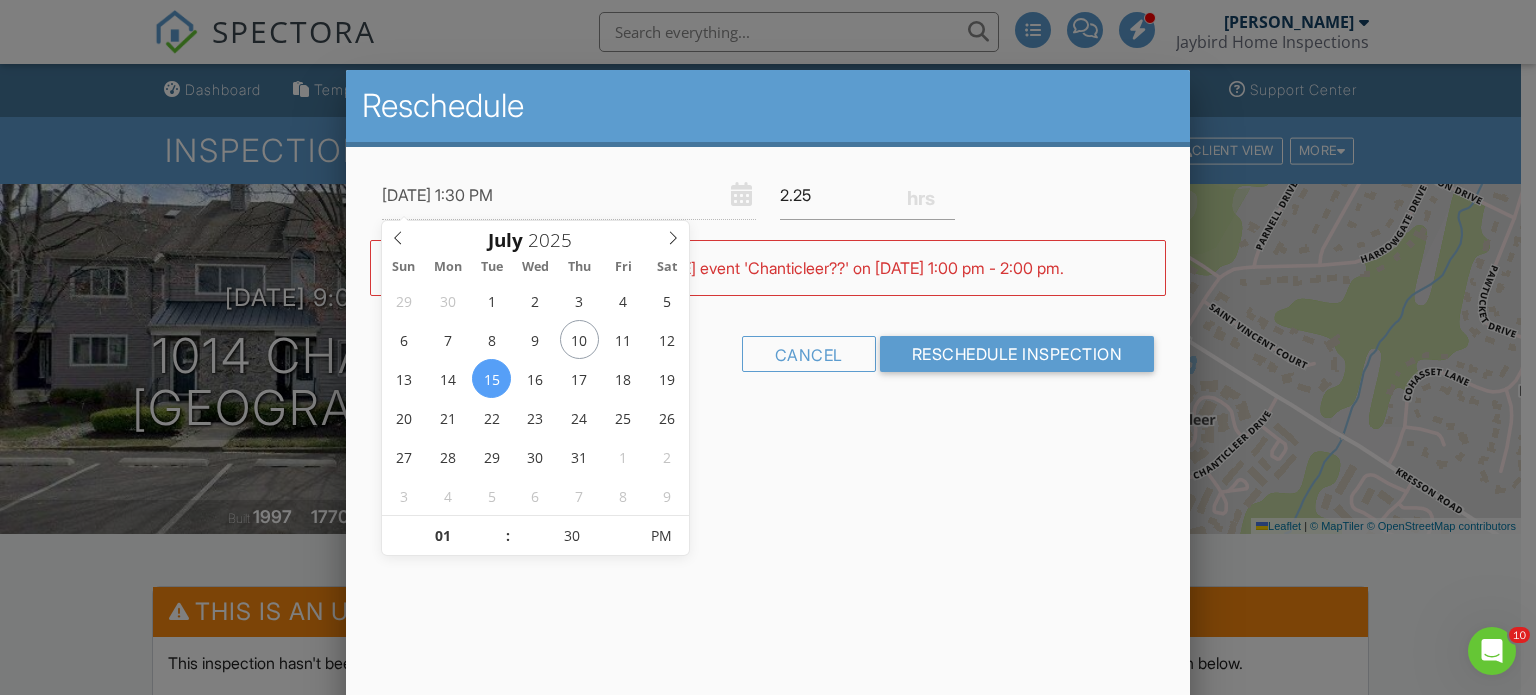 click on "Reschedule
07/15/2025 1:30 PM
2.25
Warning: this date/time is in the past.
WARNING: Conflicts with Jason Pertuit's event 'Chanticleer??' on 07/15/2025  1:00 pm -  2:00 pm.
FYI: This is not a regular time slot for Jason Pertuit (01:30 PM or 09:00 AM on Tuesdays).  Set up availability here.
Cancel
Reschedule Inspection" at bounding box center (768, 420) 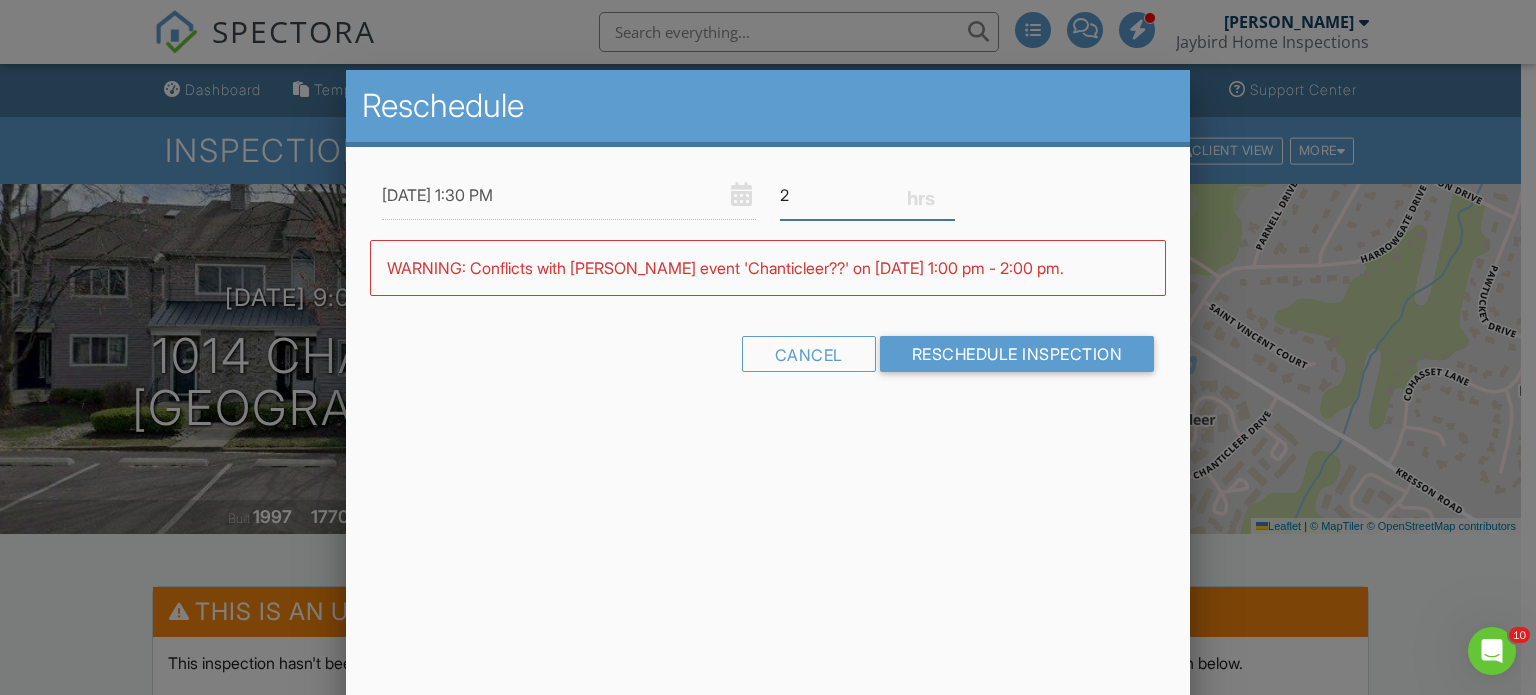 type on "2" 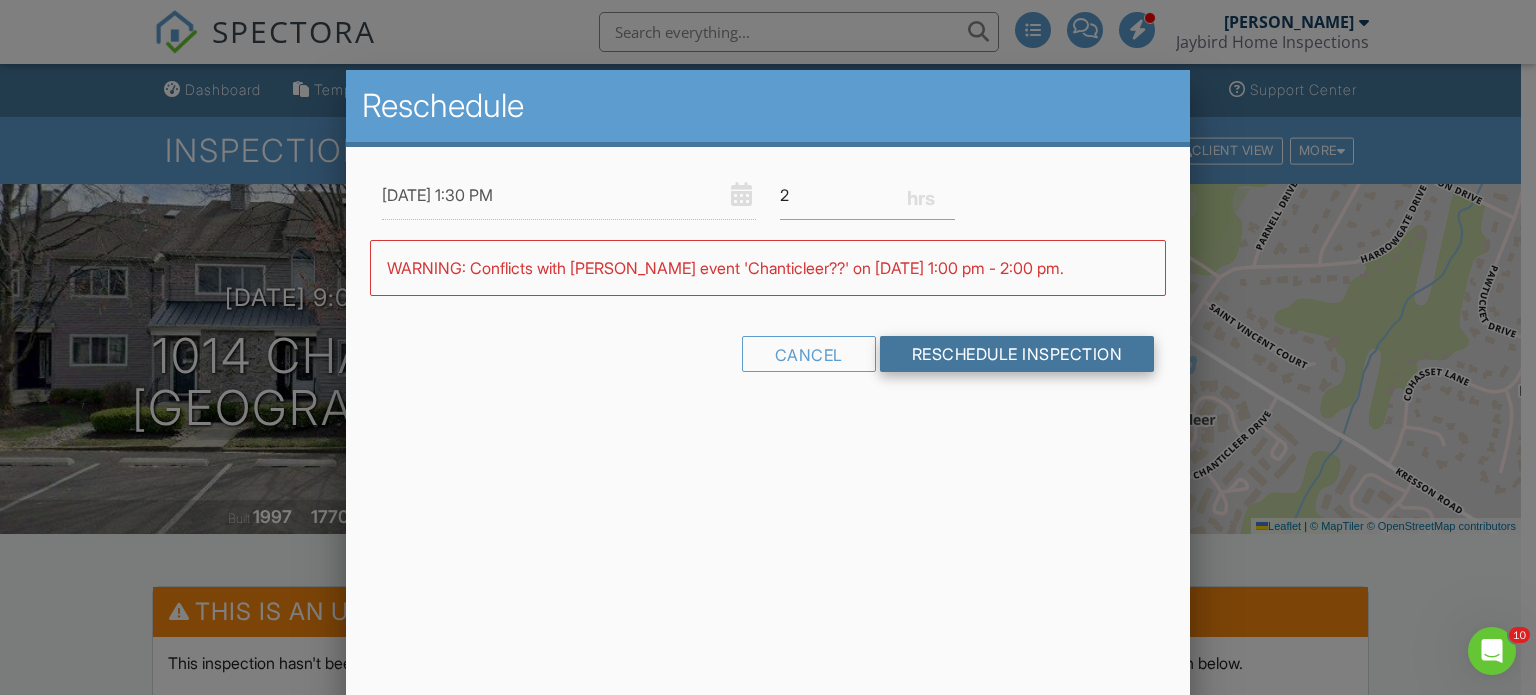click on "Reschedule Inspection" at bounding box center [1017, 354] 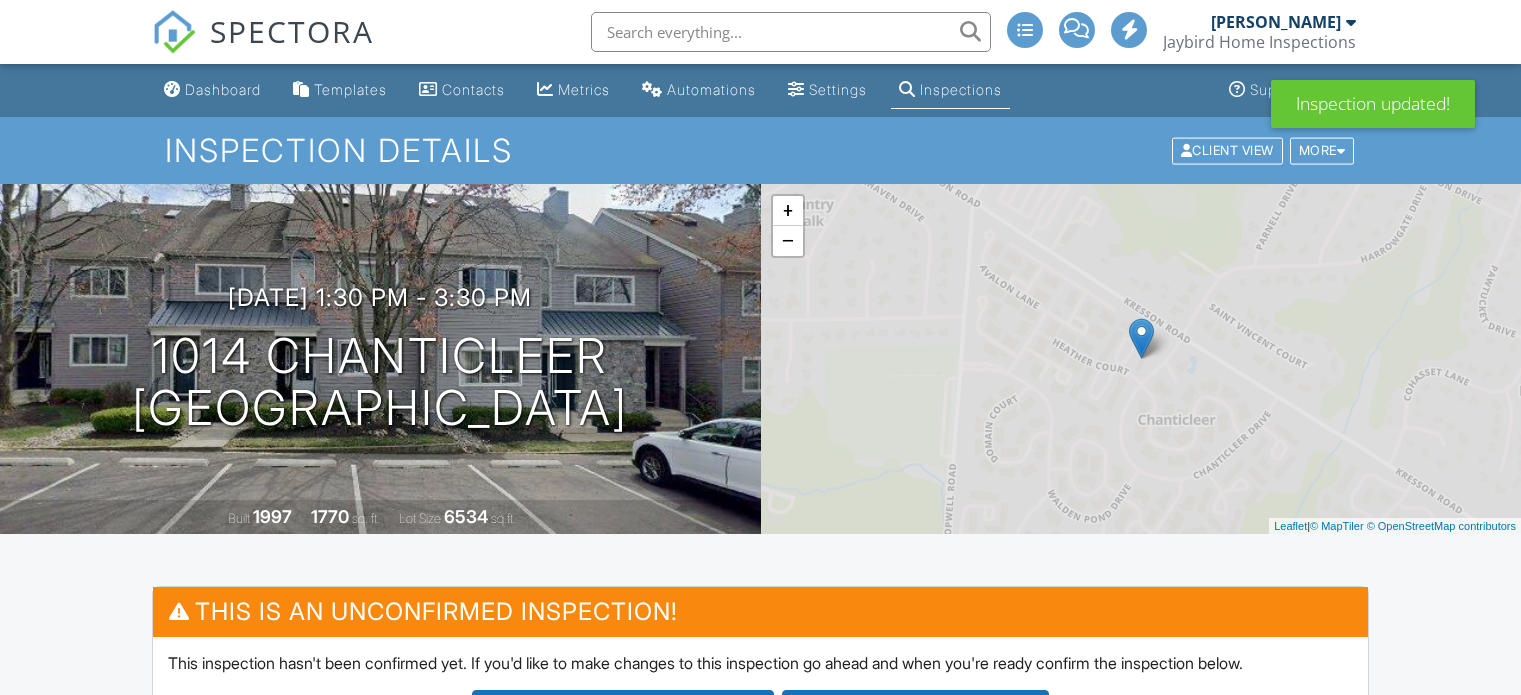 scroll, scrollTop: 0, scrollLeft: 0, axis: both 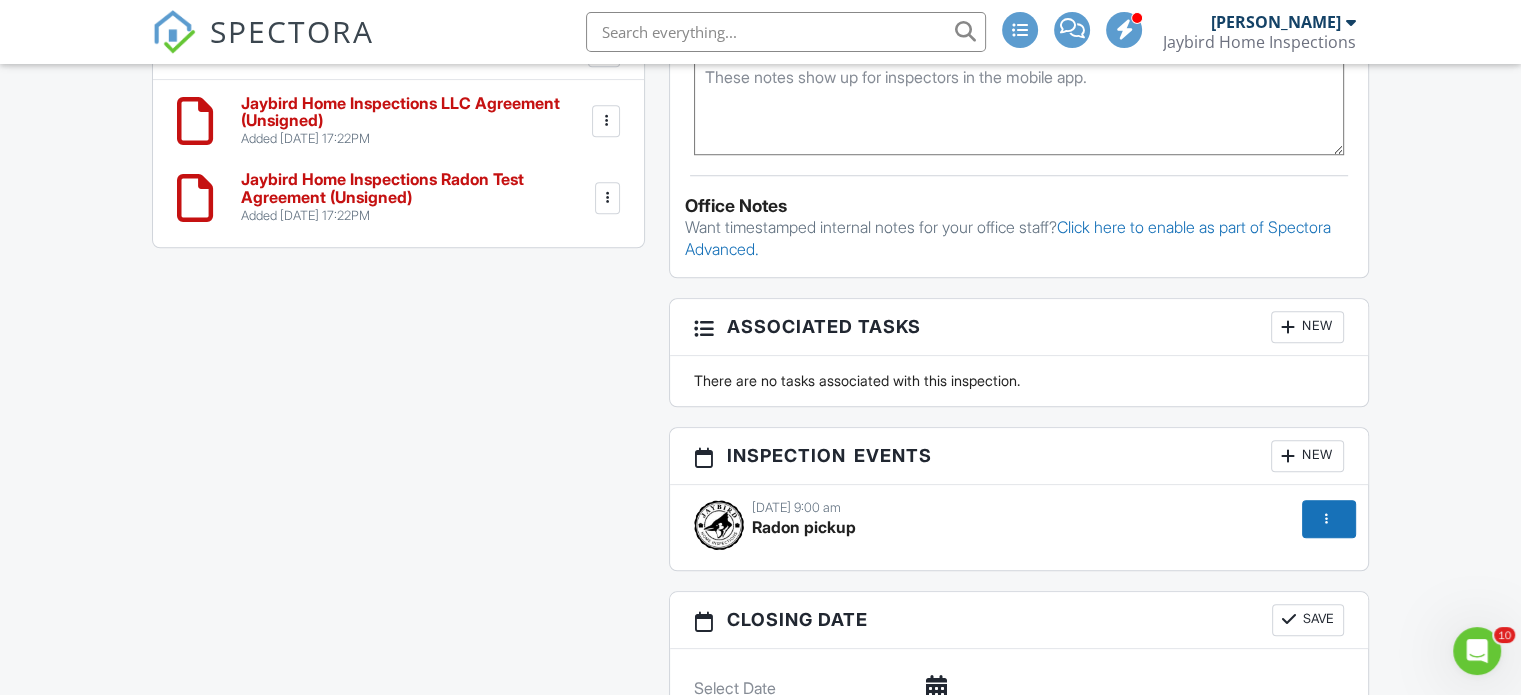 click at bounding box center [1329, 519] 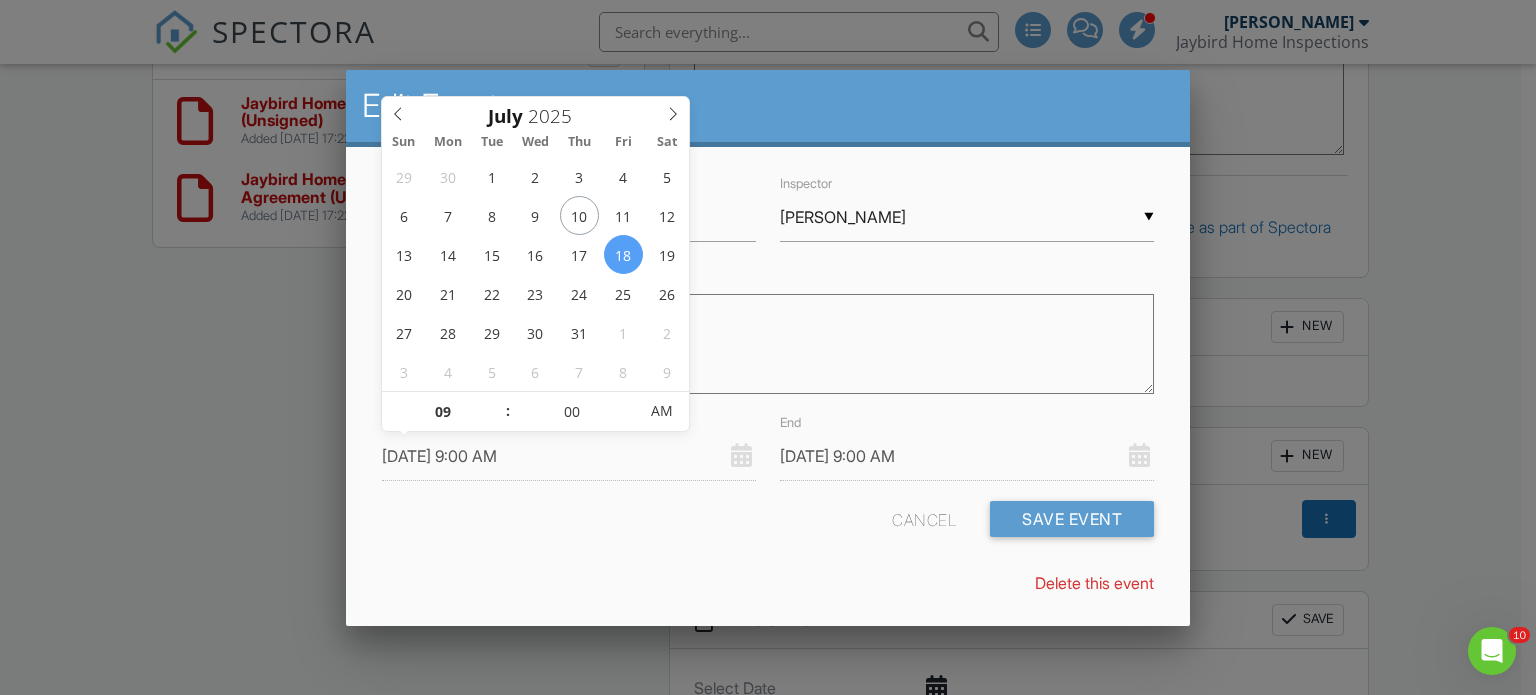 click on "07/18/2025 9:00 AM" at bounding box center [569, 456] 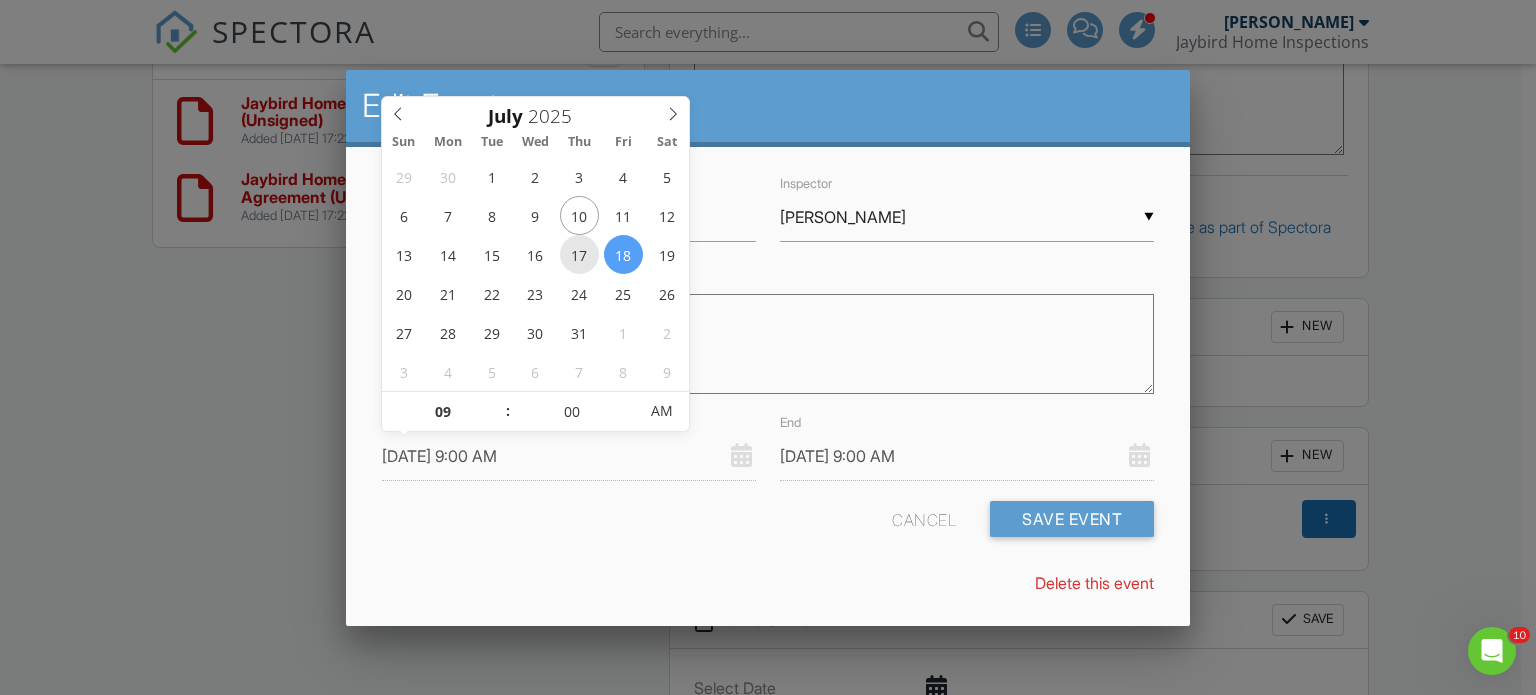 type on "07/17/2025 9:00 AM" 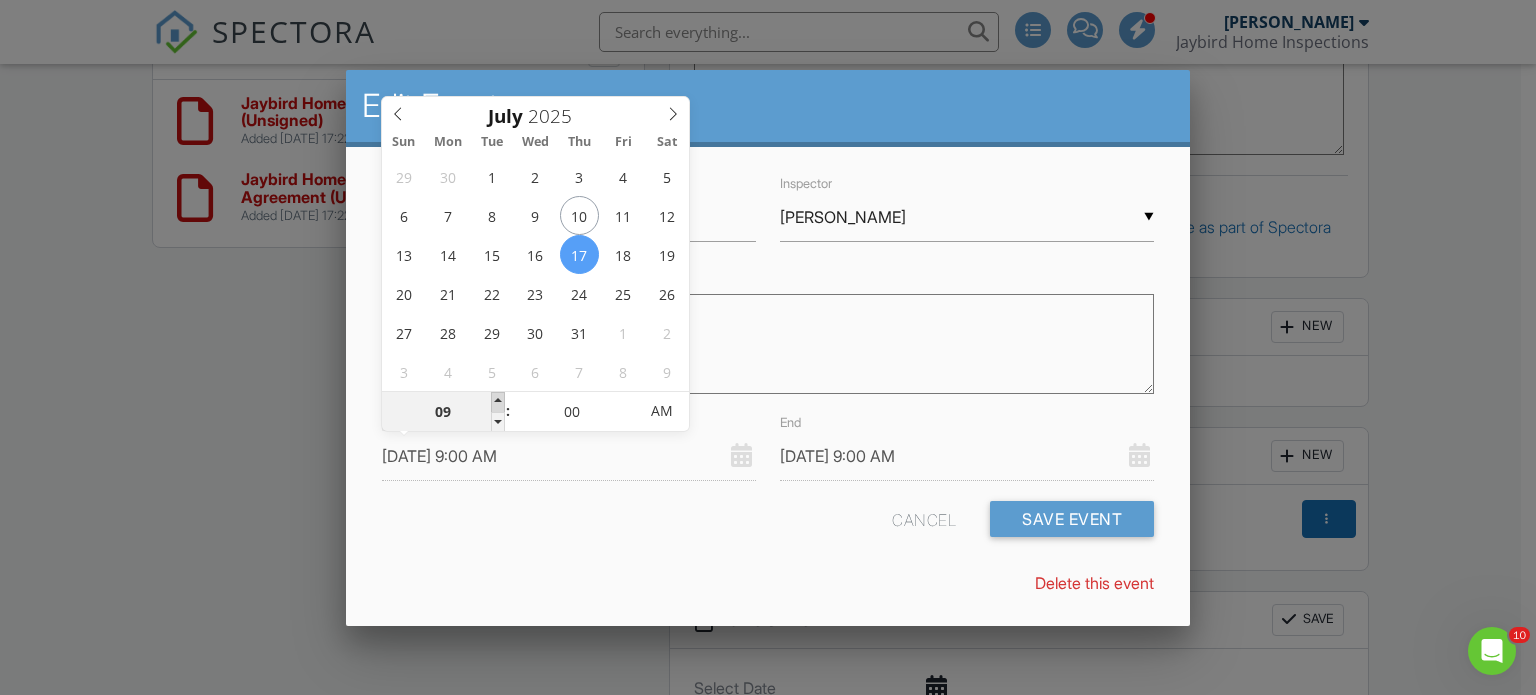 type on "07/17/2025 10:00 AM" 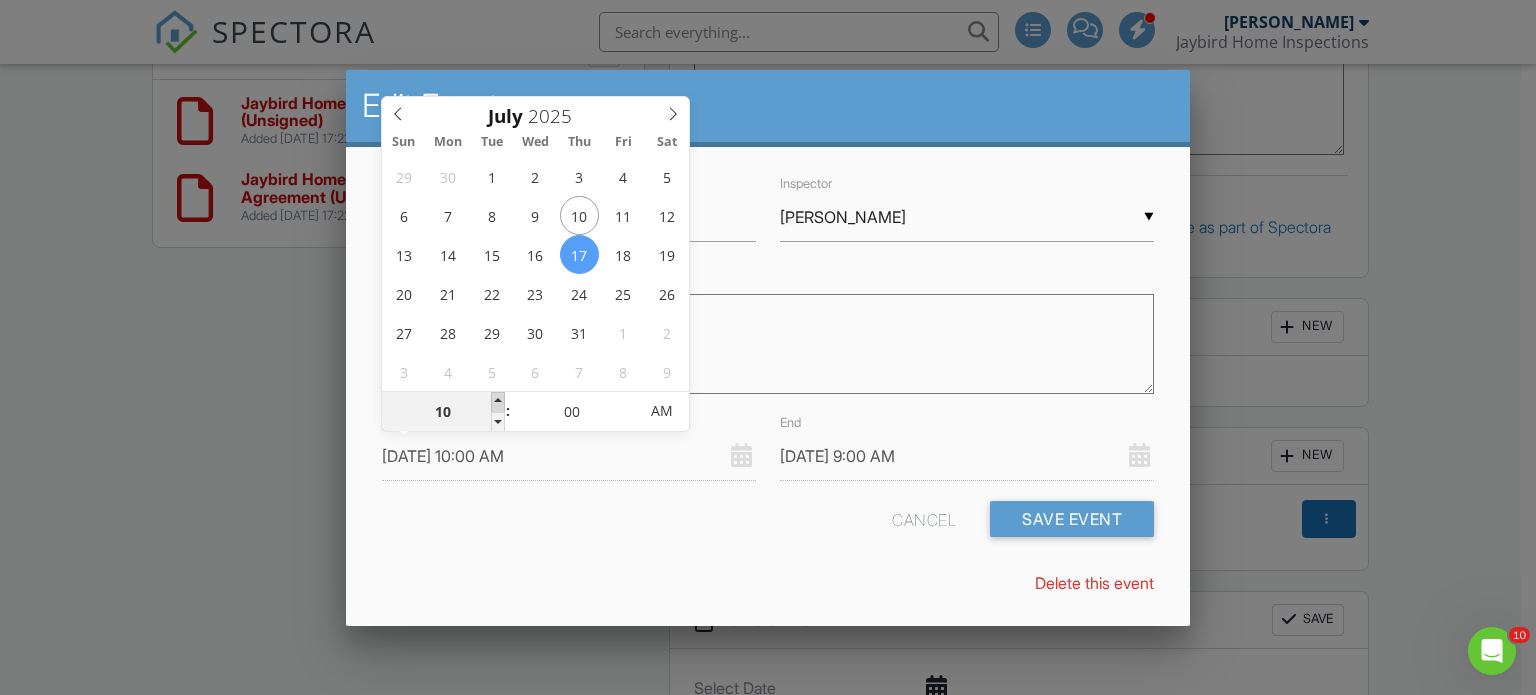 click at bounding box center [498, 402] 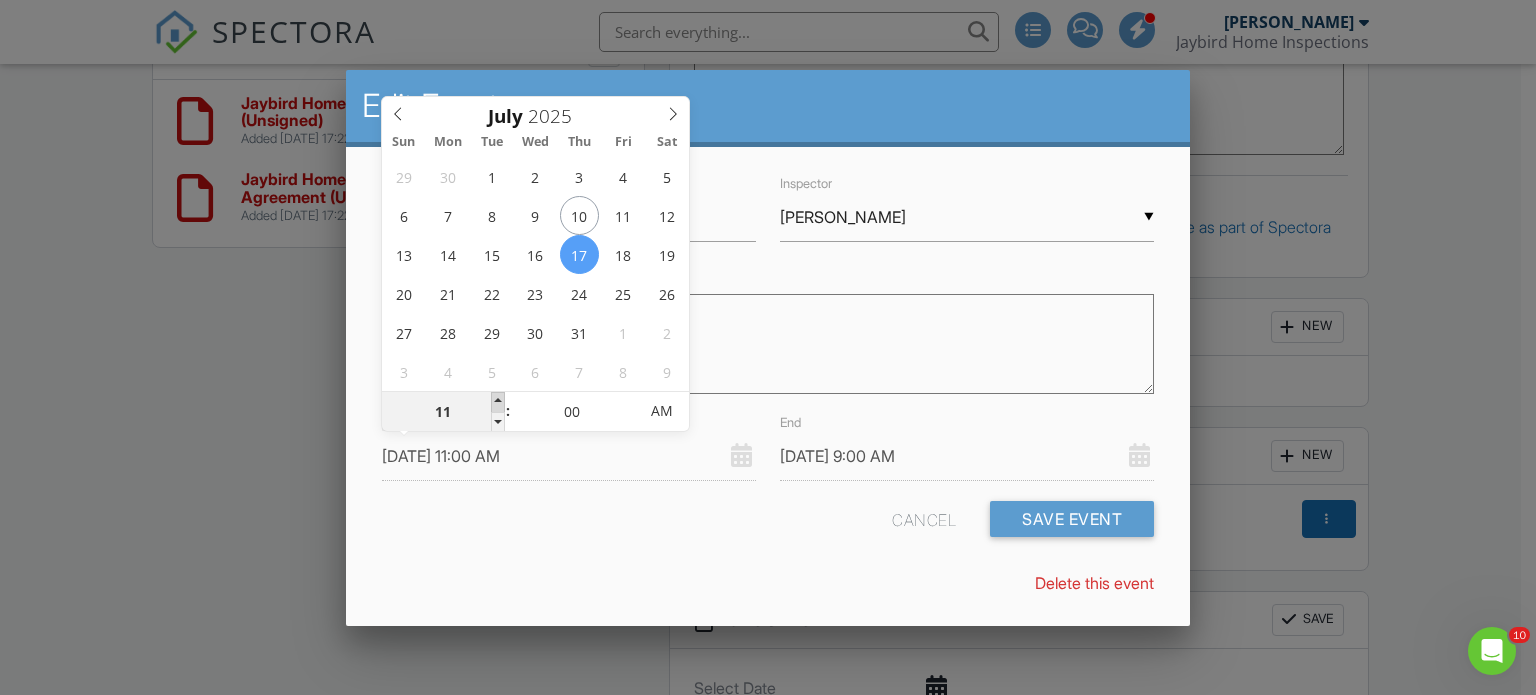 click at bounding box center (498, 402) 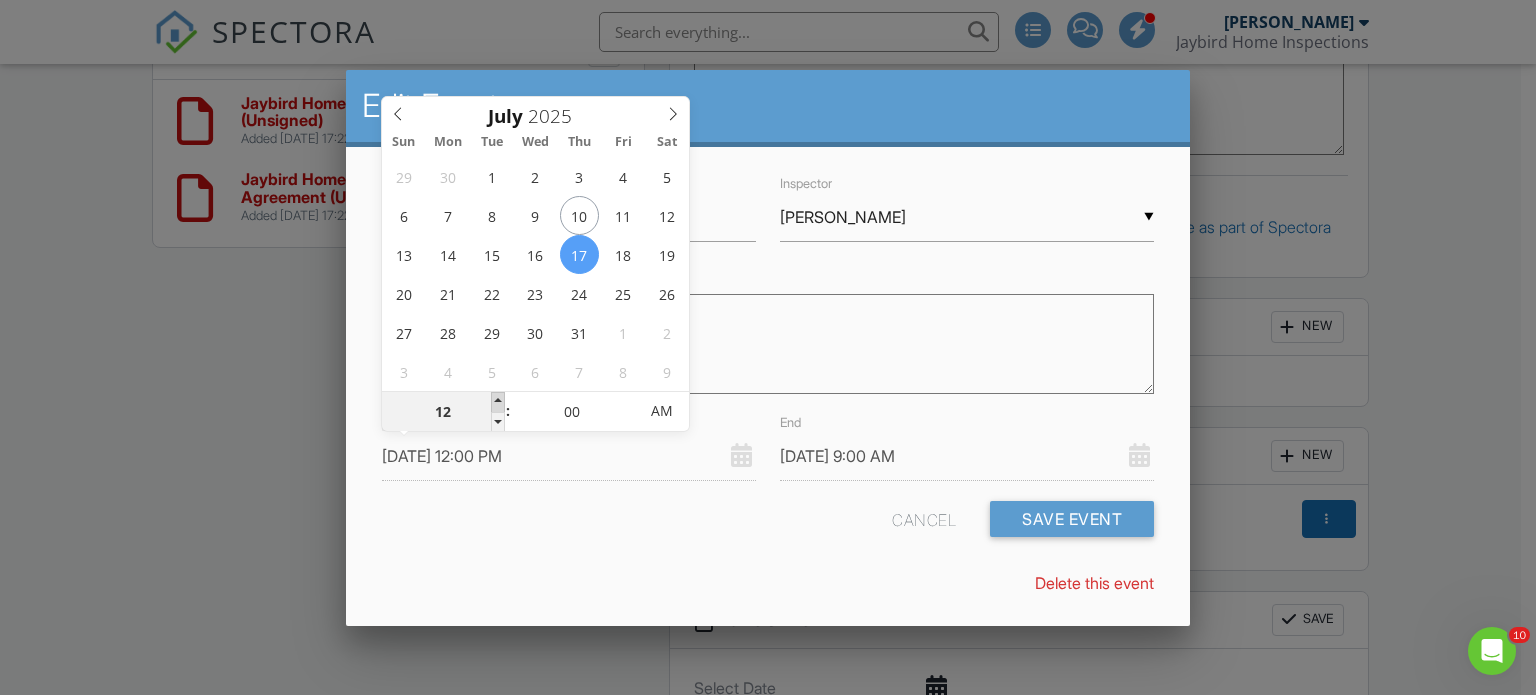 click at bounding box center [498, 402] 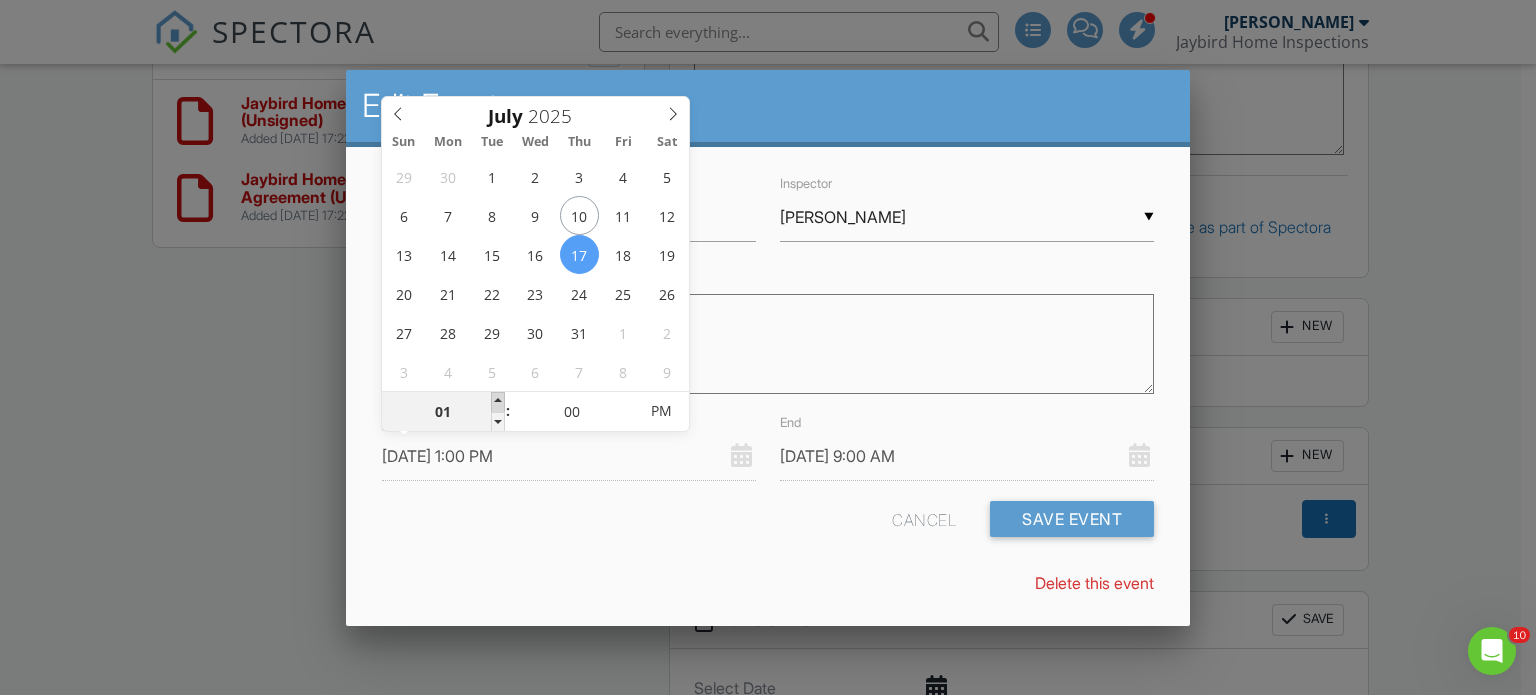 click at bounding box center (498, 402) 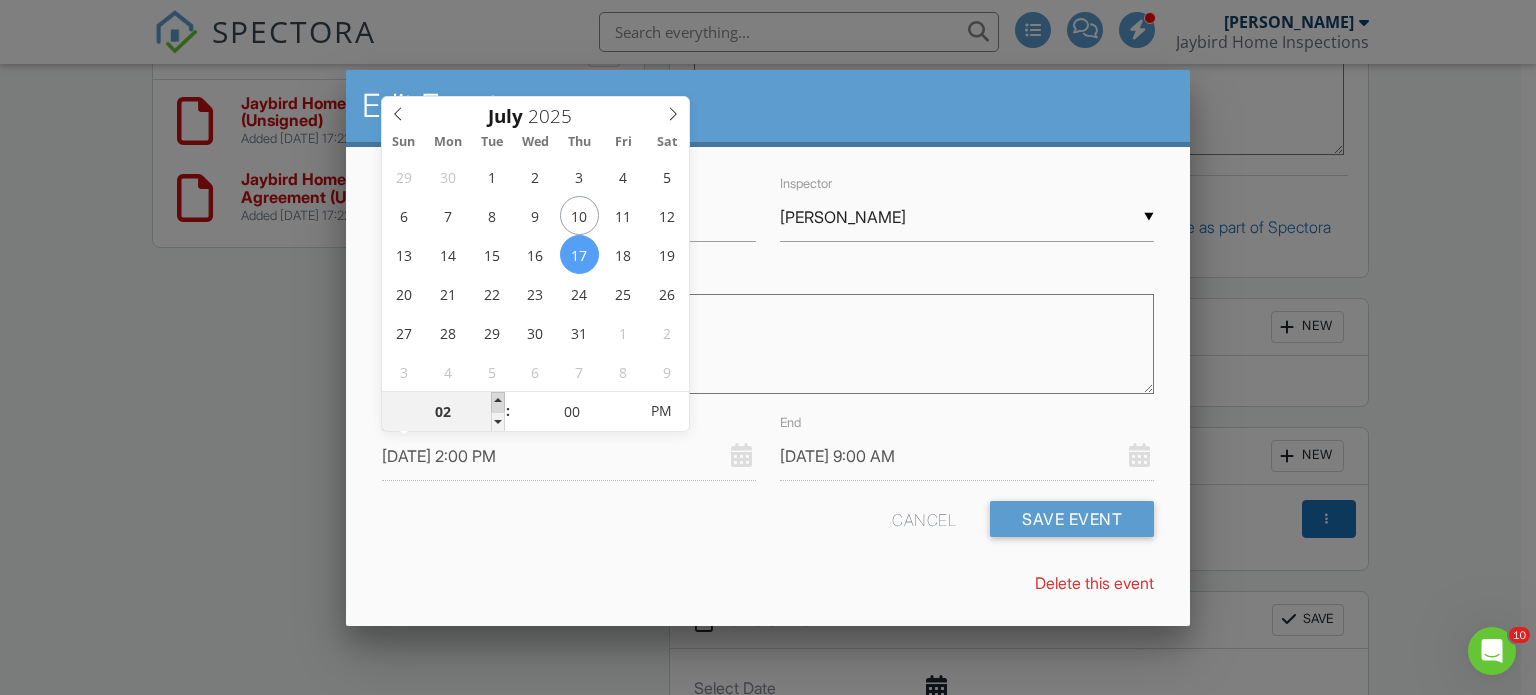 click at bounding box center (498, 402) 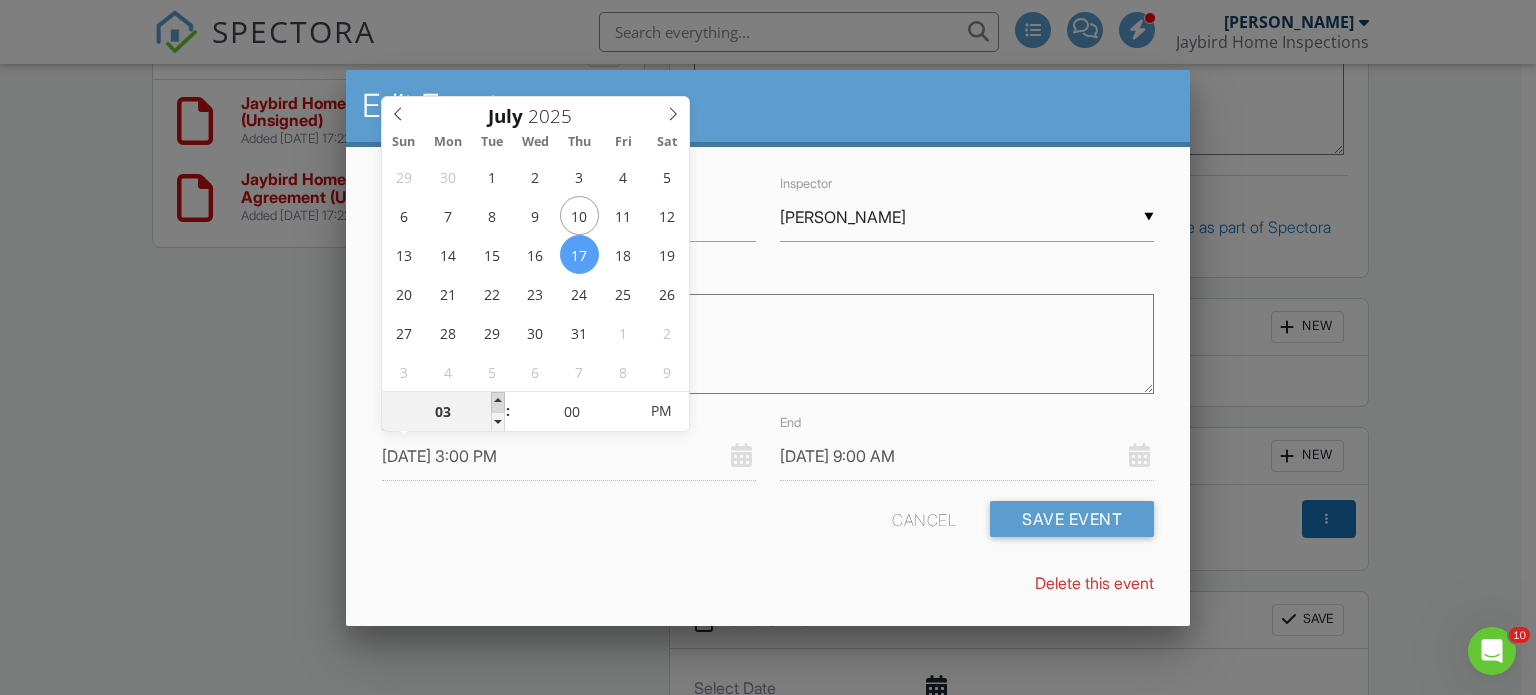 click at bounding box center (498, 402) 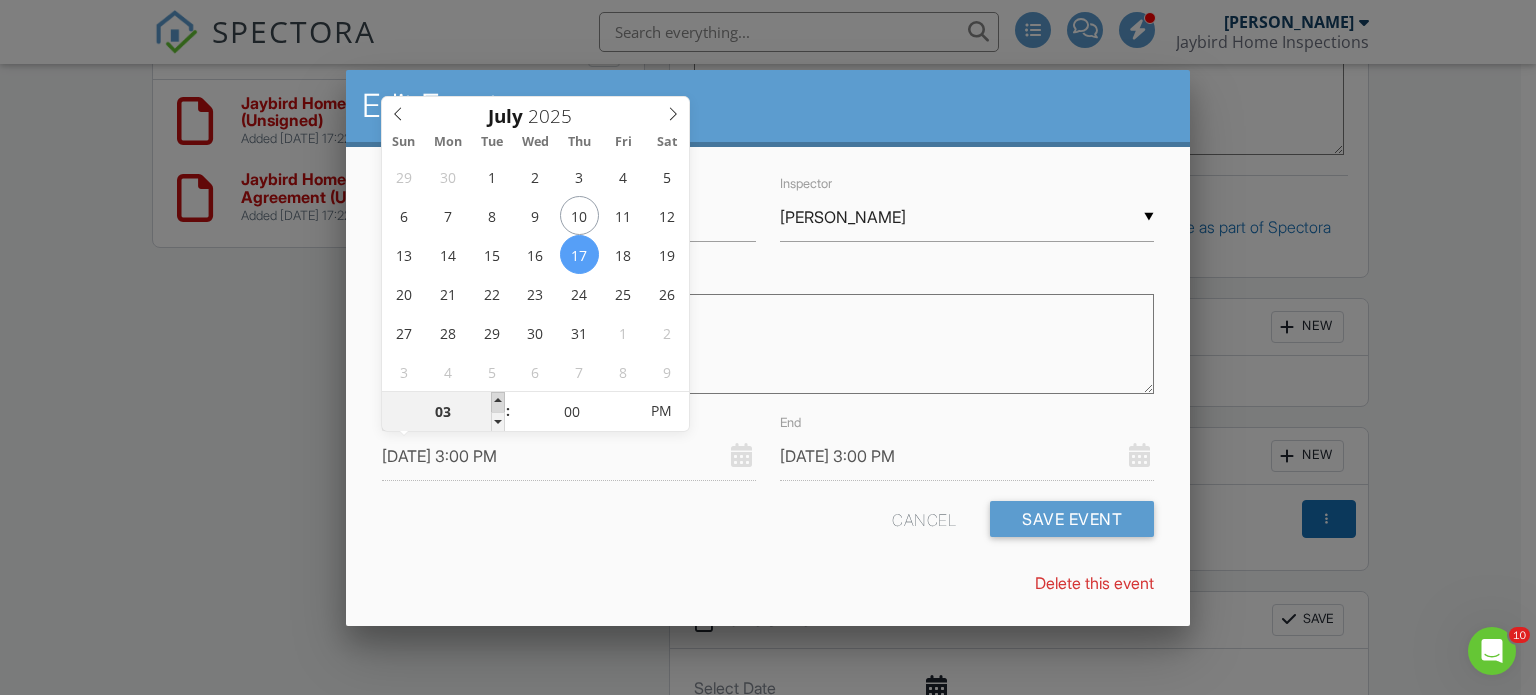 type on "07/17/2025 4:00 PM" 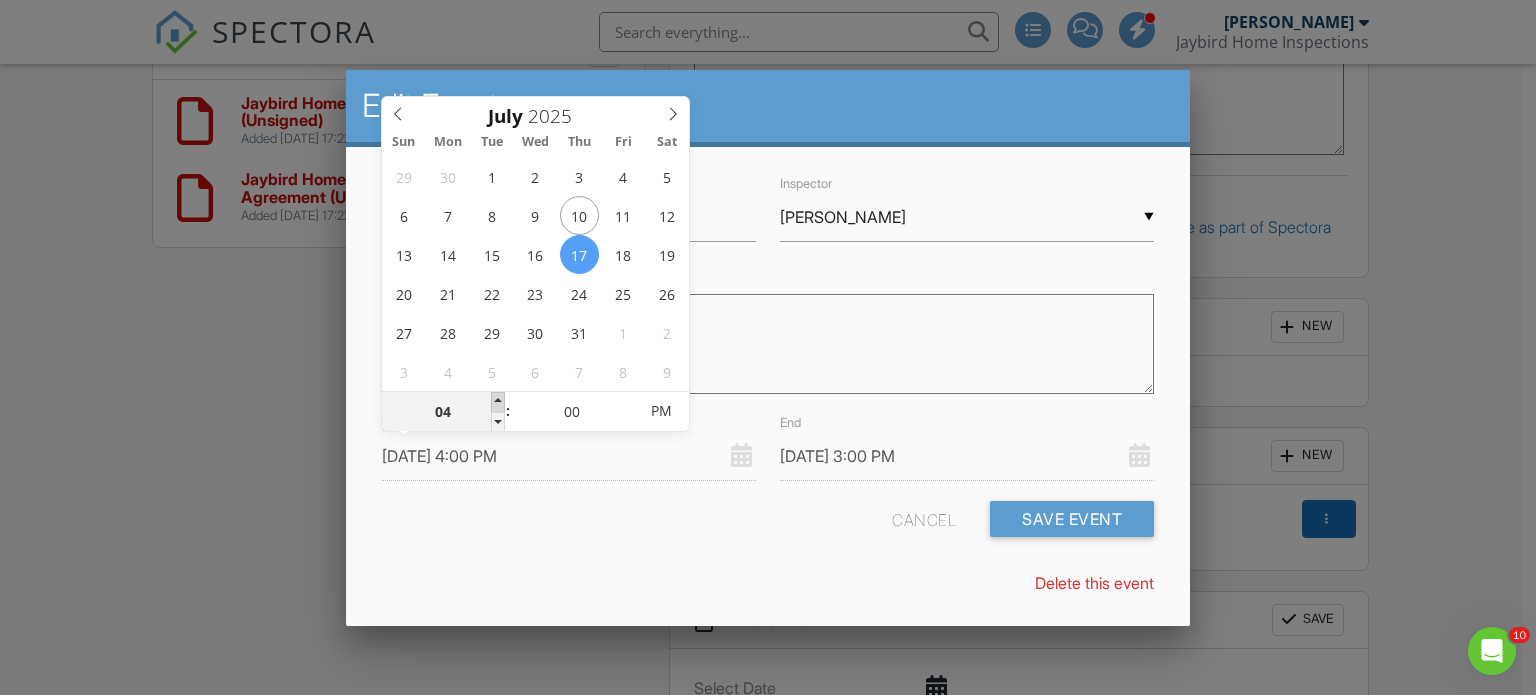 click at bounding box center [498, 402] 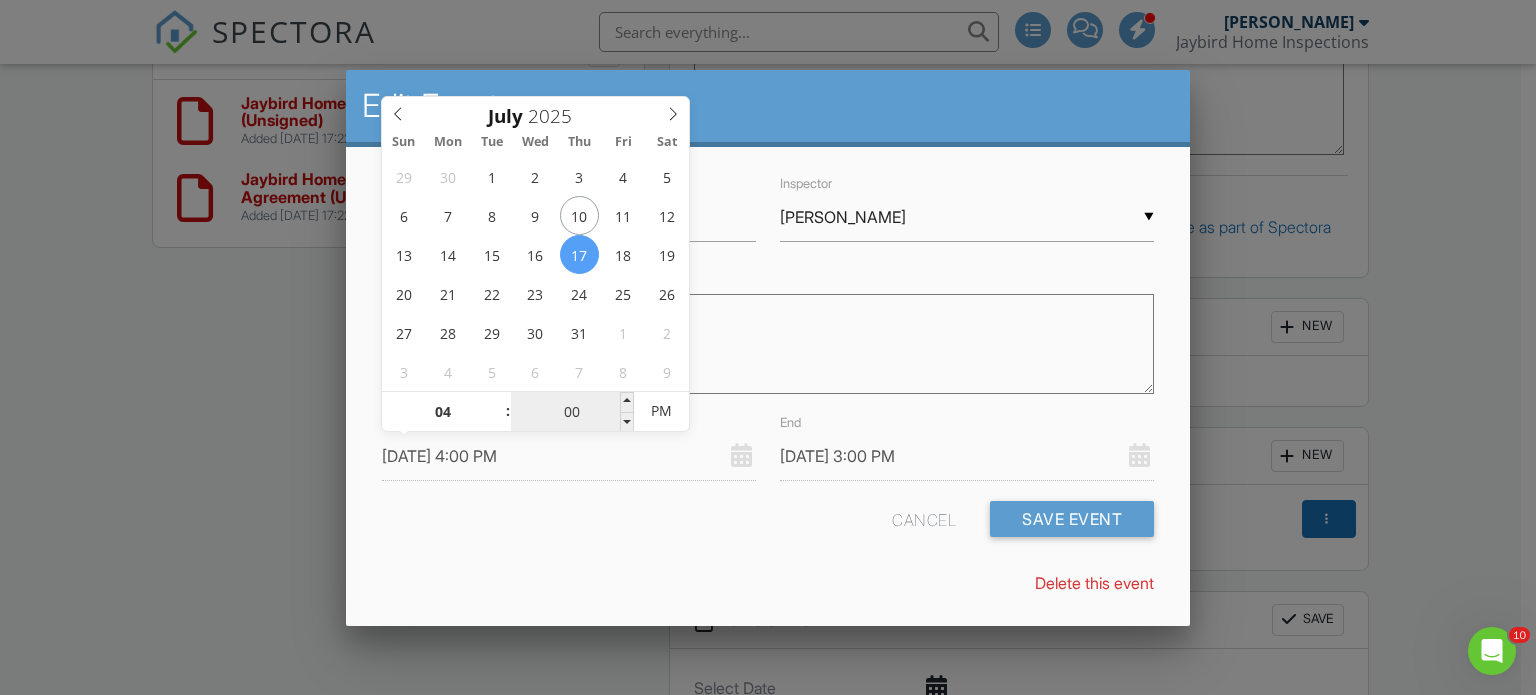 type on "07/17/2025 4:00 PM" 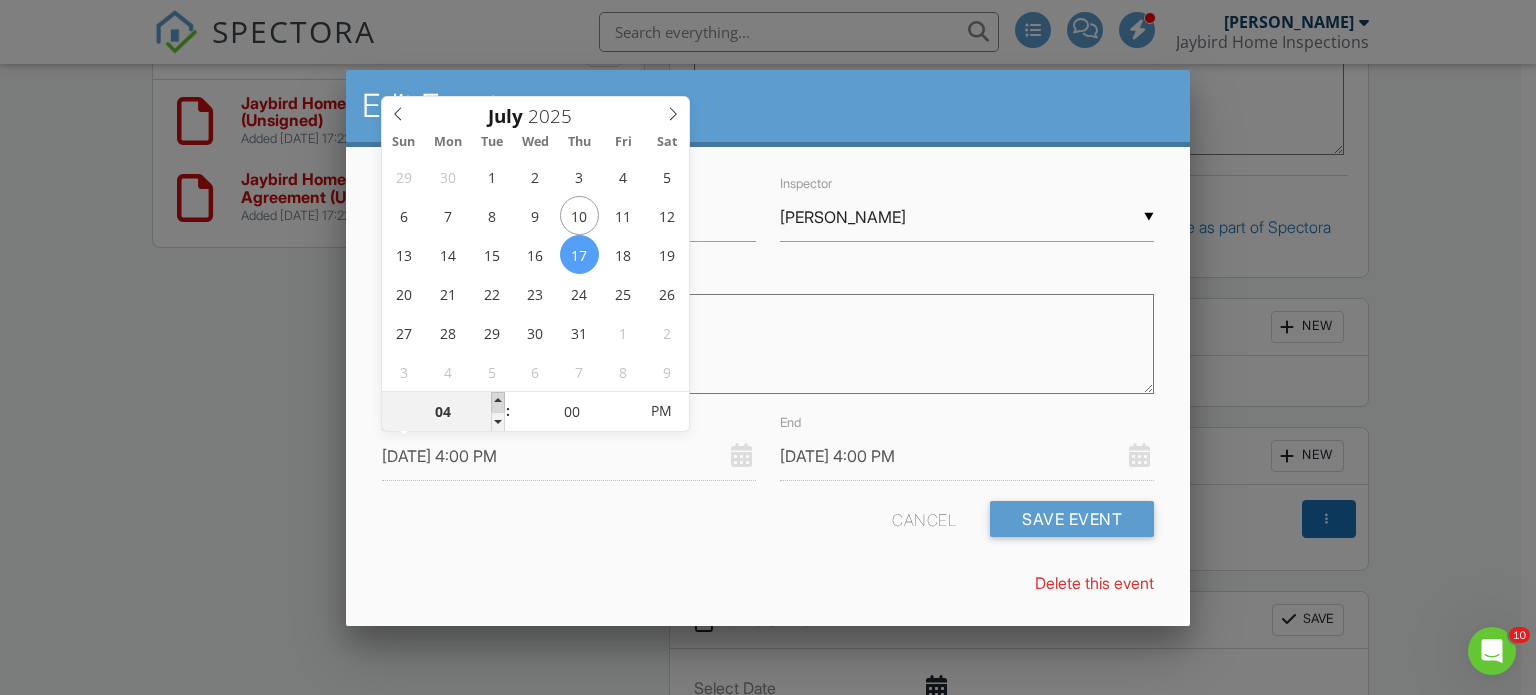 type on "07/17/2025 5:00 PM" 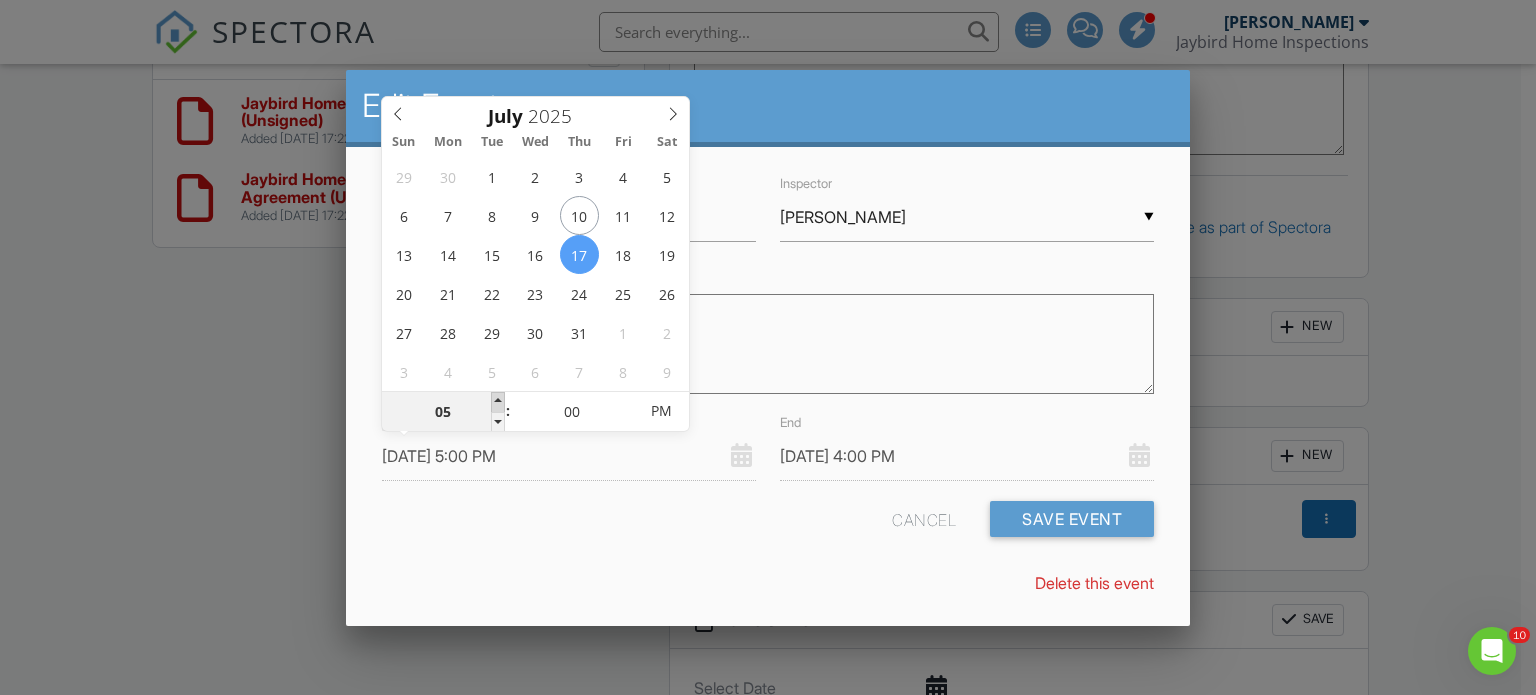 click at bounding box center (498, 402) 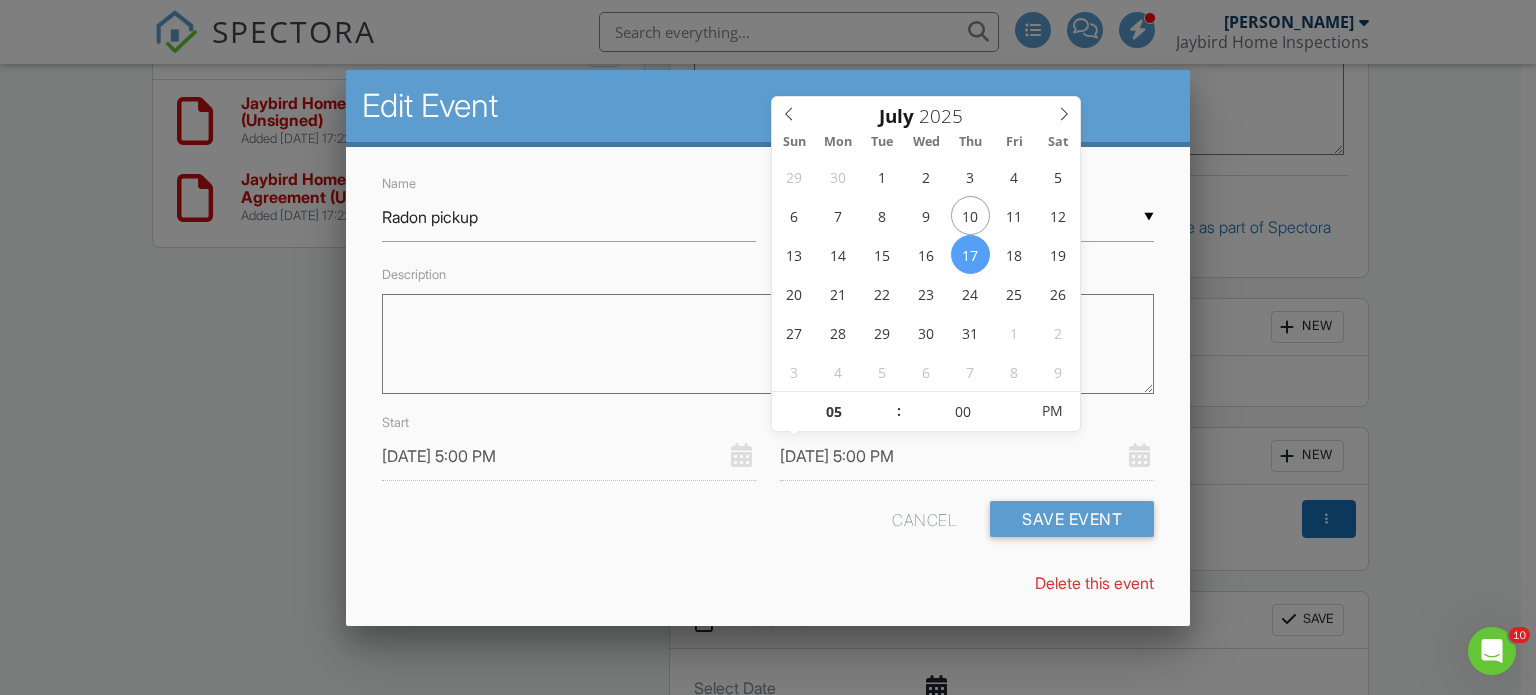 click on "07/17/2025 5:00 PM" at bounding box center [967, 456] 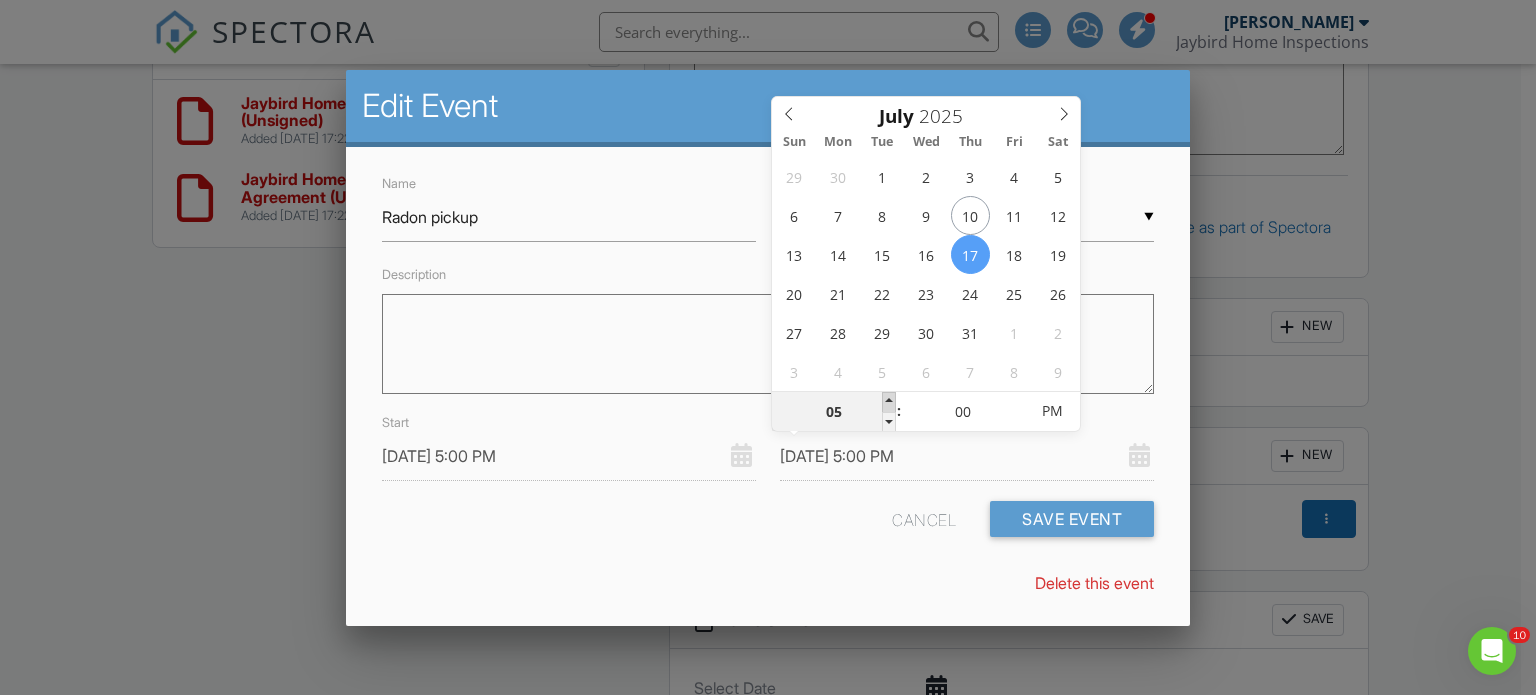 type on "07/17/2025 6:00 PM" 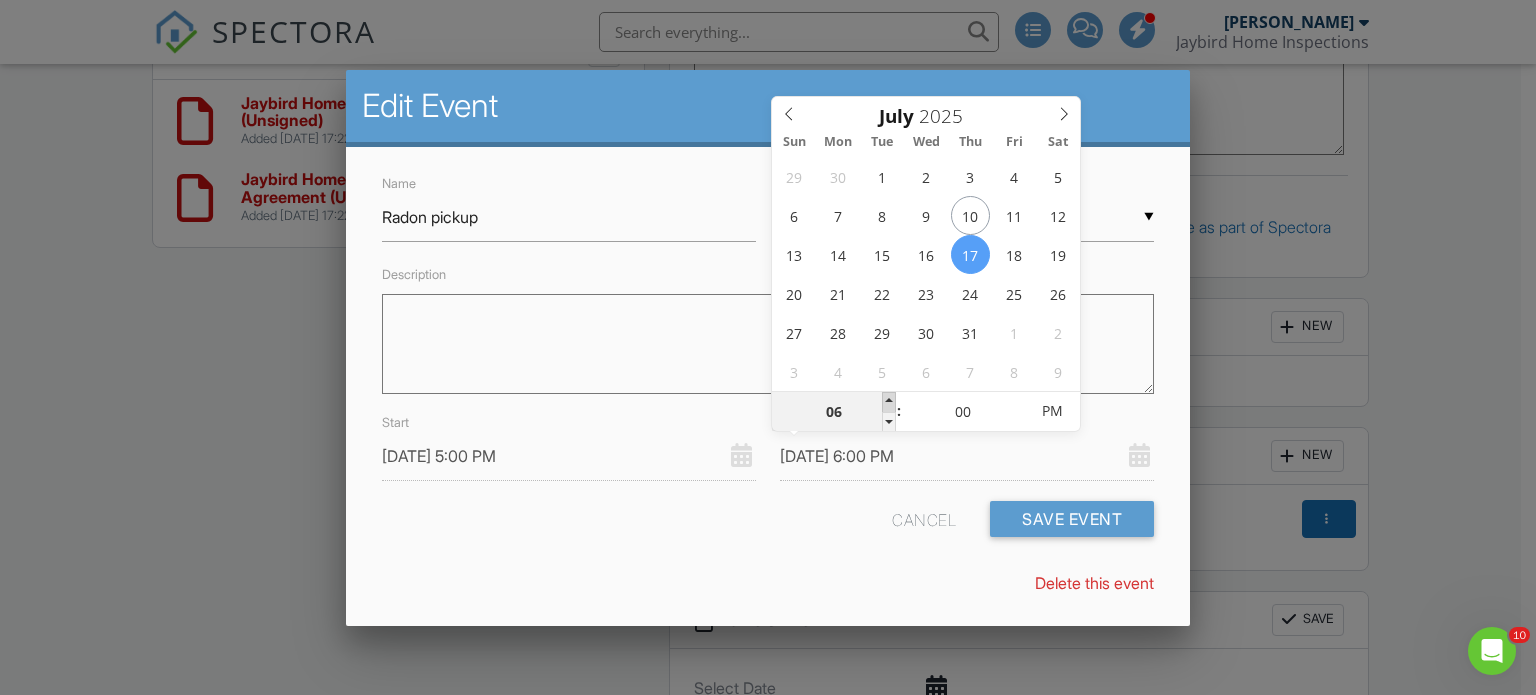 click at bounding box center [889, 402] 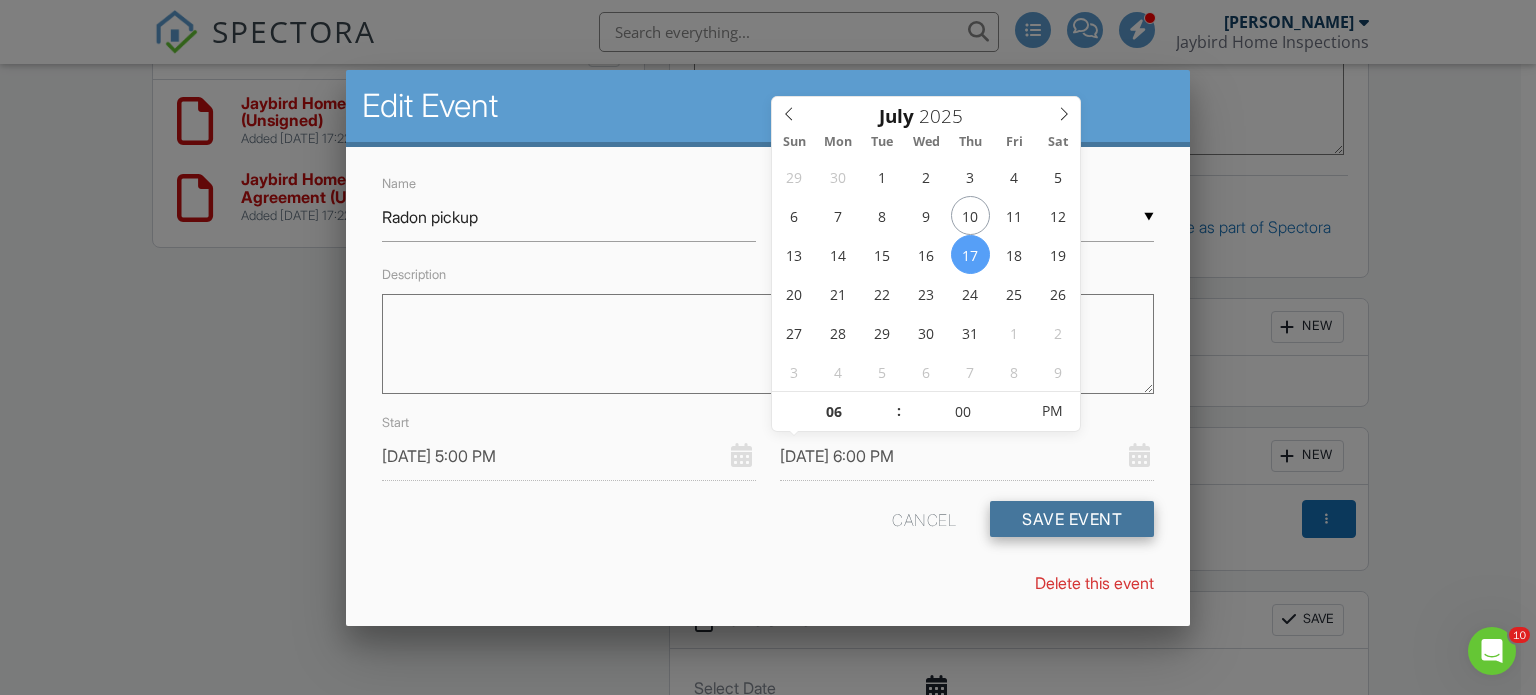 click on "Save Event" at bounding box center (1072, 519) 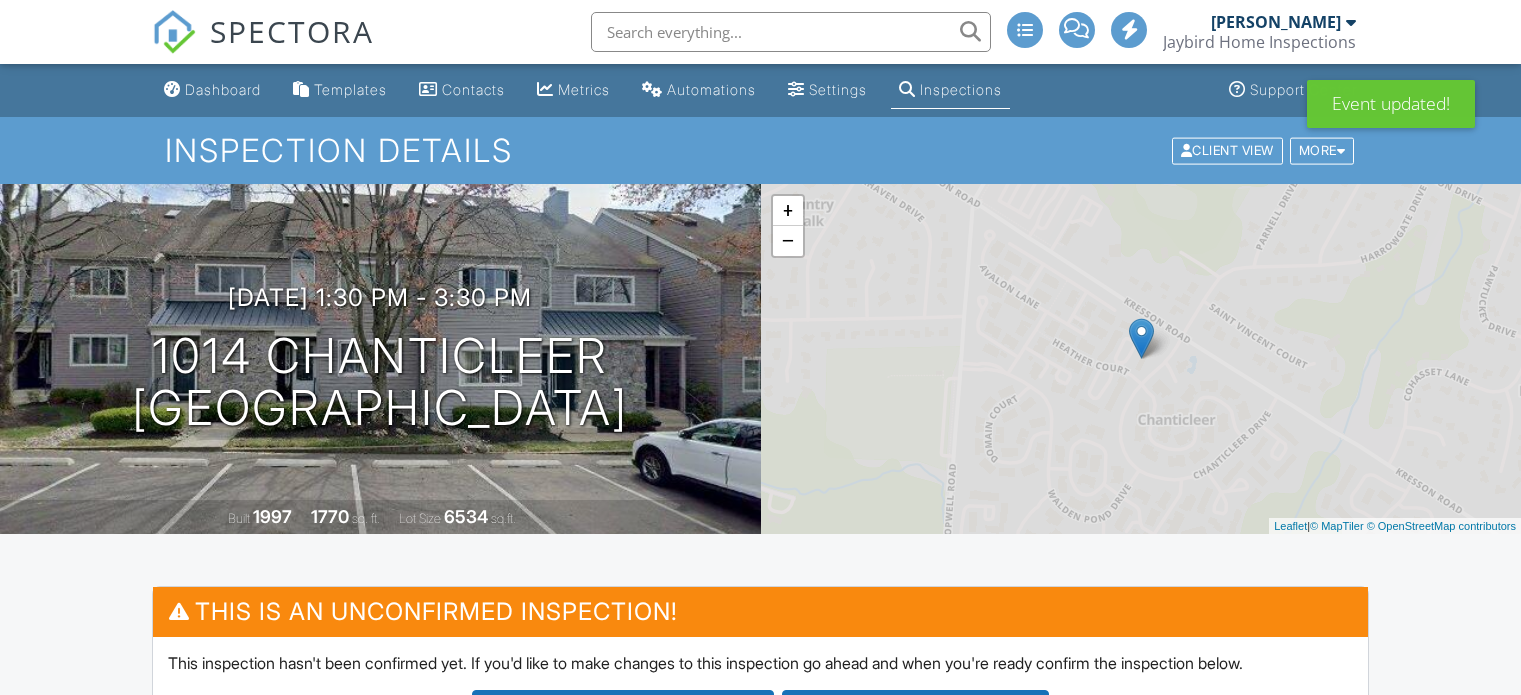 scroll, scrollTop: 0, scrollLeft: 0, axis: both 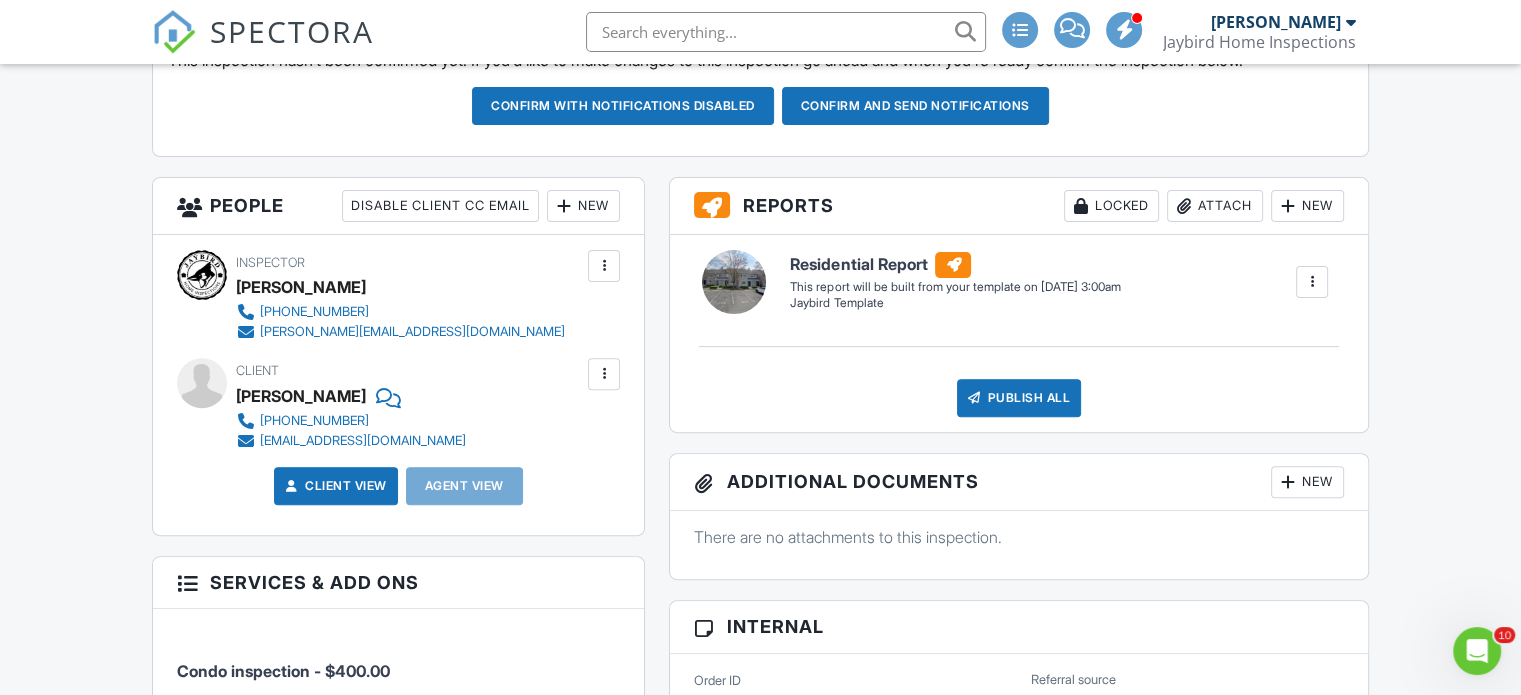 click on "New" at bounding box center [583, 206] 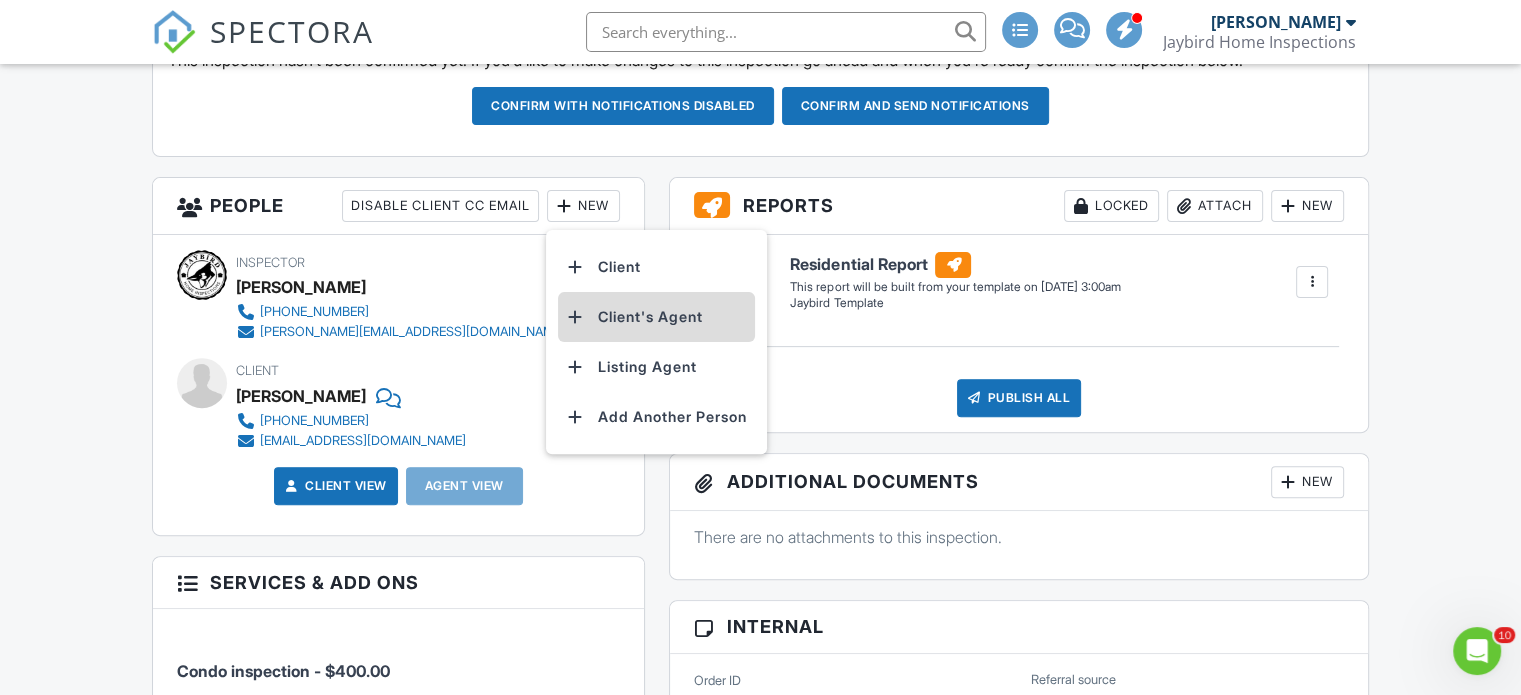 click on "Client's Agent" at bounding box center (656, 317) 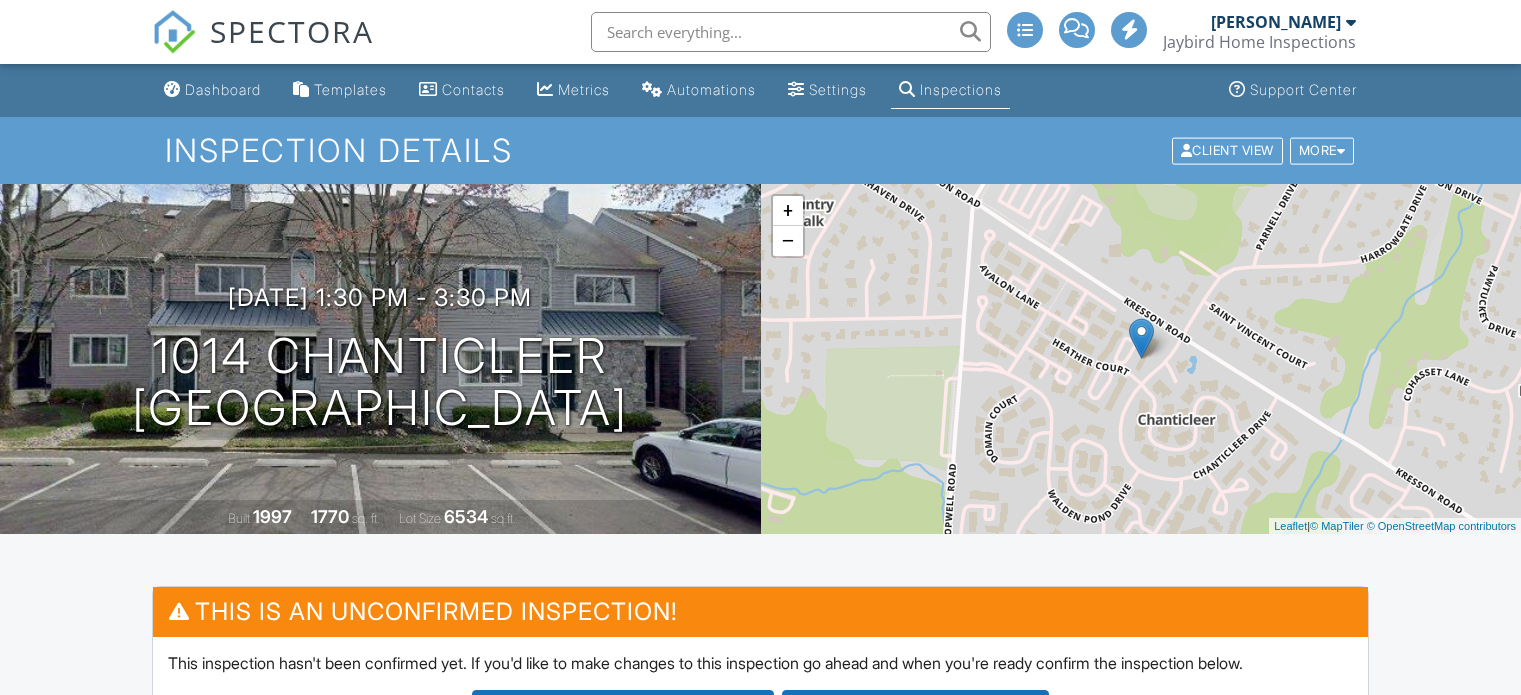 scroll, scrollTop: 603, scrollLeft: 0, axis: vertical 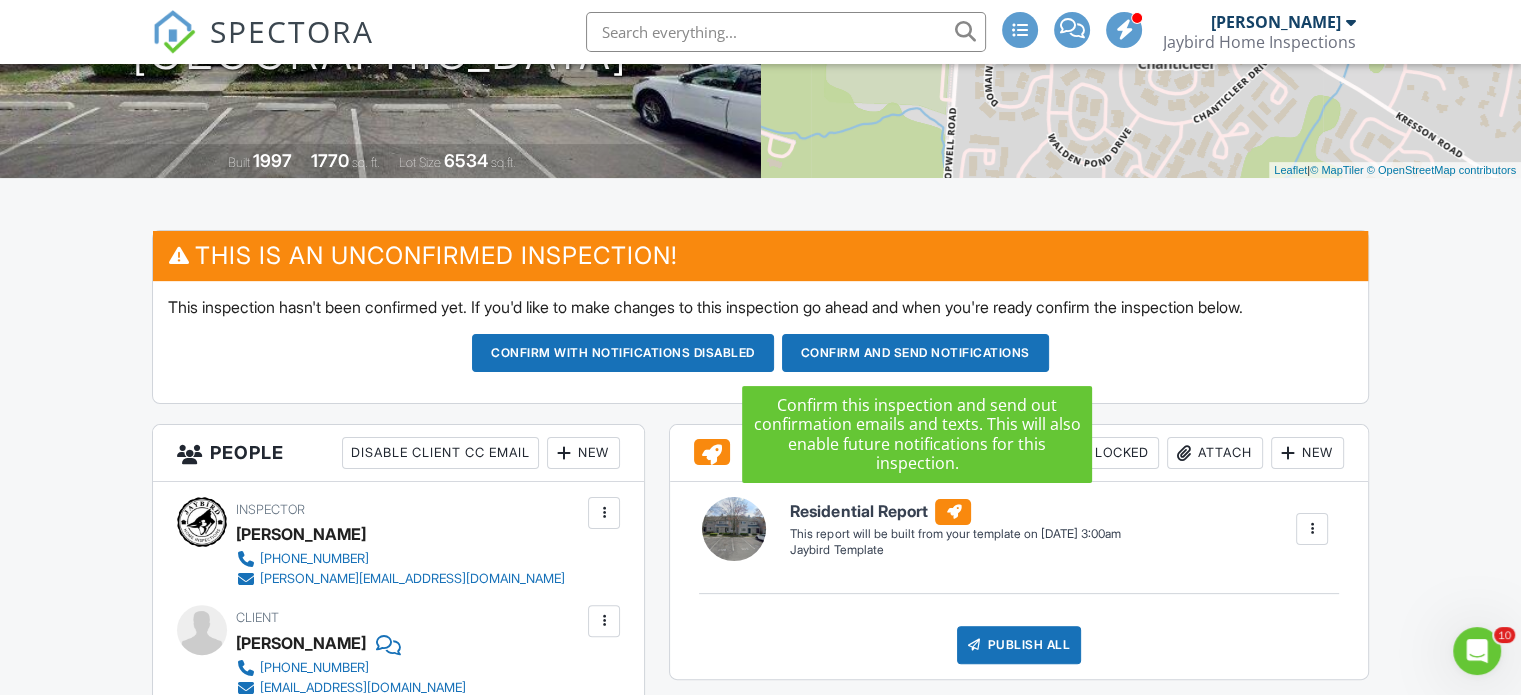 click on "Confirm and send notifications" at bounding box center [623, 353] 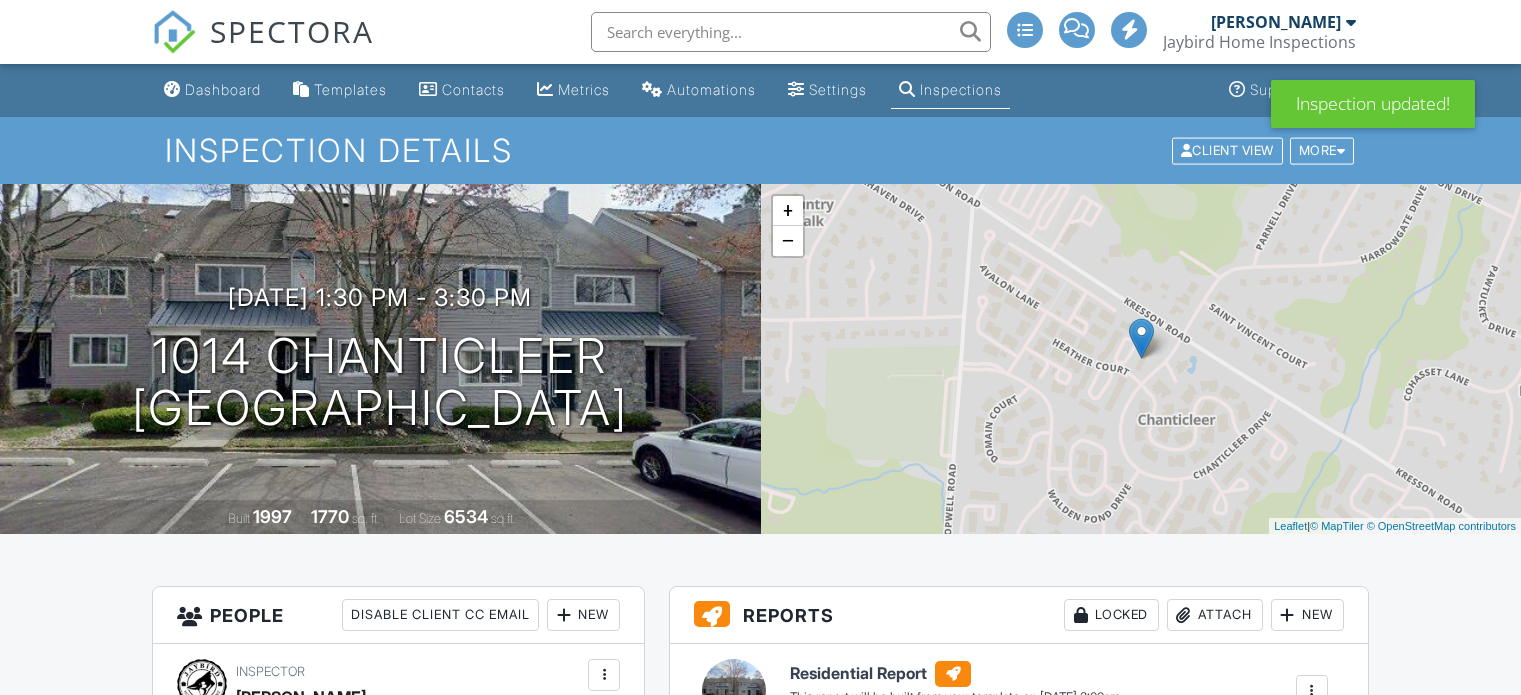 scroll, scrollTop: 0, scrollLeft: 0, axis: both 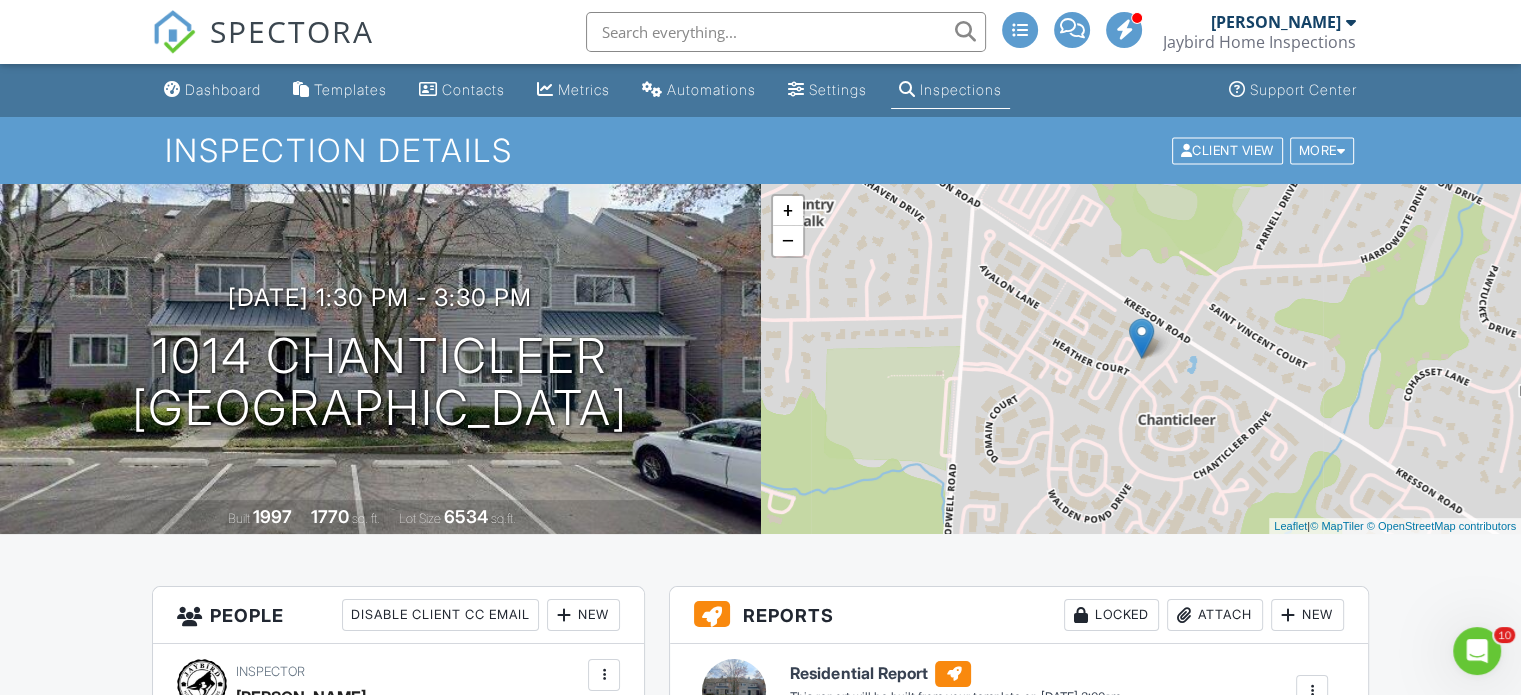 drag, startPoint x: 203, startPoint y: 95, endPoint x: 223, endPoint y: 120, distance: 32.01562 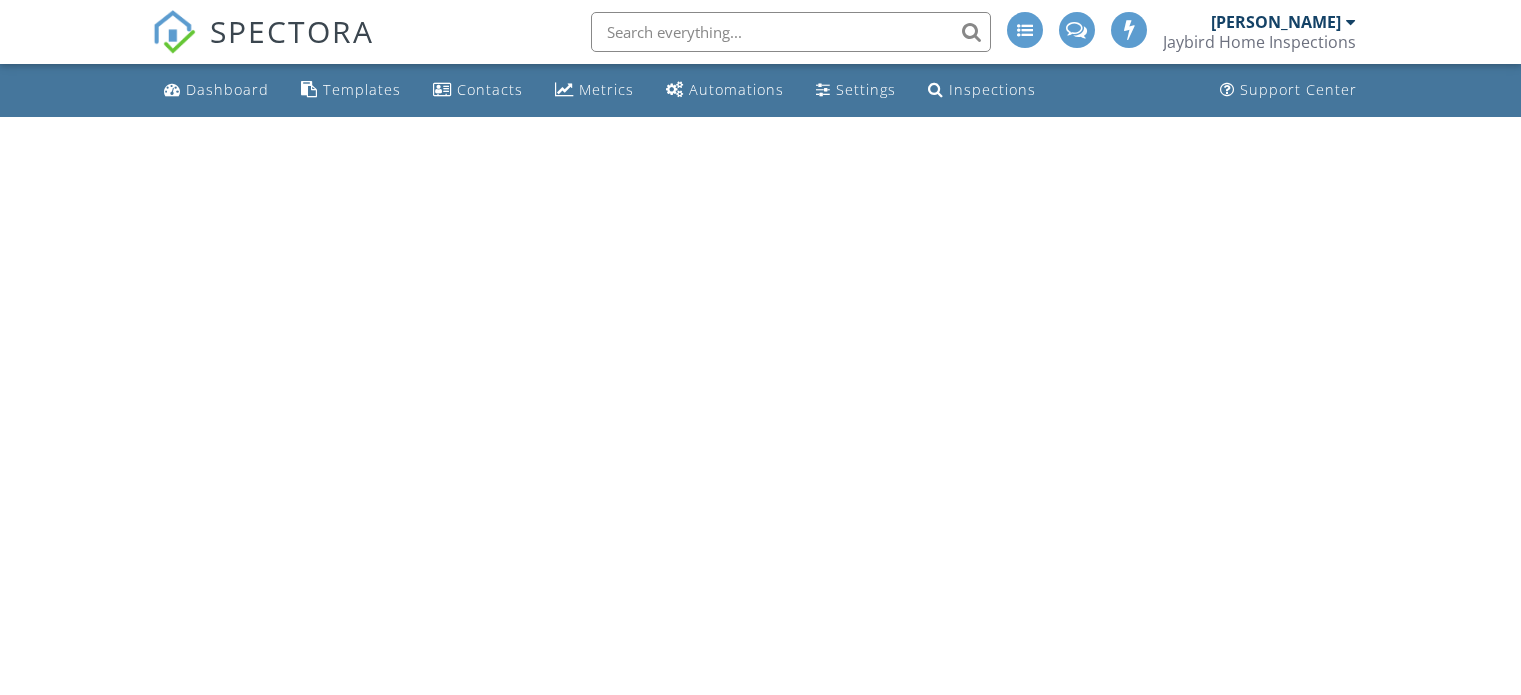scroll, scrollTop: 0, scrollLeft: 0, axis: both 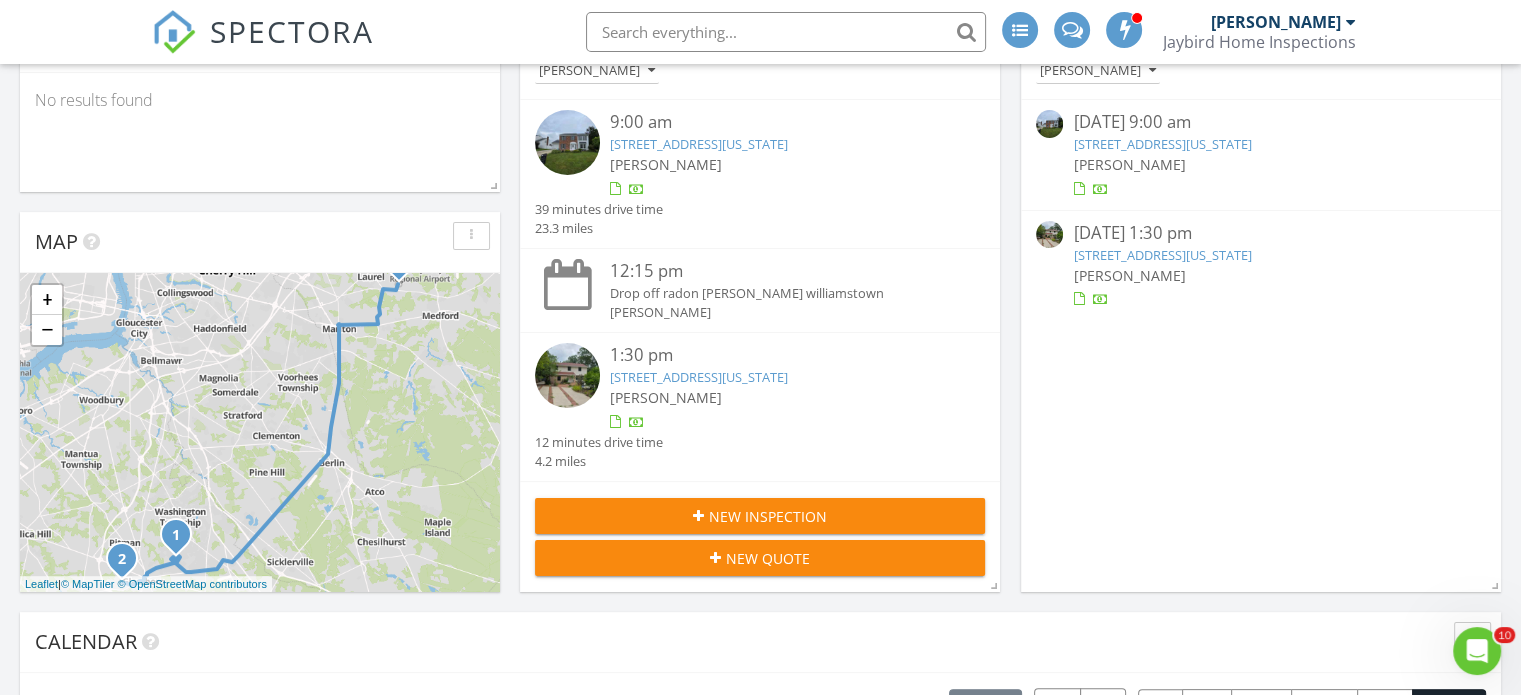 click on "New Inspection" at bounding box center (768, 516) 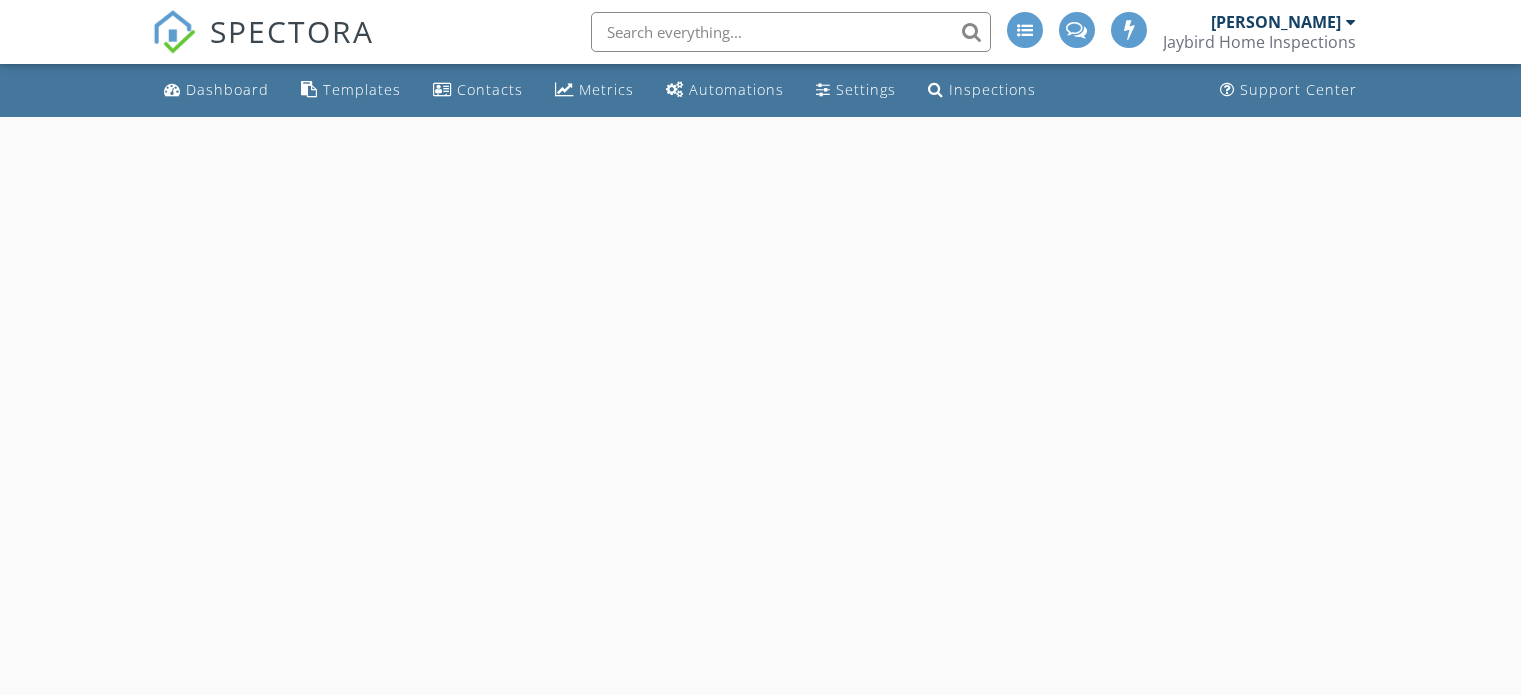 scroll, scrollTop: 0, scrollLeft: 0, axis: both 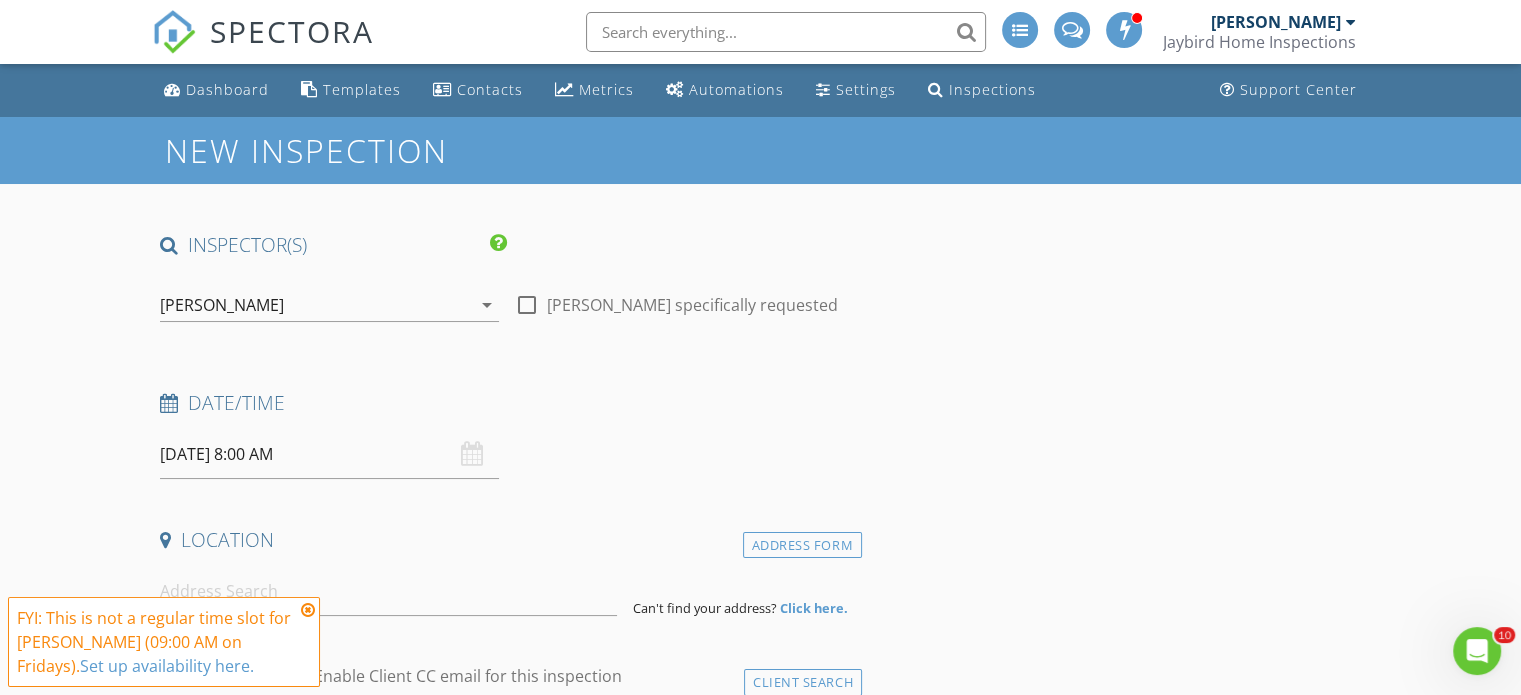 click on "[DATE] 8:00 AM" at bounding box center (329, 454) 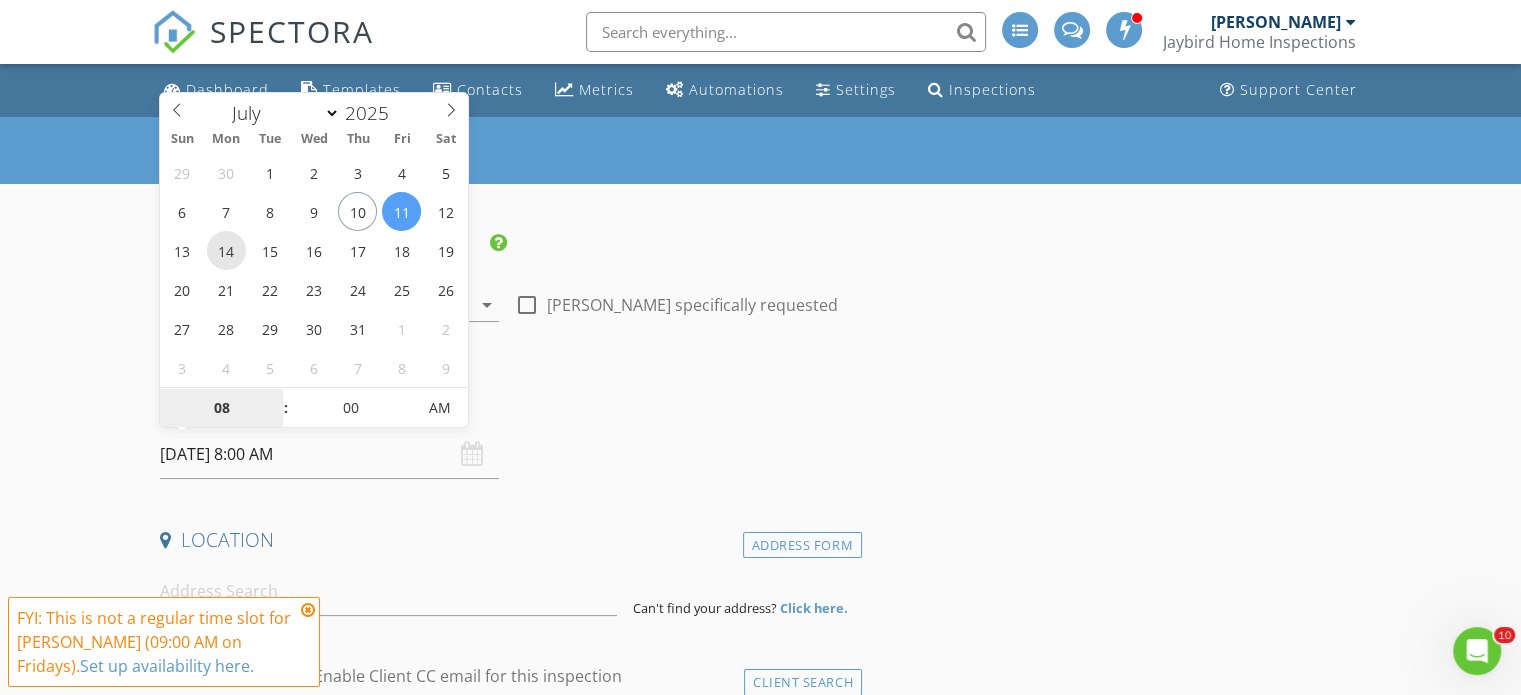 type on "[DATE] 8:00 AM" 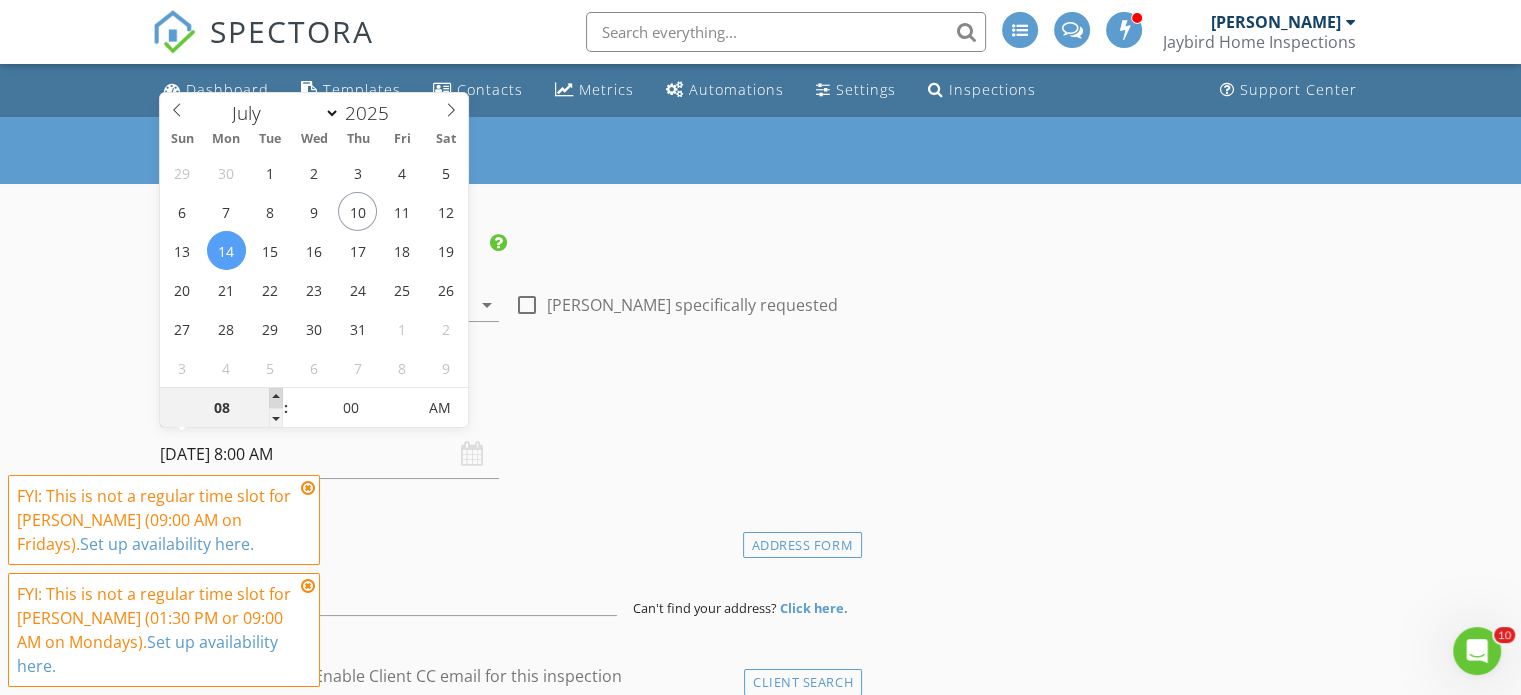 type on "09" 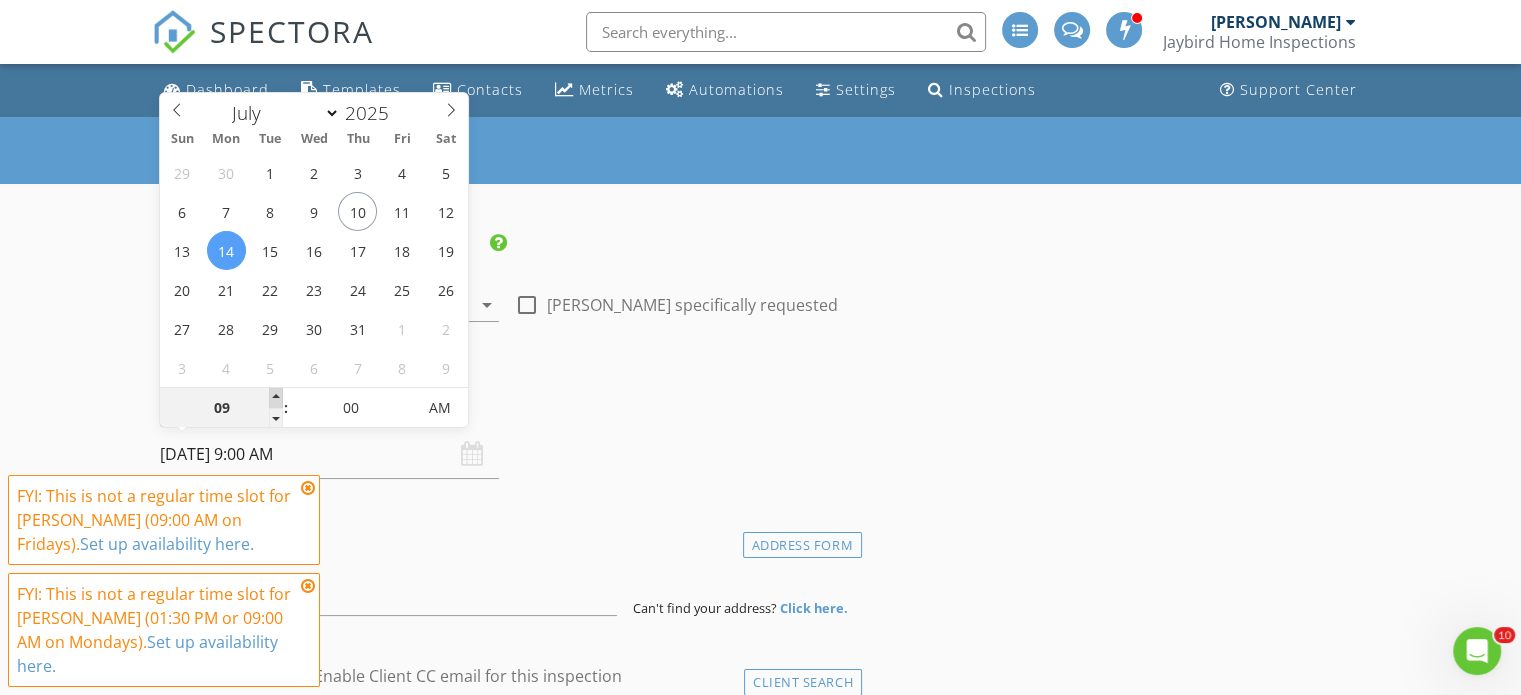 click at bounding box center [276, 398] 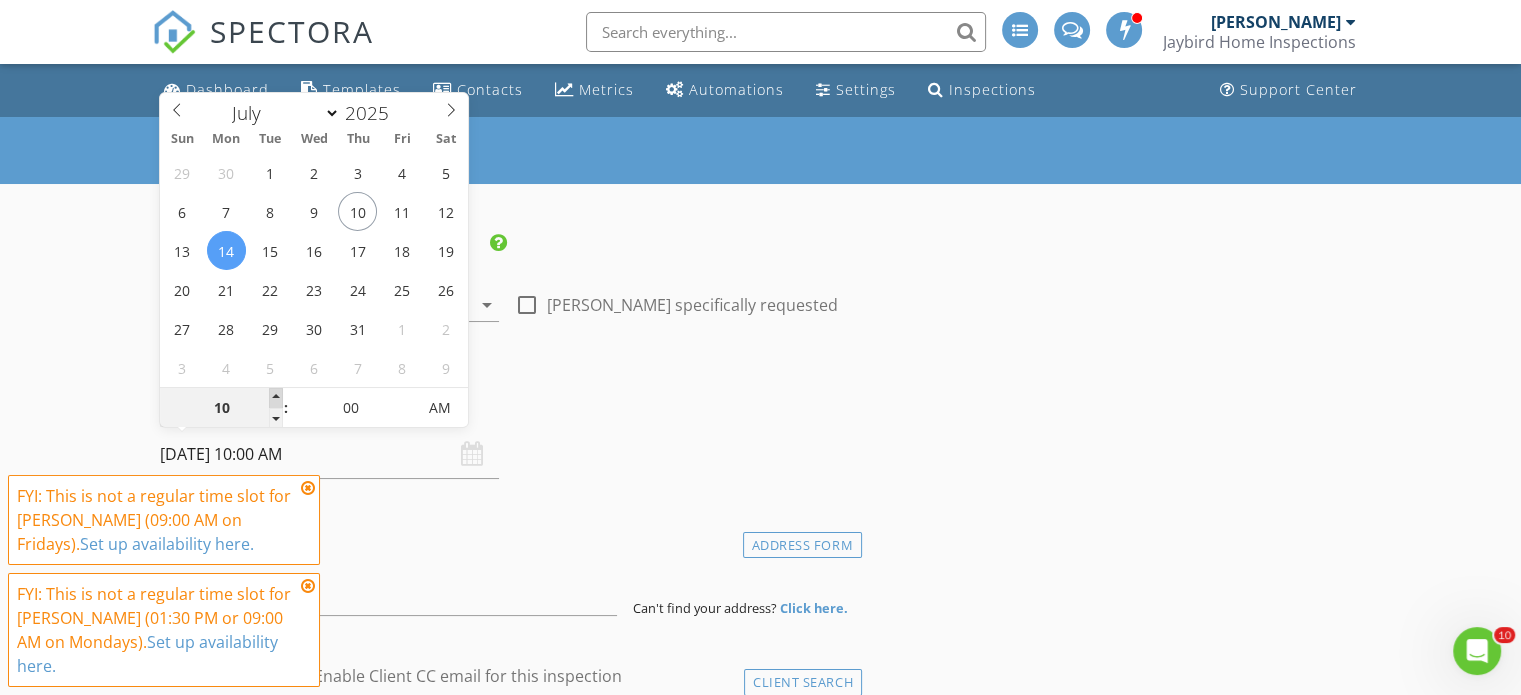 click at bounding box center [276, 398] 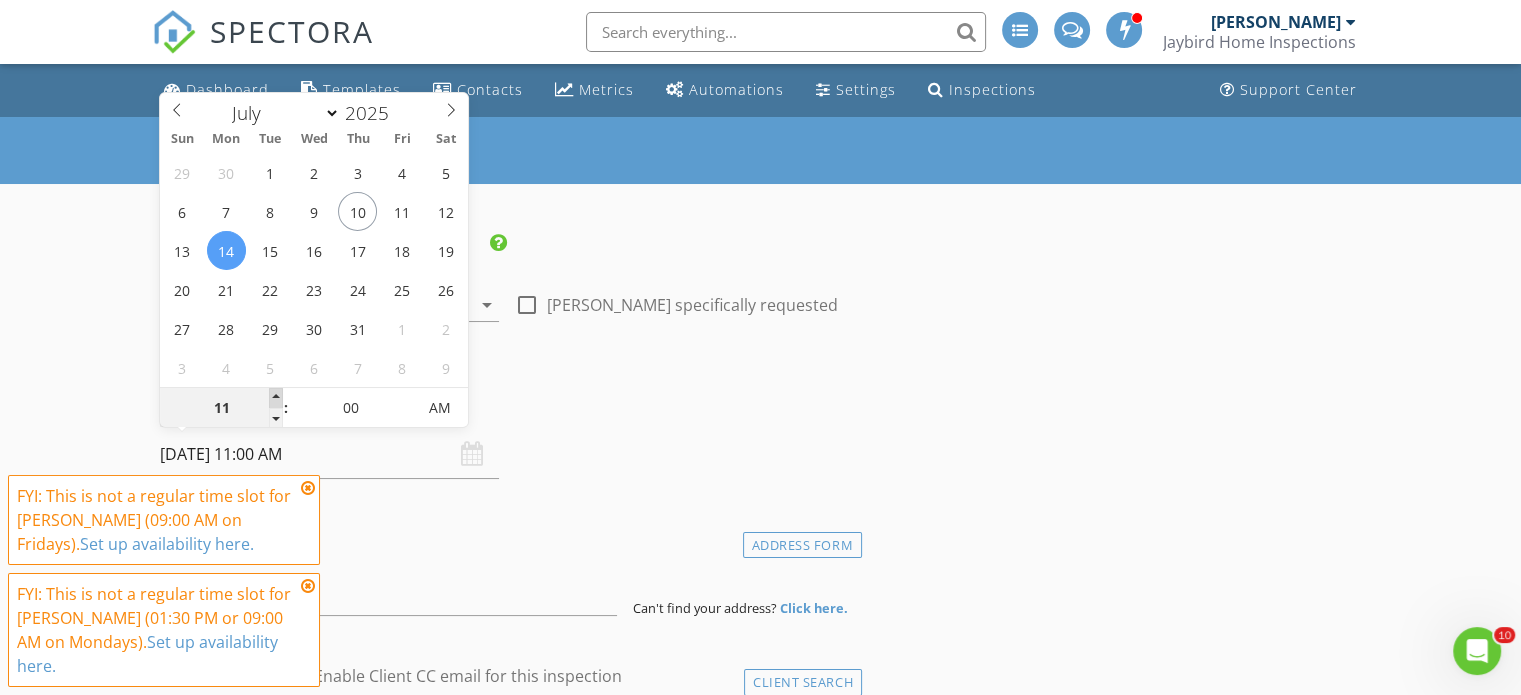 click at bounding box center [276, 398] 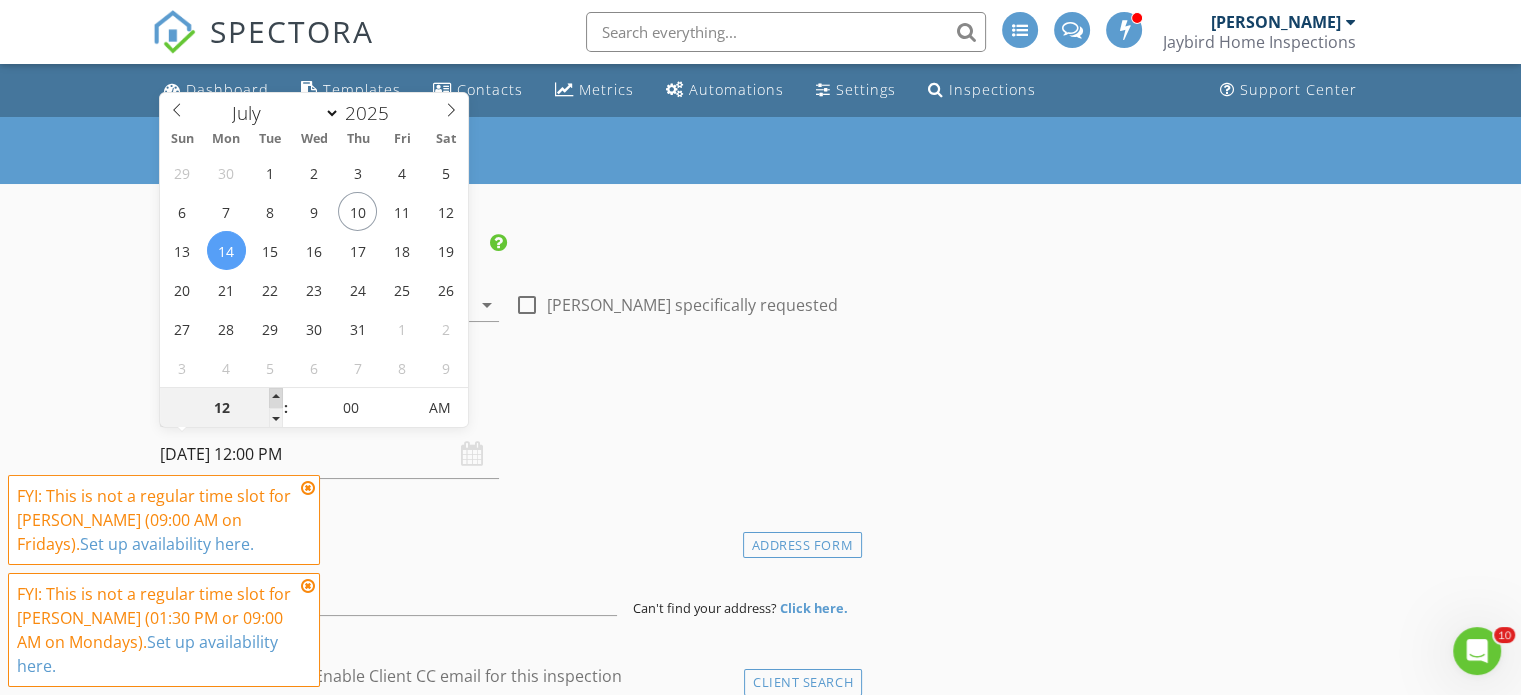 click at bounding box center (276, 398) 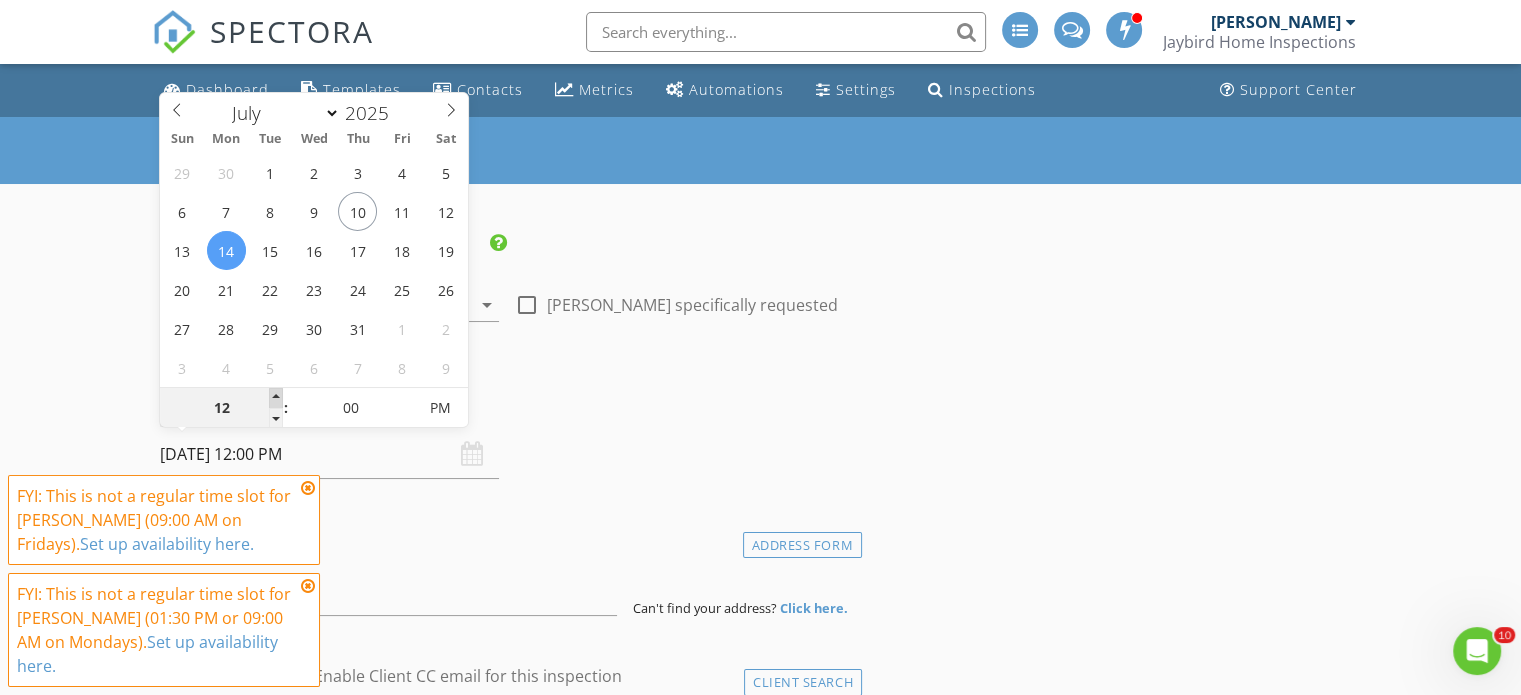 type on "01" 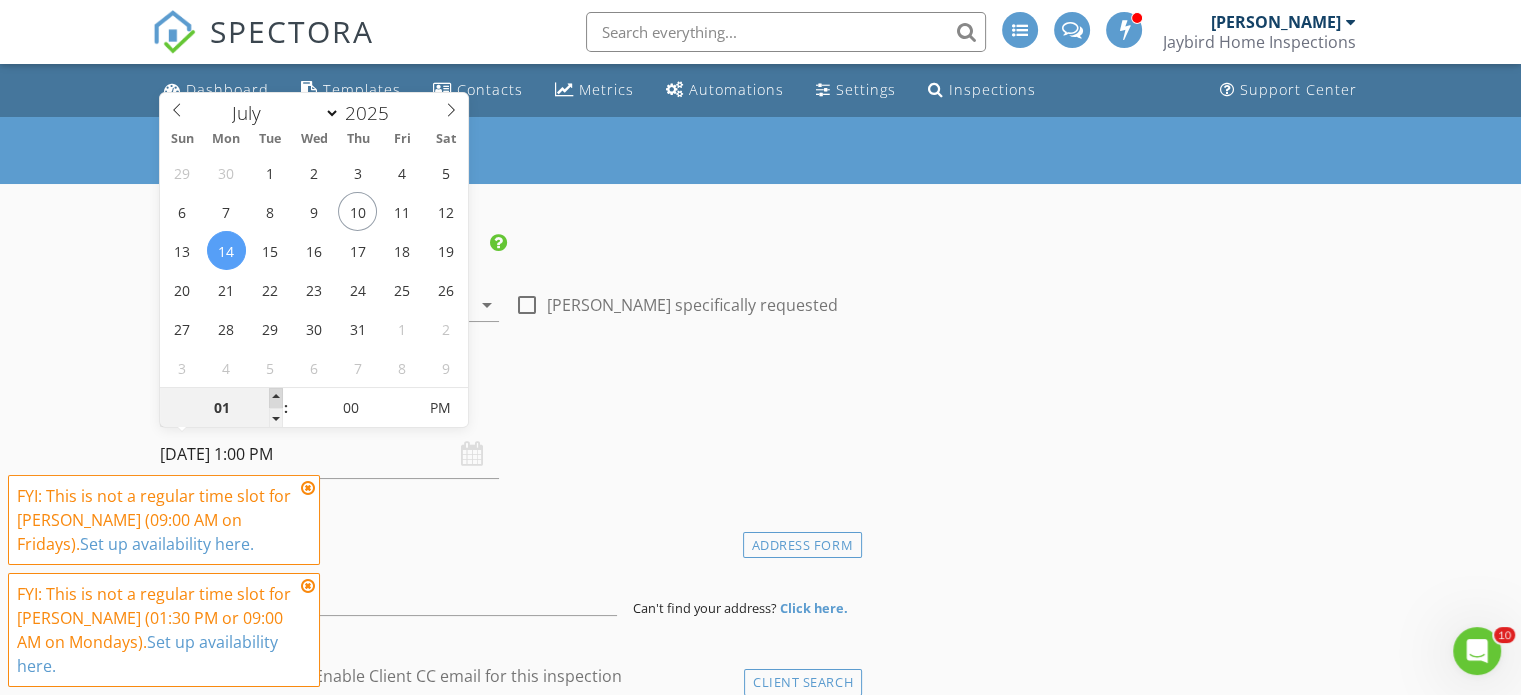 click at bounding box center (276, 398) 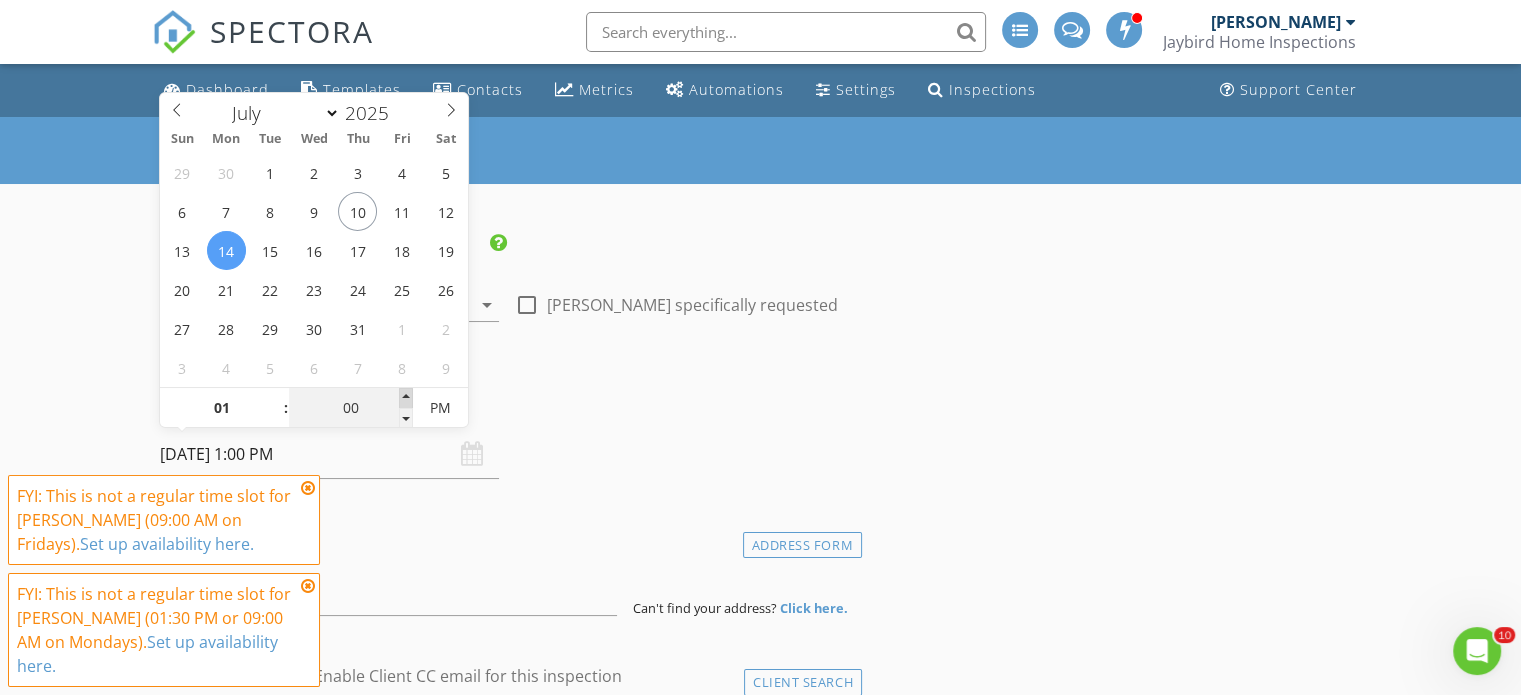 type on "05" 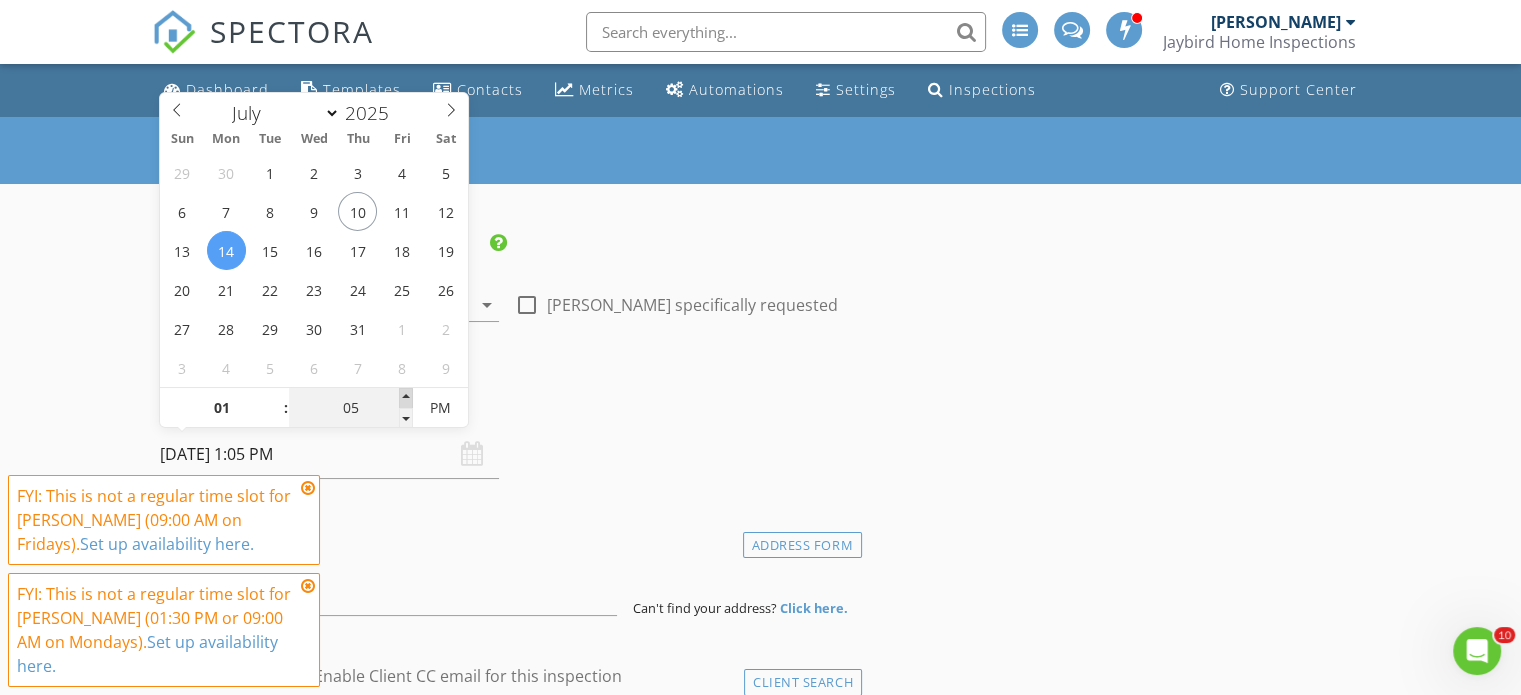 click at bounding box center (406, 398) 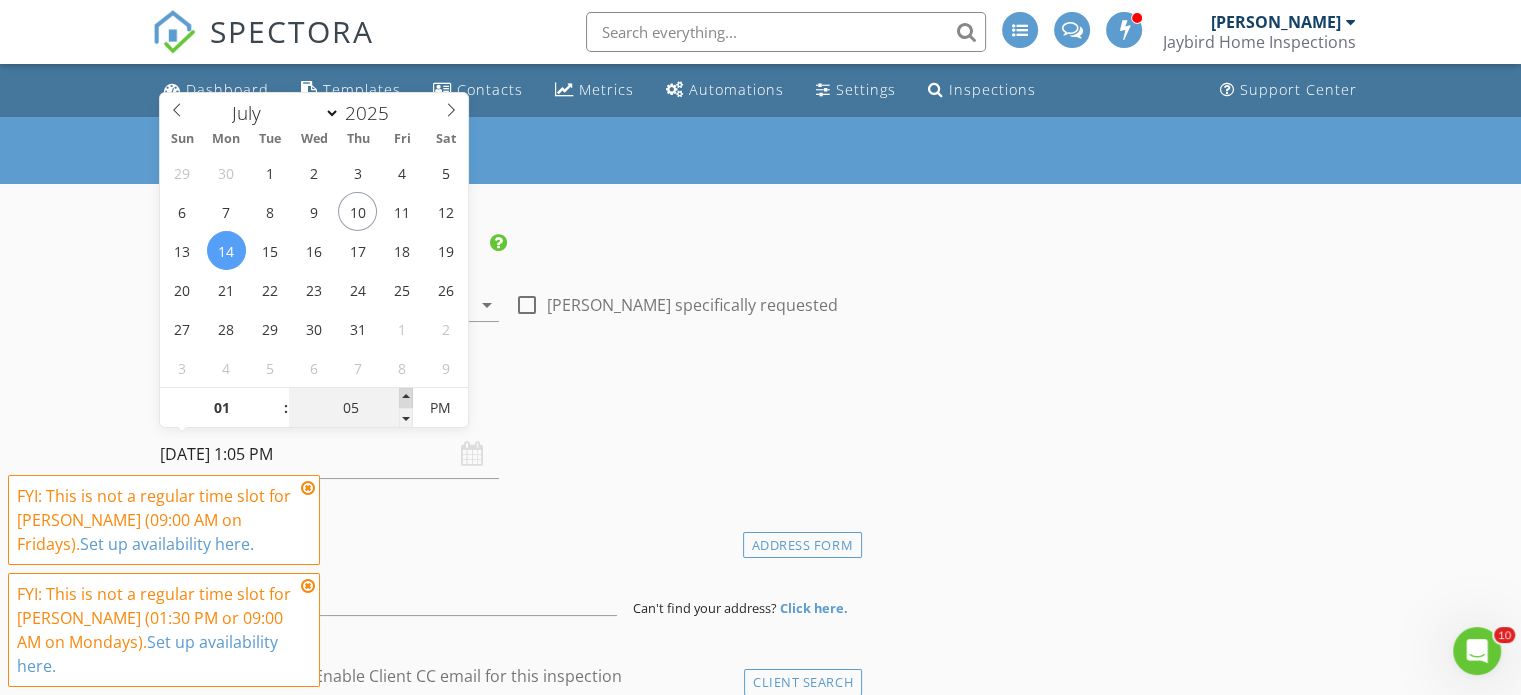 type on "10" 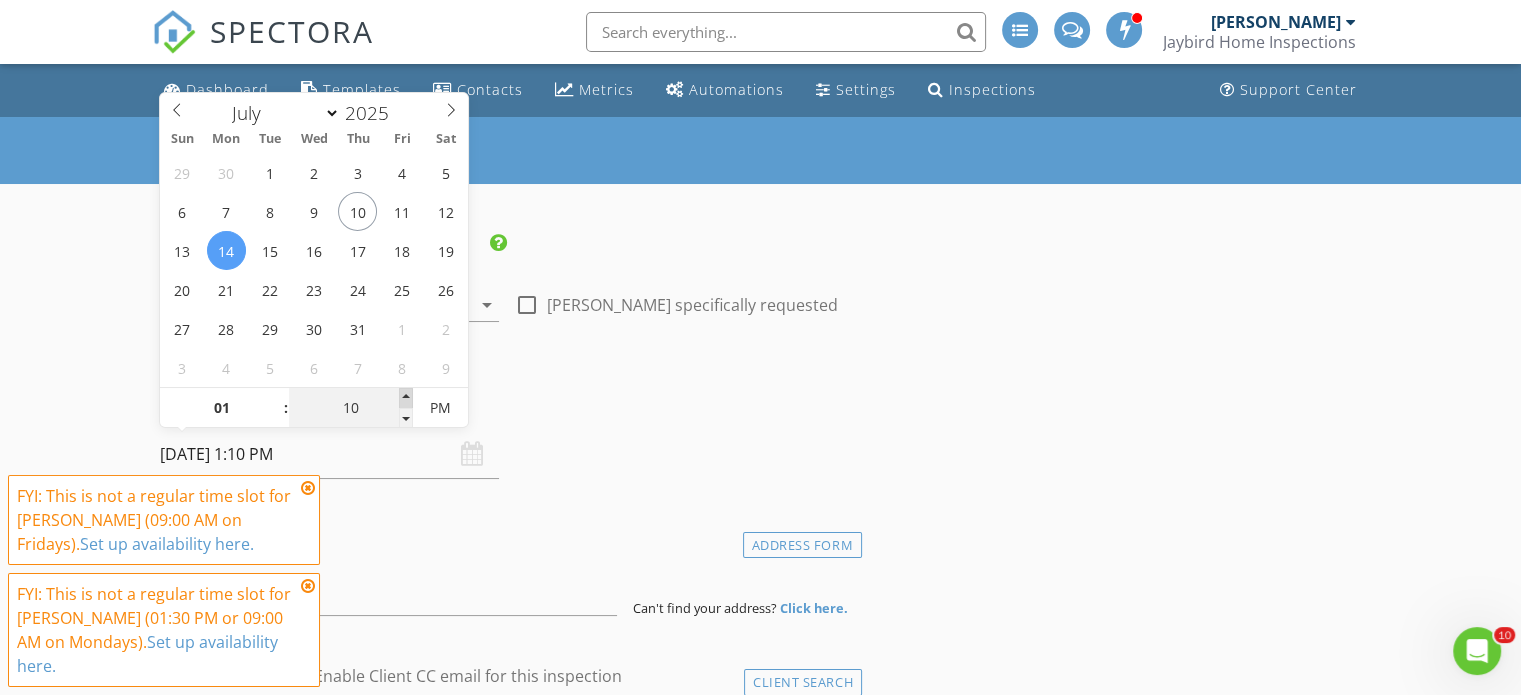 click at bounding box center [406, 398] 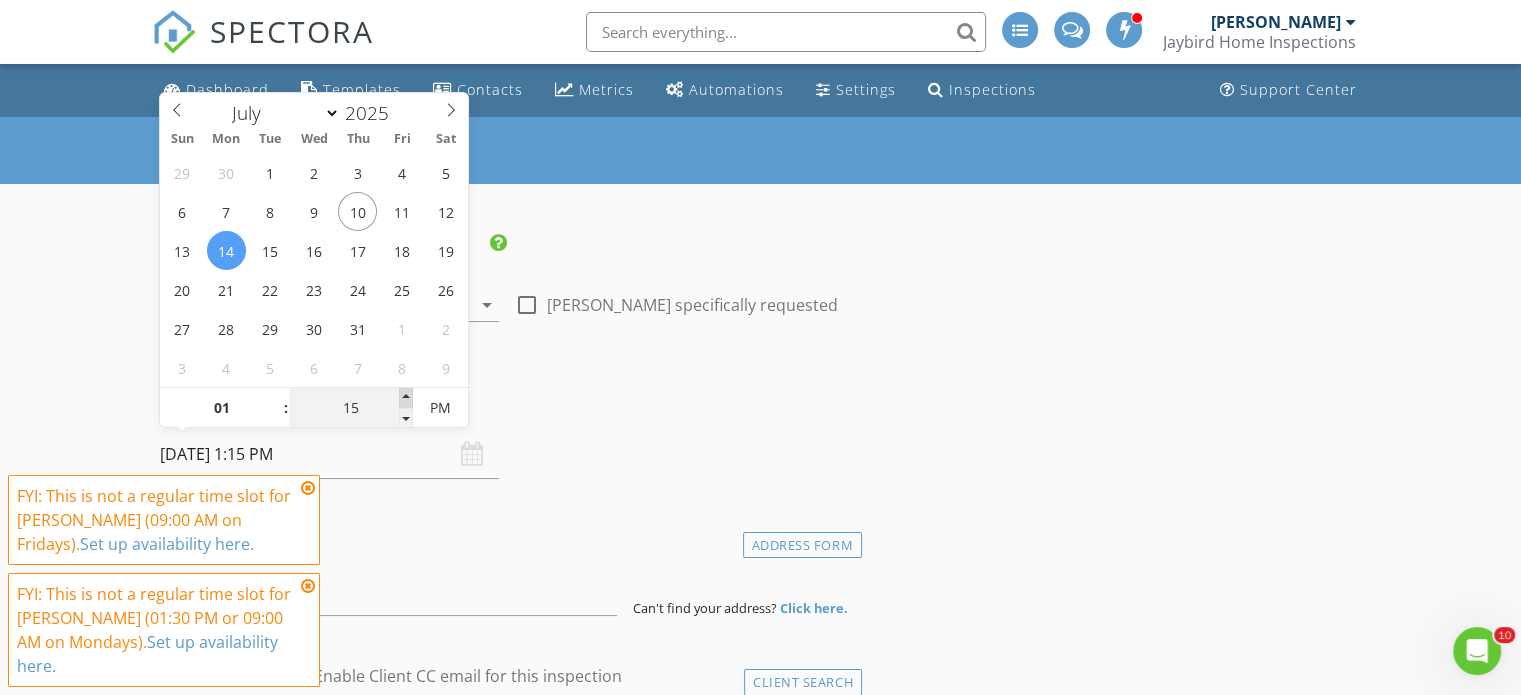 click at bounding box center (406, 398) 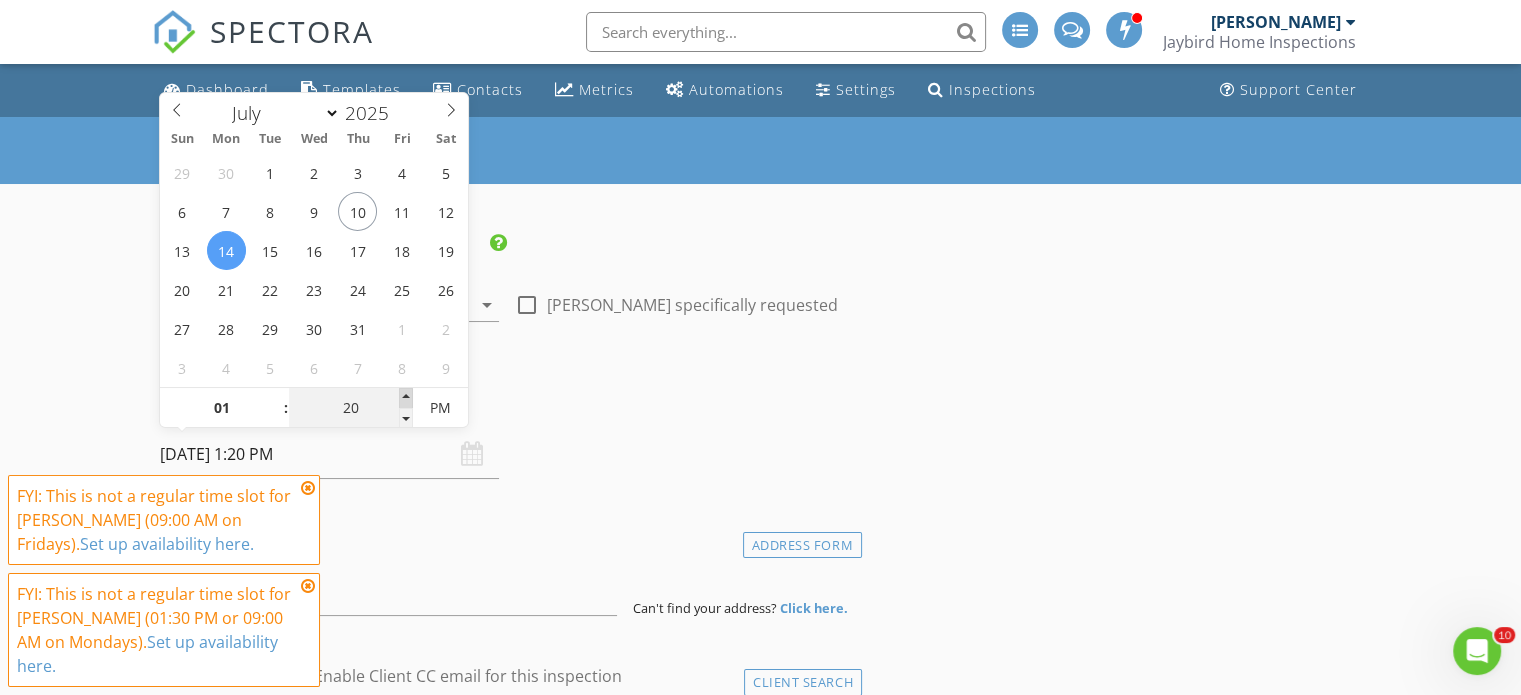 click at bounding box center [406, 398] 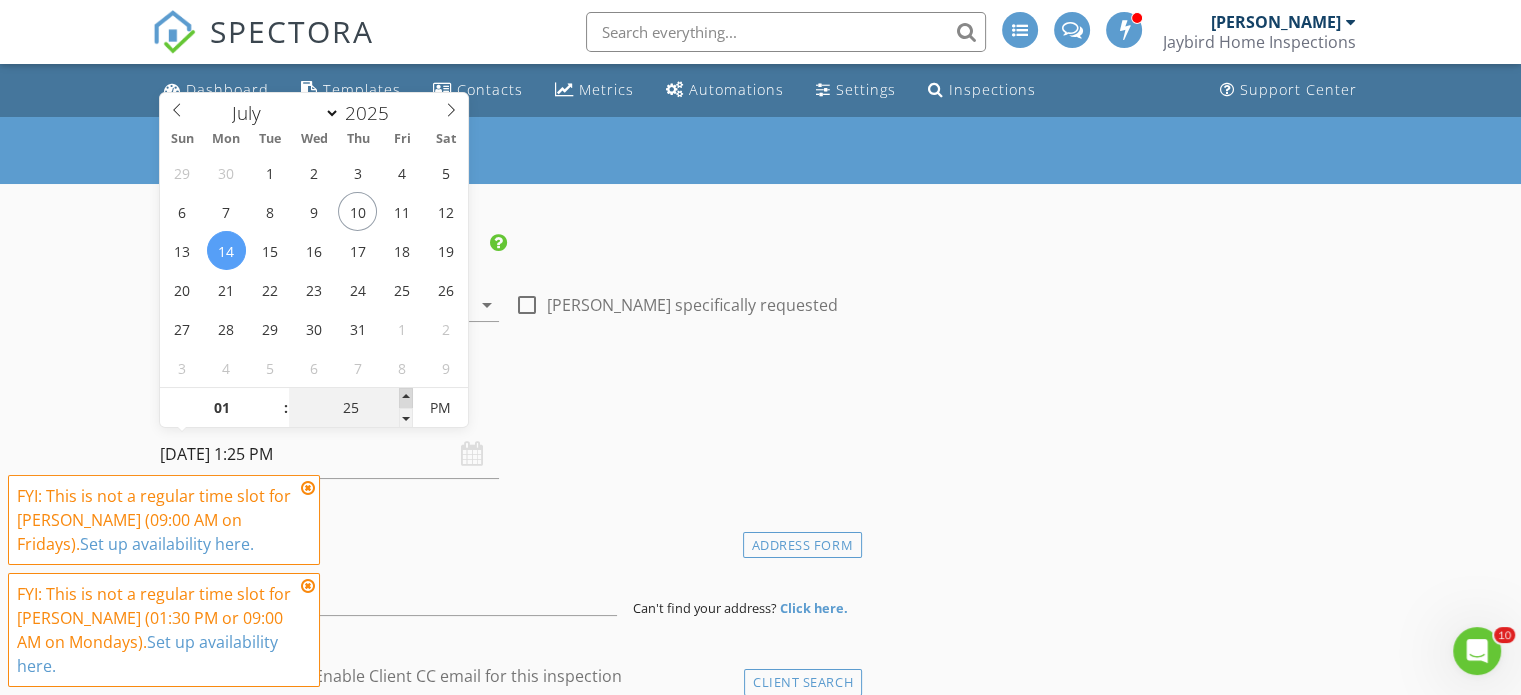 click at bounding box center (406, 398) 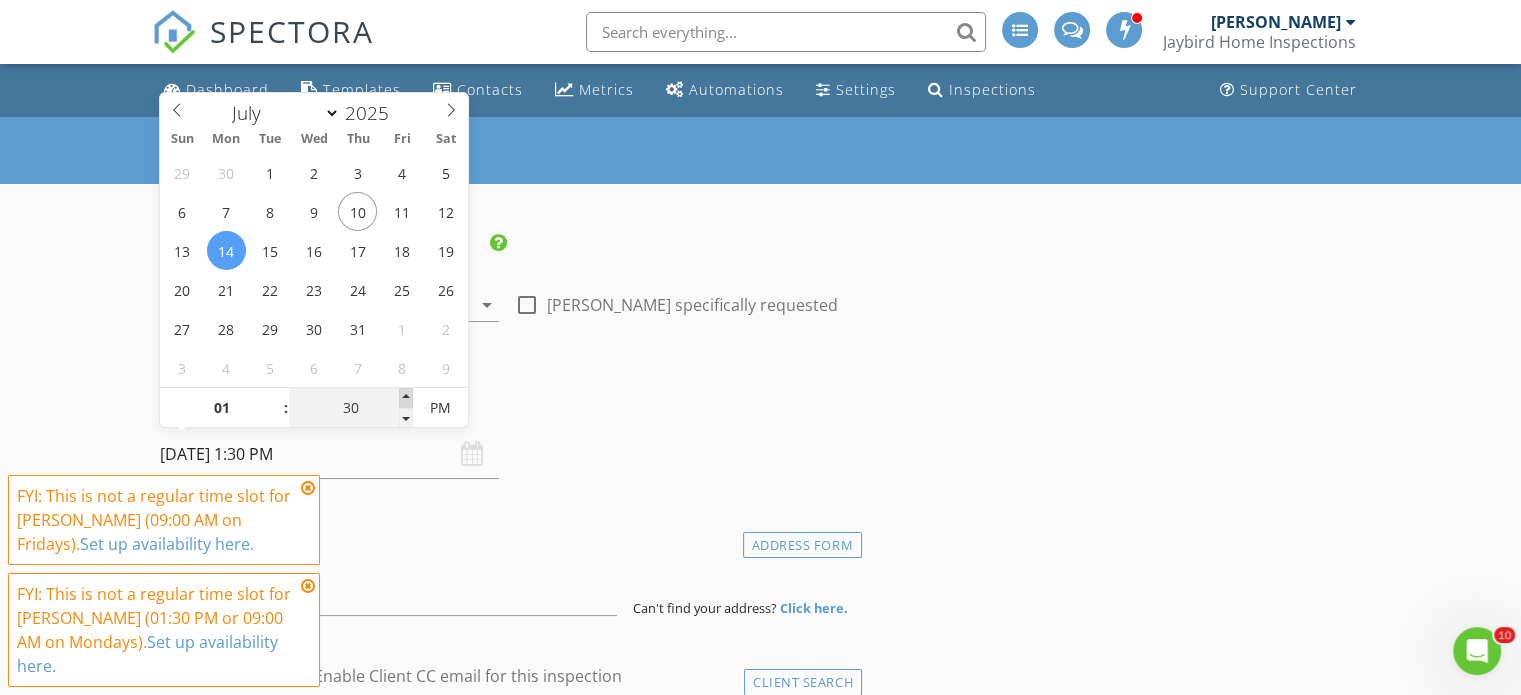 click at bounding box center [406, 398] 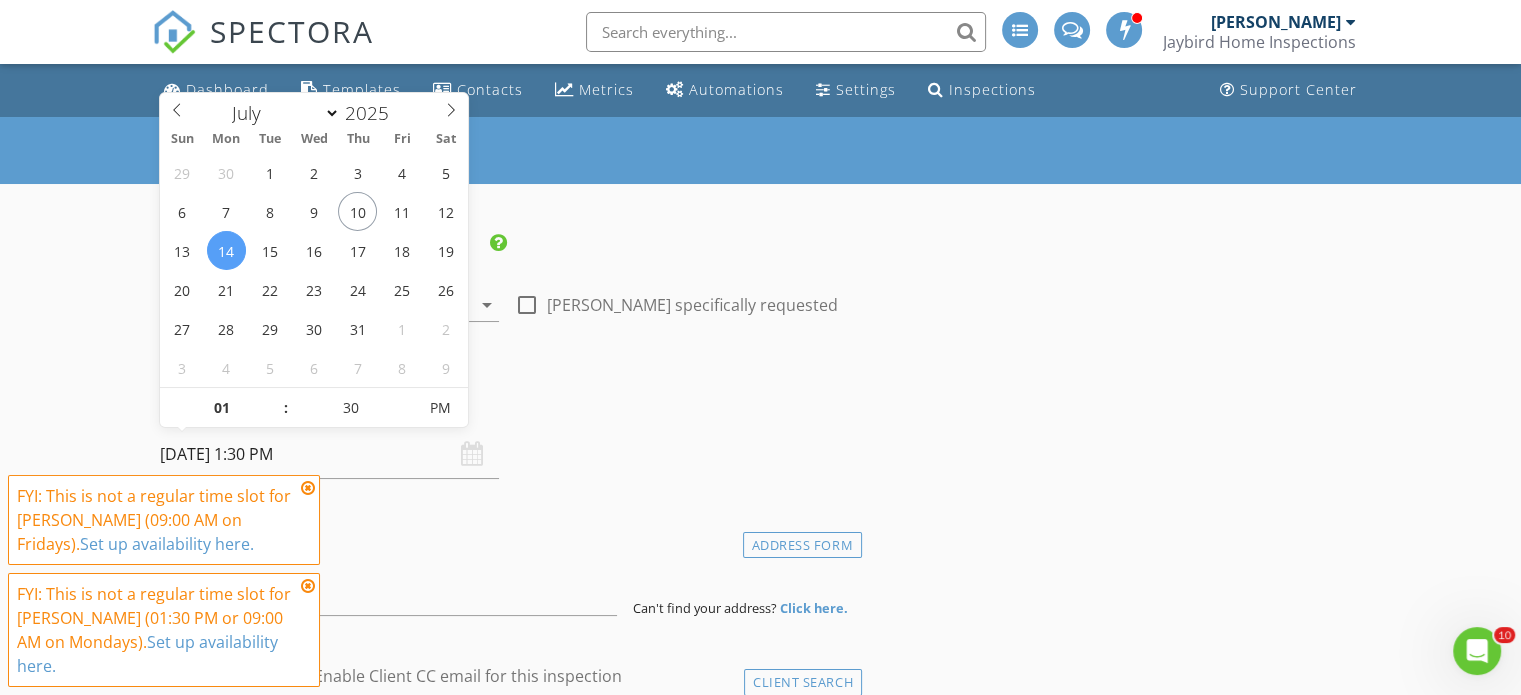 click on "New Inspection
INSPECTOR(S)
check_box   Jason Pertuit   PRIMARY   Jason Pertuit arrow_drop_down   check_box_outline_blank Jason Pertuit specifically requested
Date/Time
07/14/2025 1:30 PM
Location
Address Form       Can't find your address?   Click here.
client
check_box Enable Client CC email for this inspection   Client Search     check_box_outline_blank Client is a Company/Organization     First Name   Last Name   Email   CC Email   Phone   Address   City   State   Zip     Tags         Notes   Private Notes
ADD ADDITIONAL client
SERVICES
check_box_outline_blank   Townhouse inspection   check_box_outline_blank   Condo inspection   check_box_outline_blank   Multi-family inspection (2 units)   check_box_outline_blank   Re-inspect (minor)   check_box_outline_blank" at bounding box center (760, 1917) 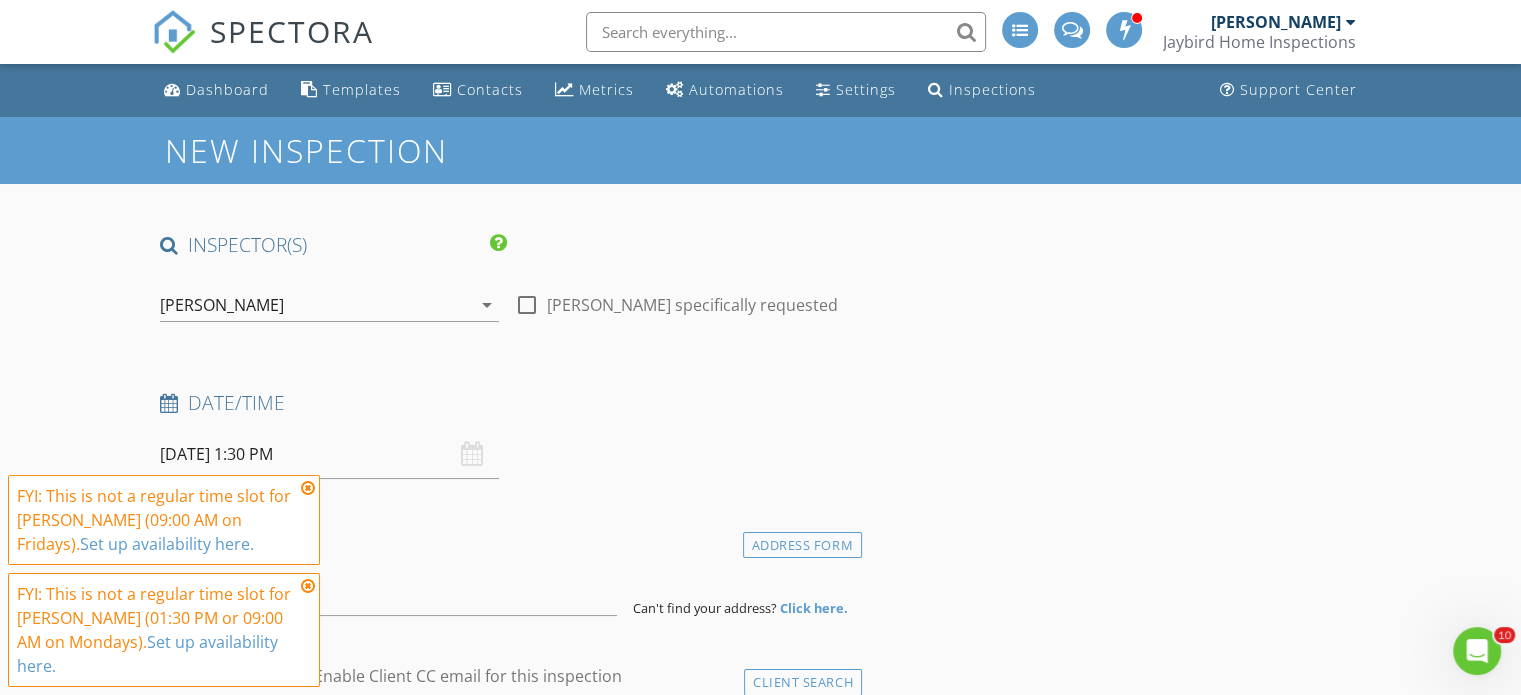 drag, startPoint x: 310, startPoint y: 515, endPoint x: 310, endPoint y: 579, distance: 64 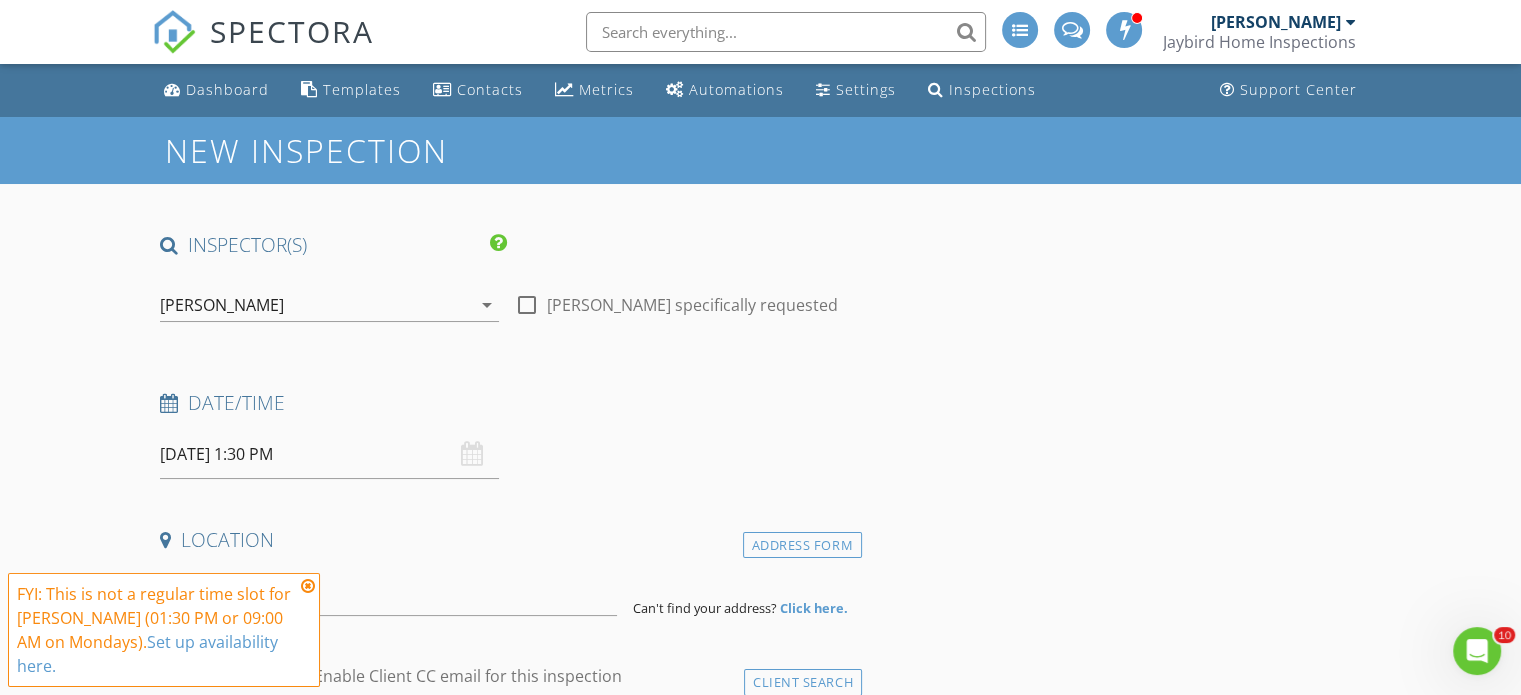 click at bounding box center (308, 586) 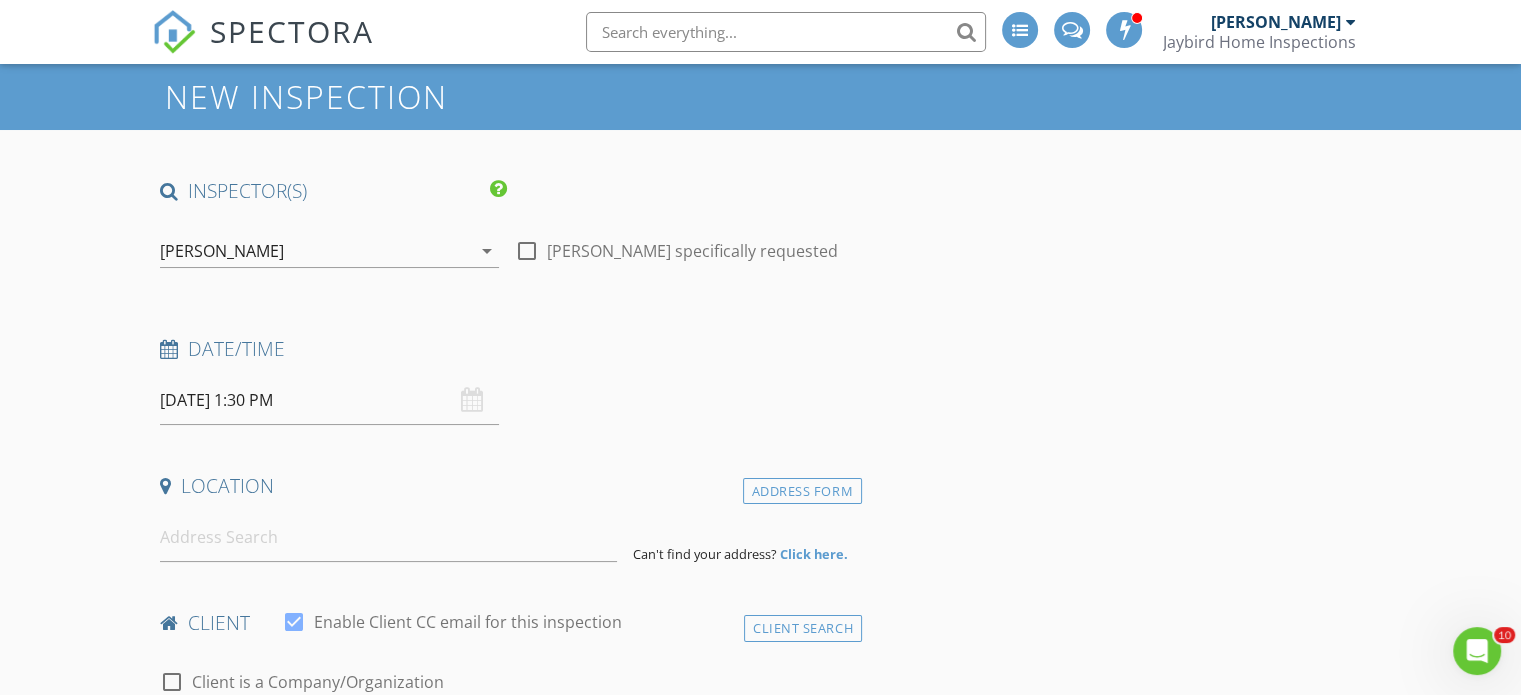 scroll, scrollTop: 100, scrollLeft: 0, axis: vertical 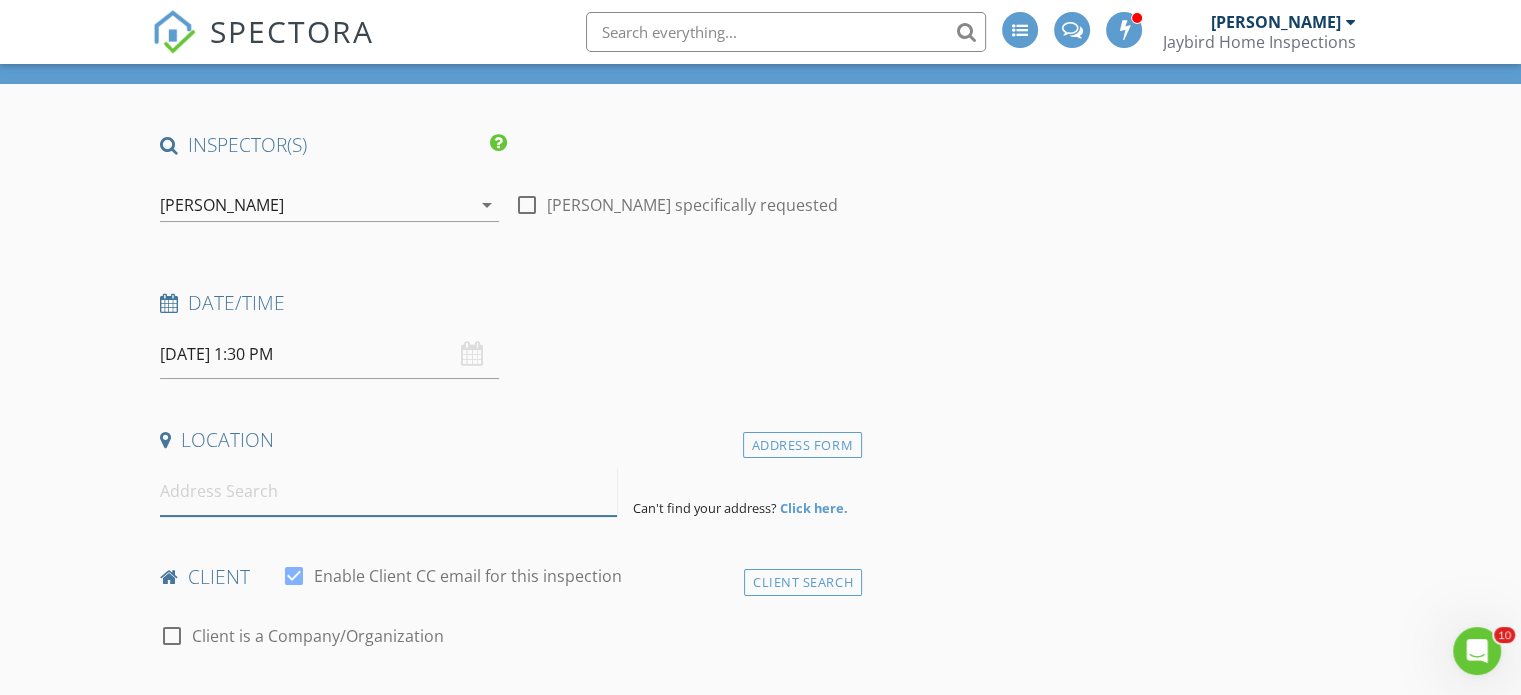 click at bounding box center [388, 491] 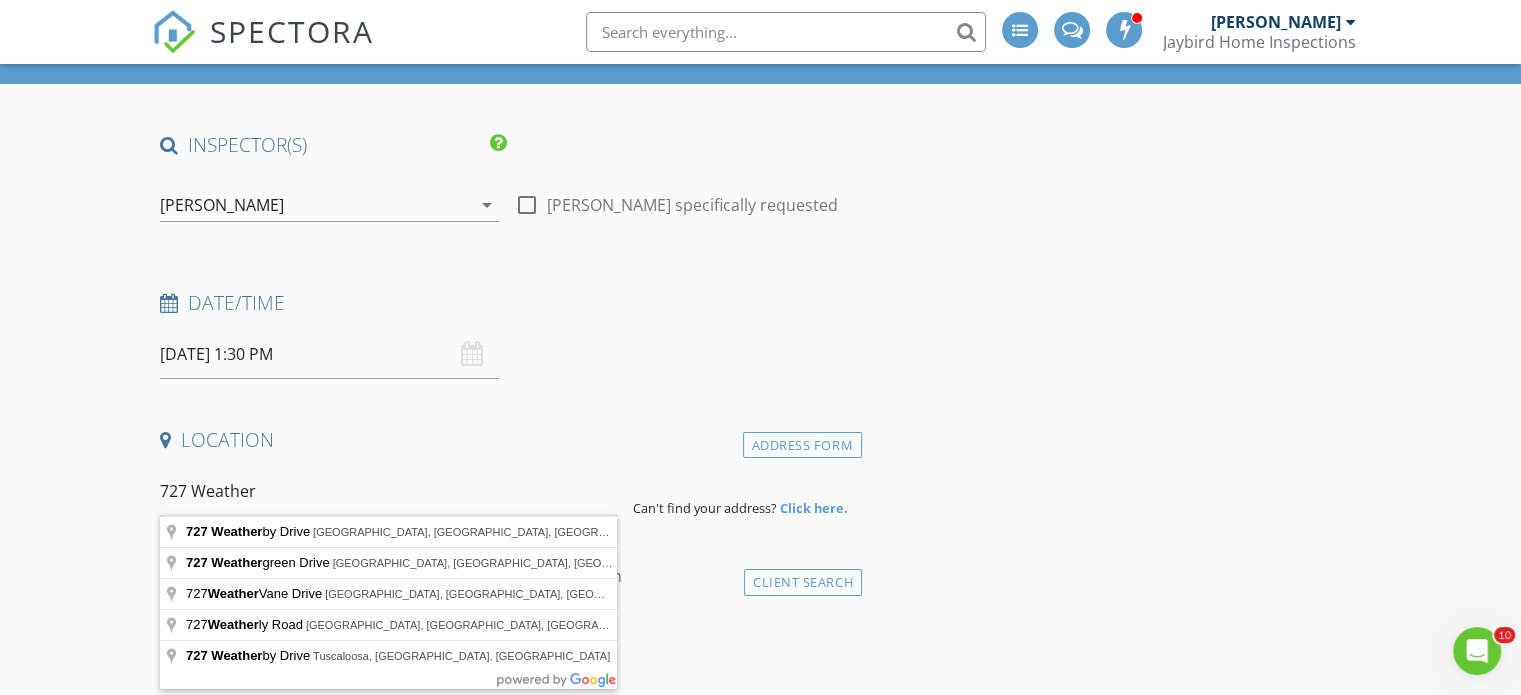 type on "727 Weatherby Drive, Woodbury, NJ, USA" 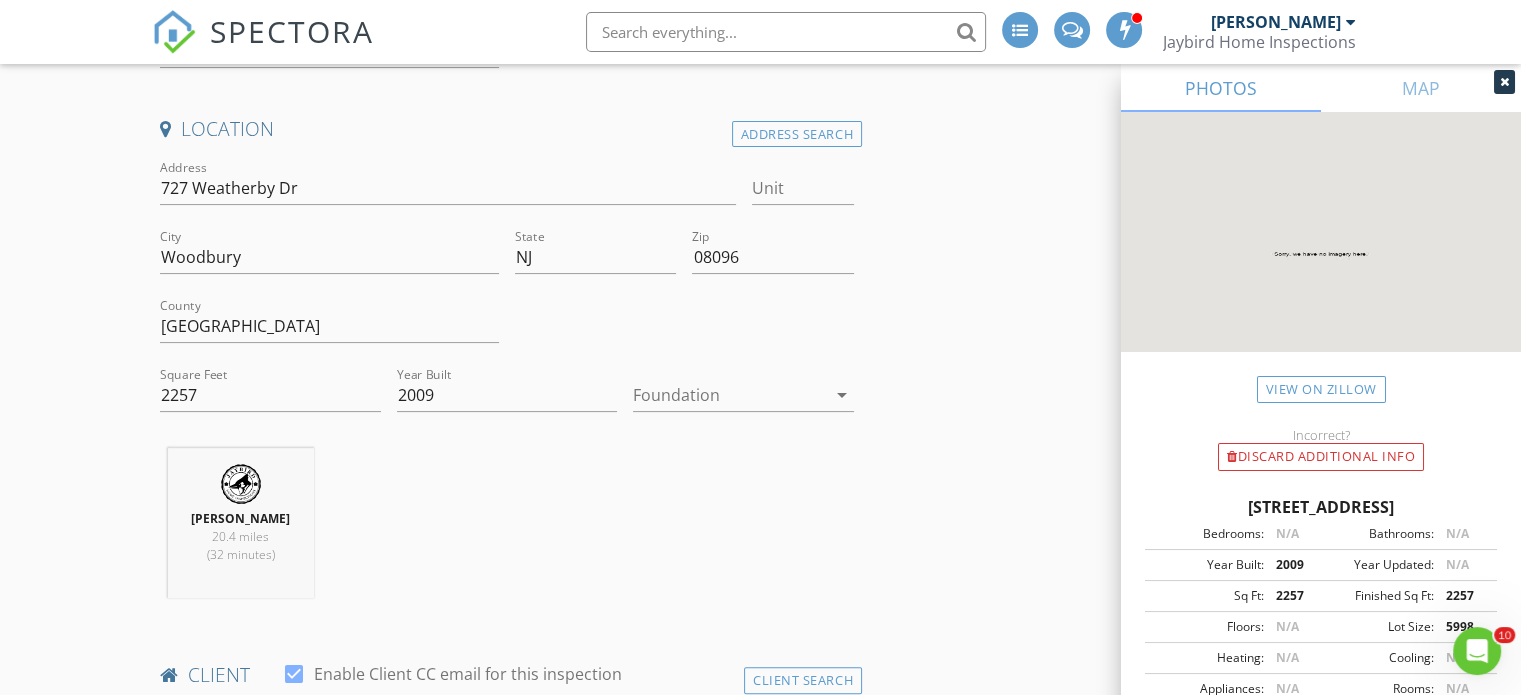 scroll, scrollTop: 381, scrollLeft: 0, axis: vertical 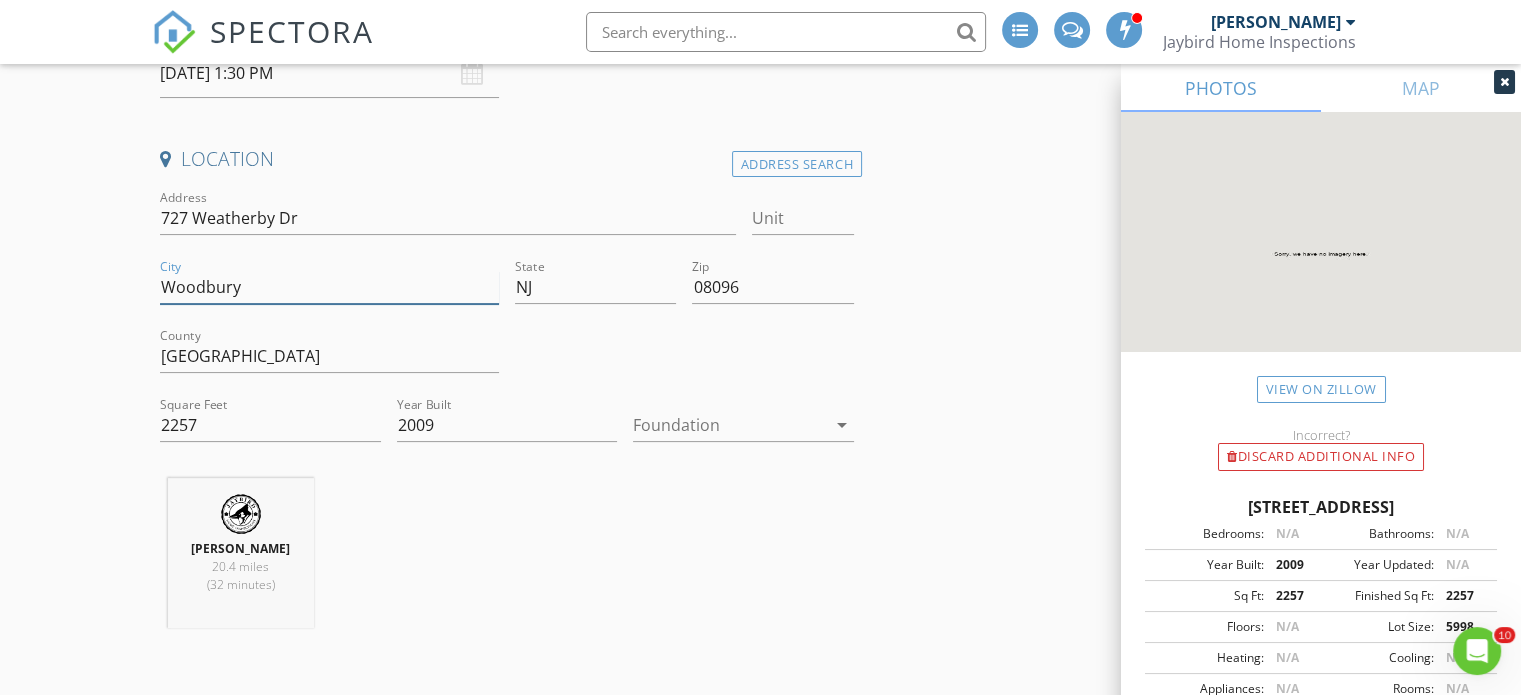 drag, startPoint x: 289, startPoint y: 287, endPoint x: 116, endPoint y: 289, distance: 173.01157 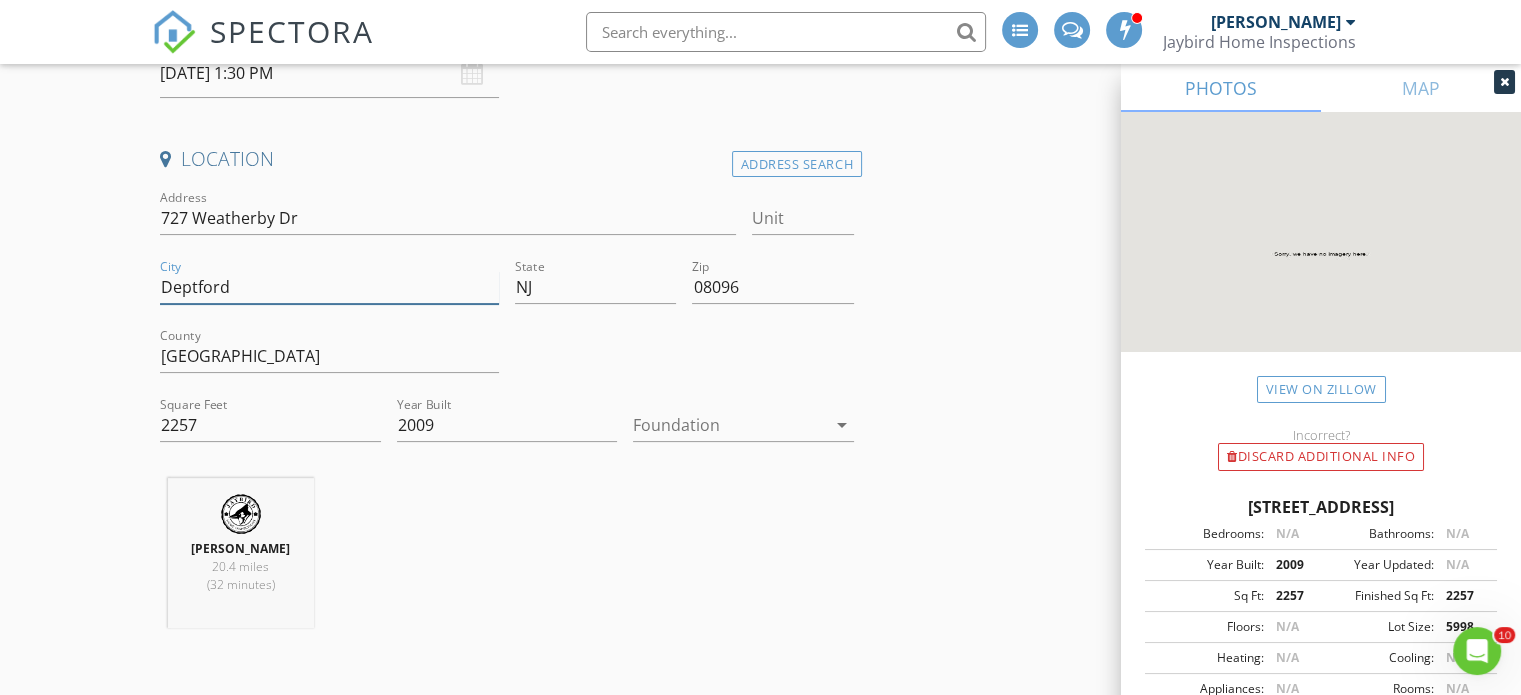 type on "Deptford" 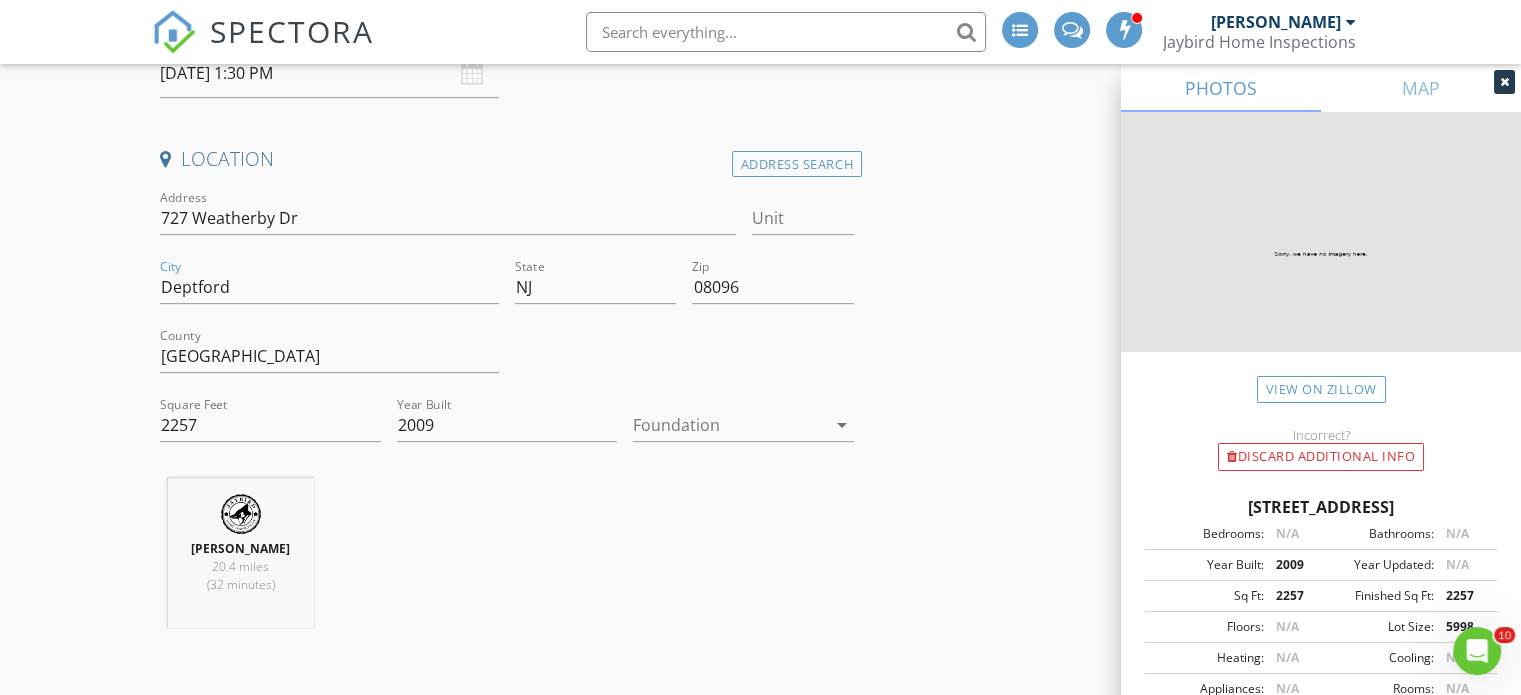 drag, startPoint x: 72, startPoint y: 300, endPoint x: 88, endPoint y: 295, distance: 16.763054 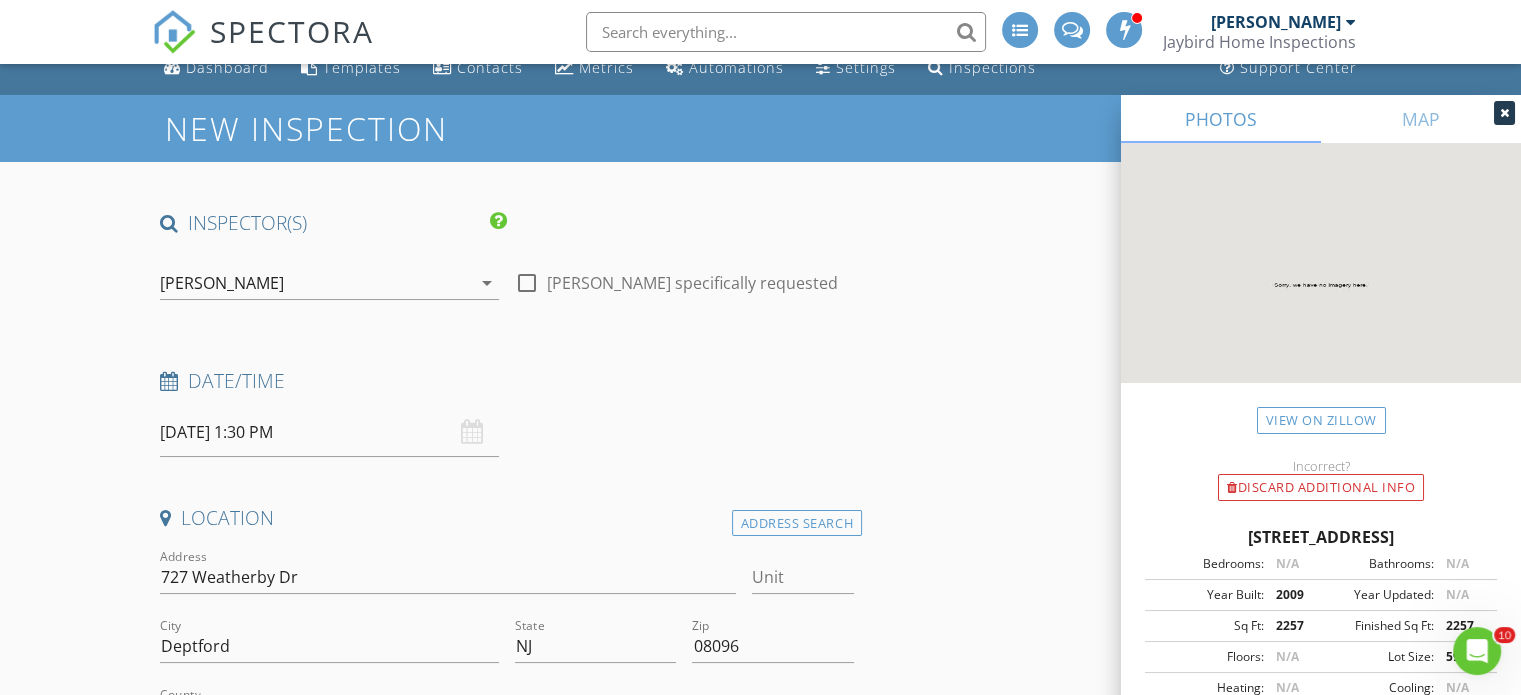 scroll, scrollTop: 12, scrollLeft: 0, axis: vertical 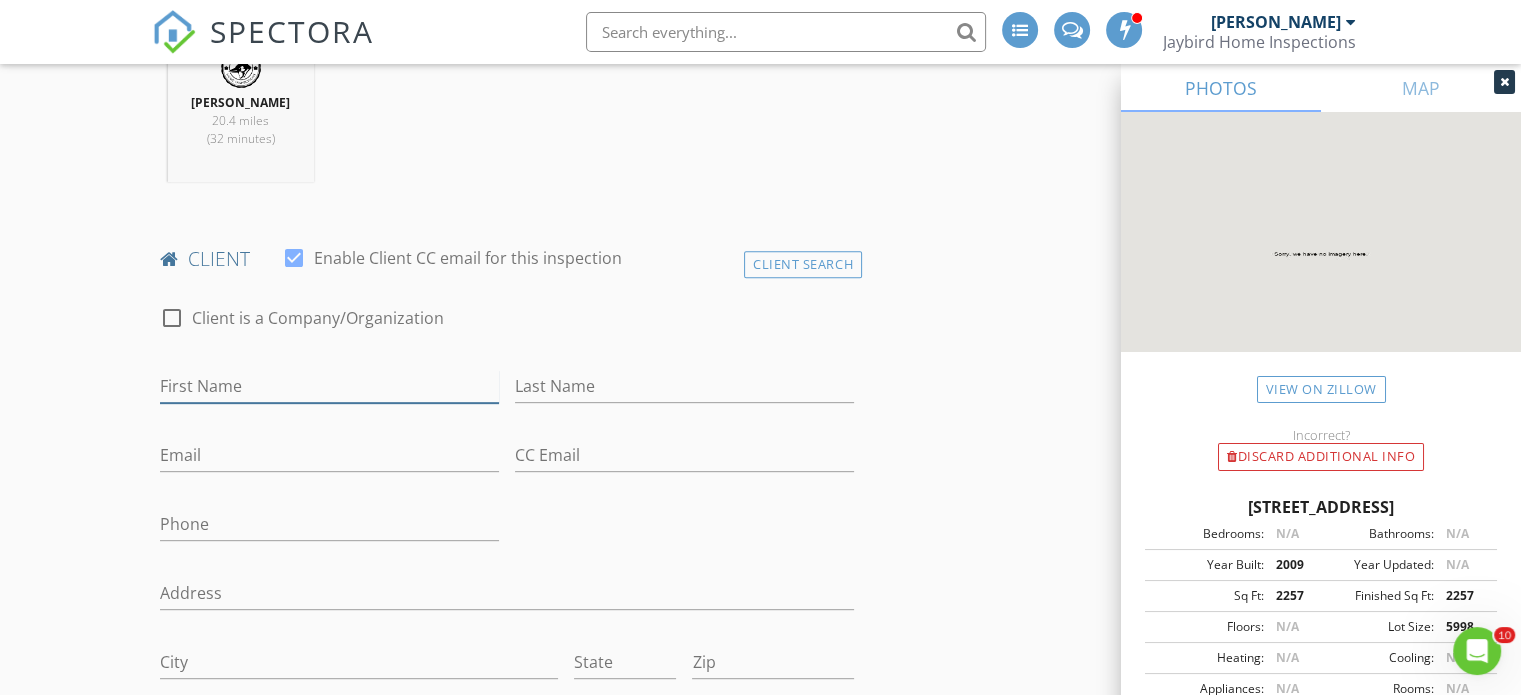 click on "First Name" at bounding box center [329, 386] 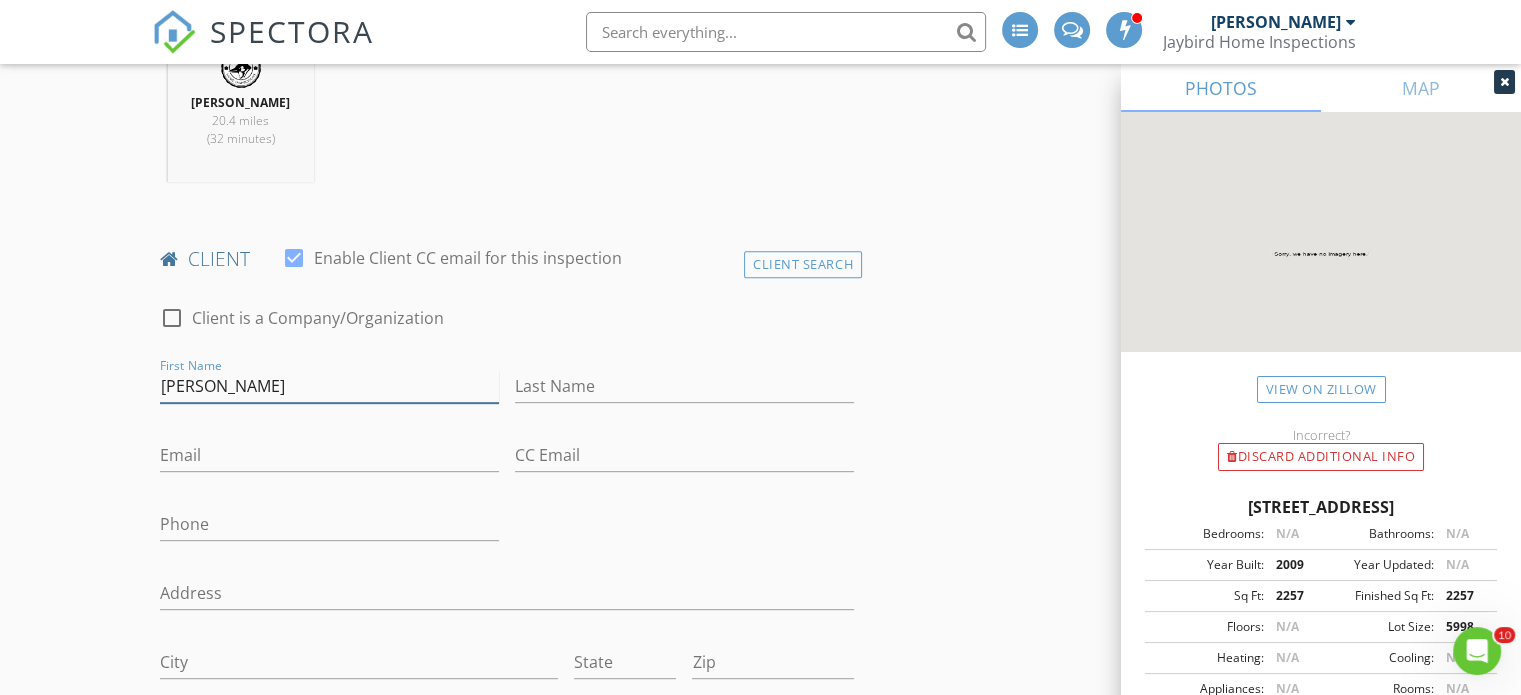 type on "[PERSON_NAME]" 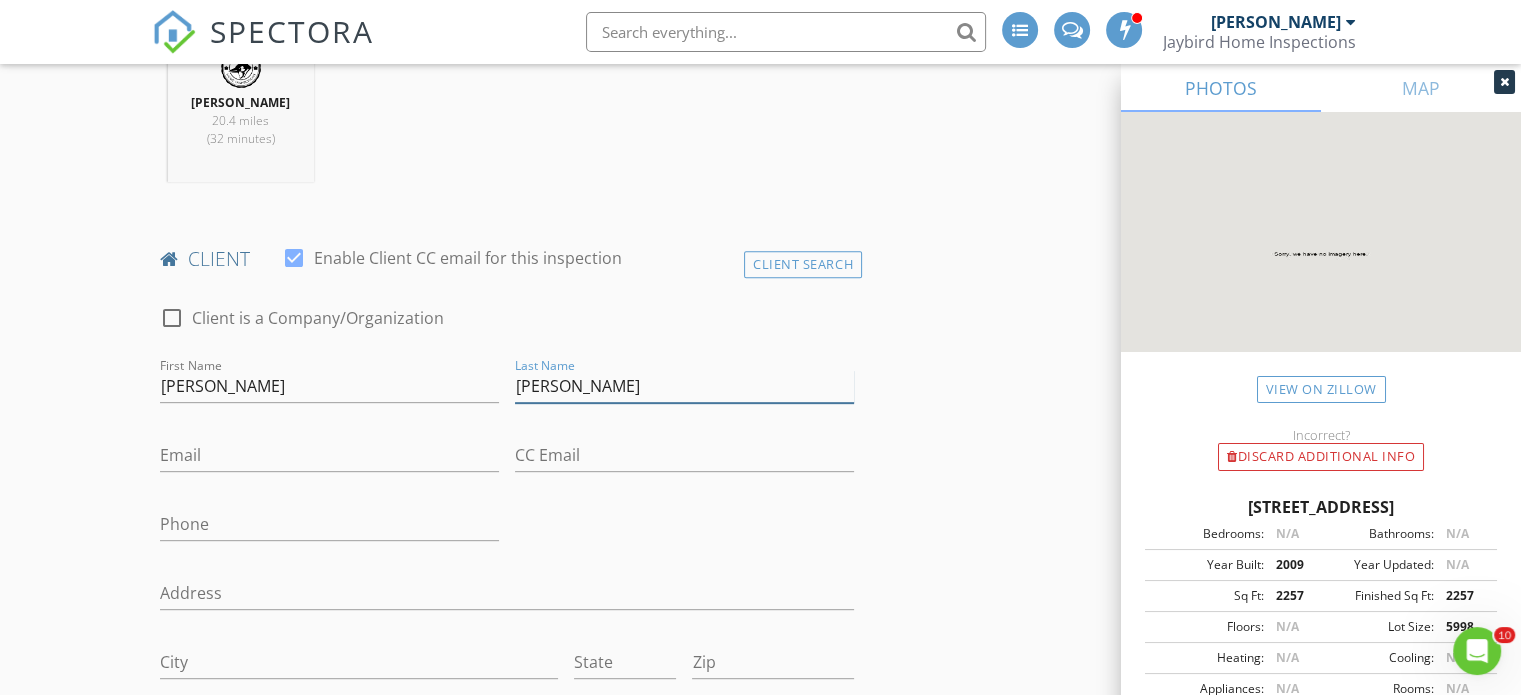 type on "[PERSON_NAME]" 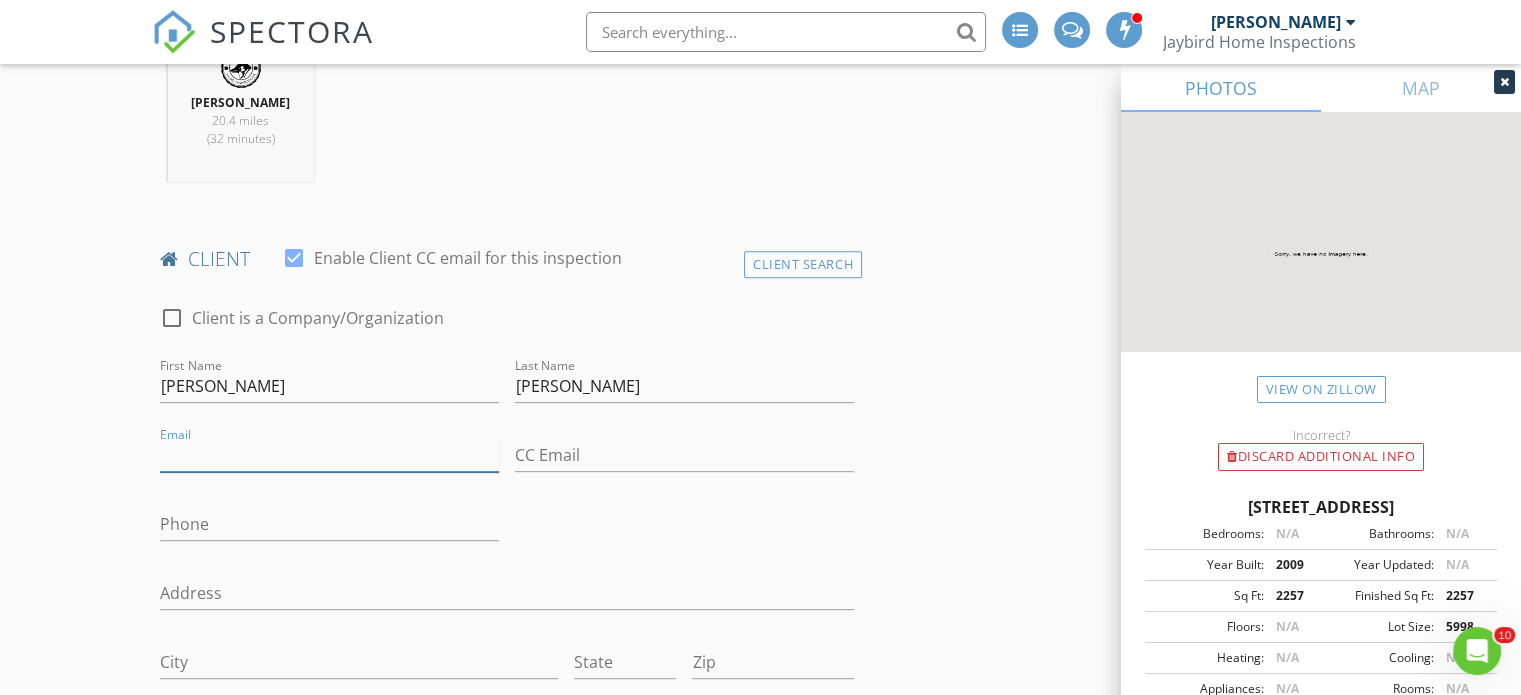 click on "Email" at bounding box center [329, 455] 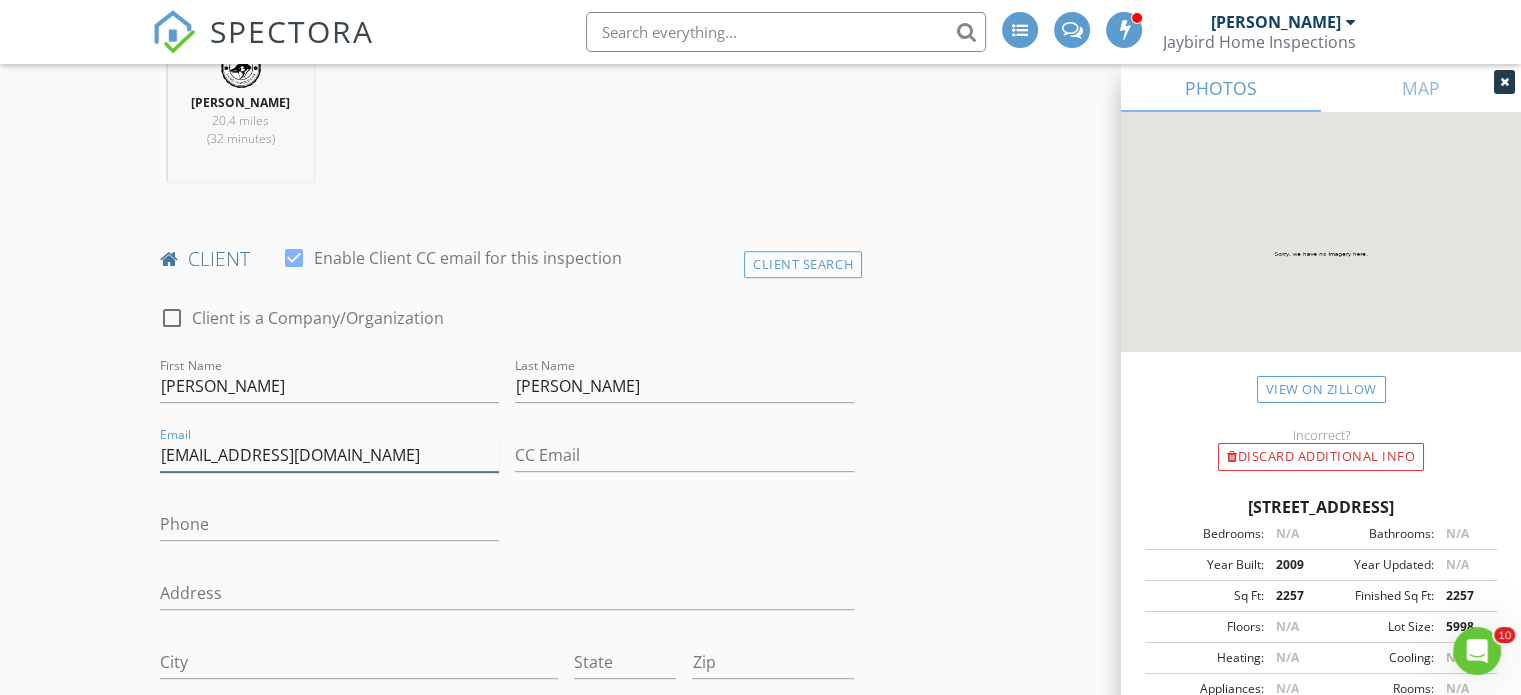 click on "[EMAIL_ADDRESS][DOMAIN_NAME]" at bounding box center (329, 455) 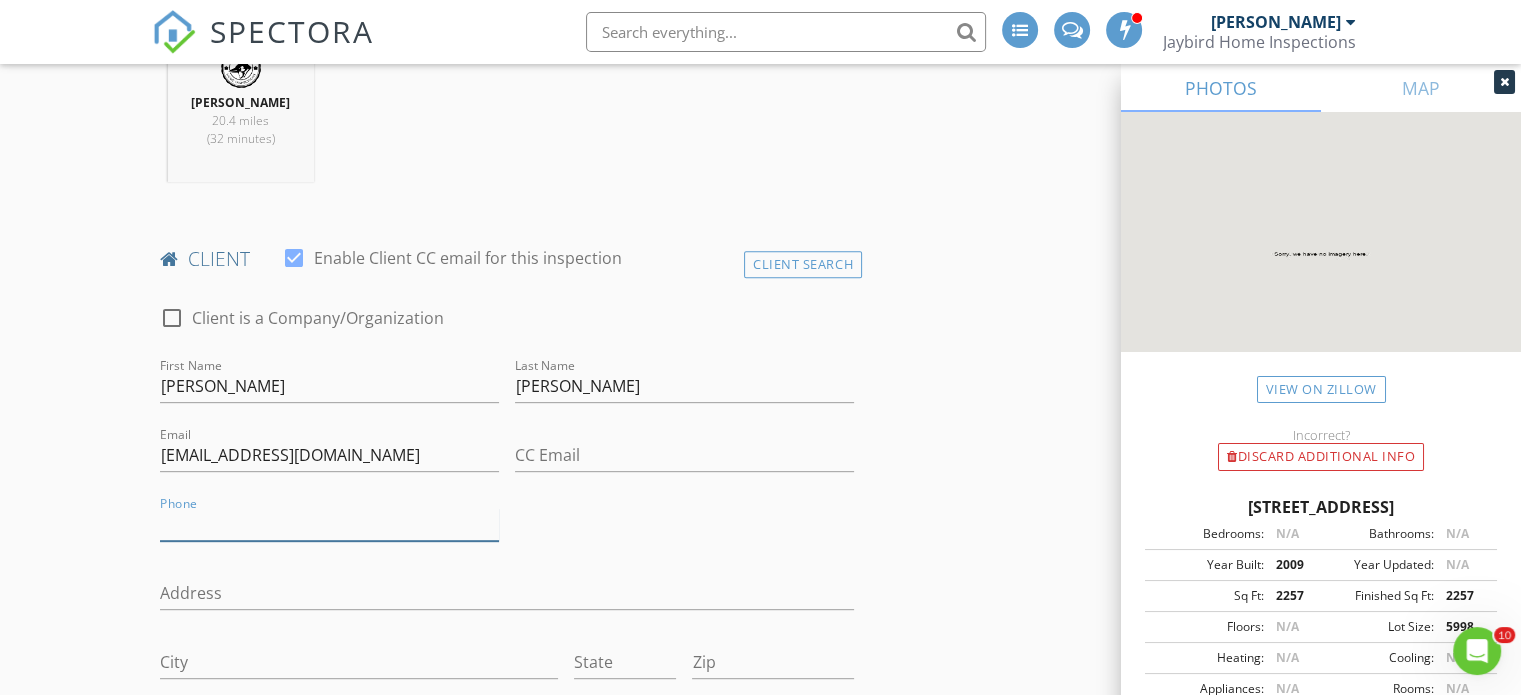 click on "Phone" at bounding box center (329, 524) 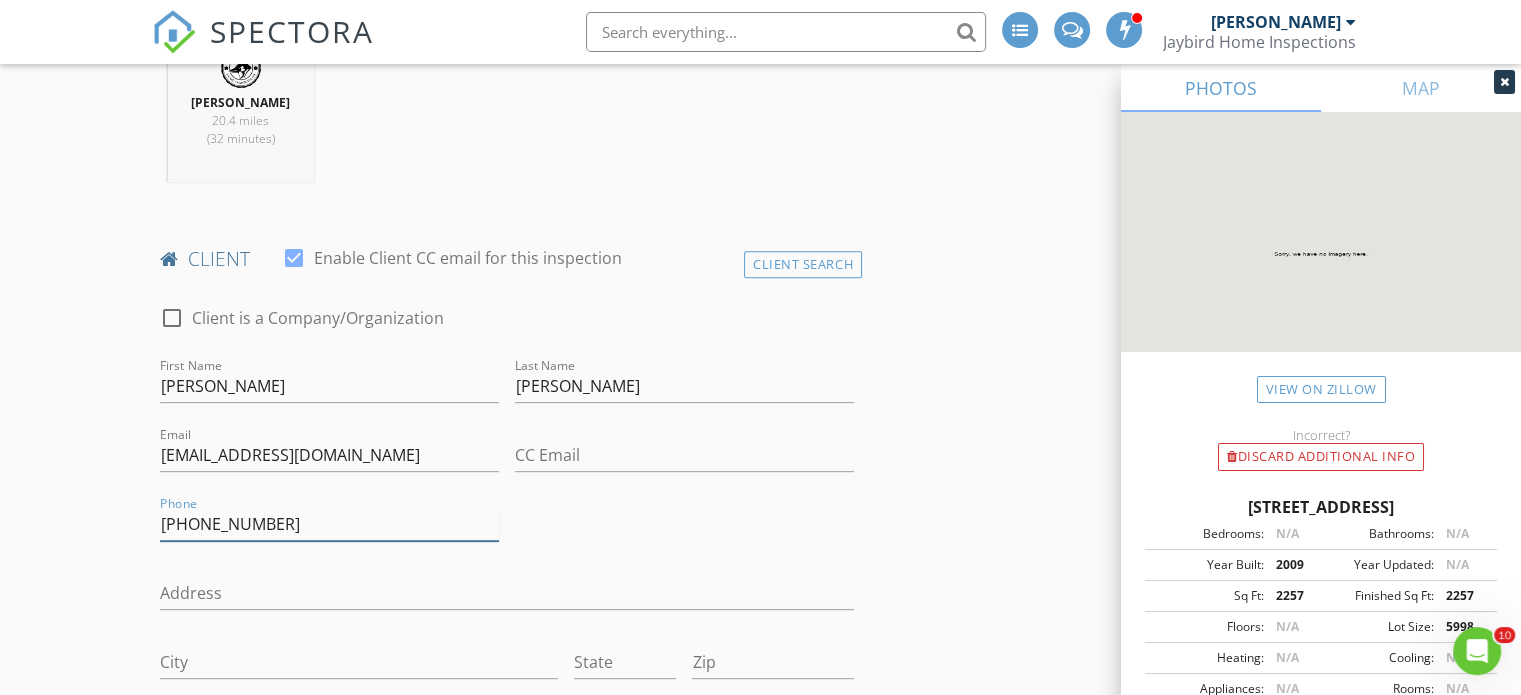 type on "[PHONE_NUMBER]" 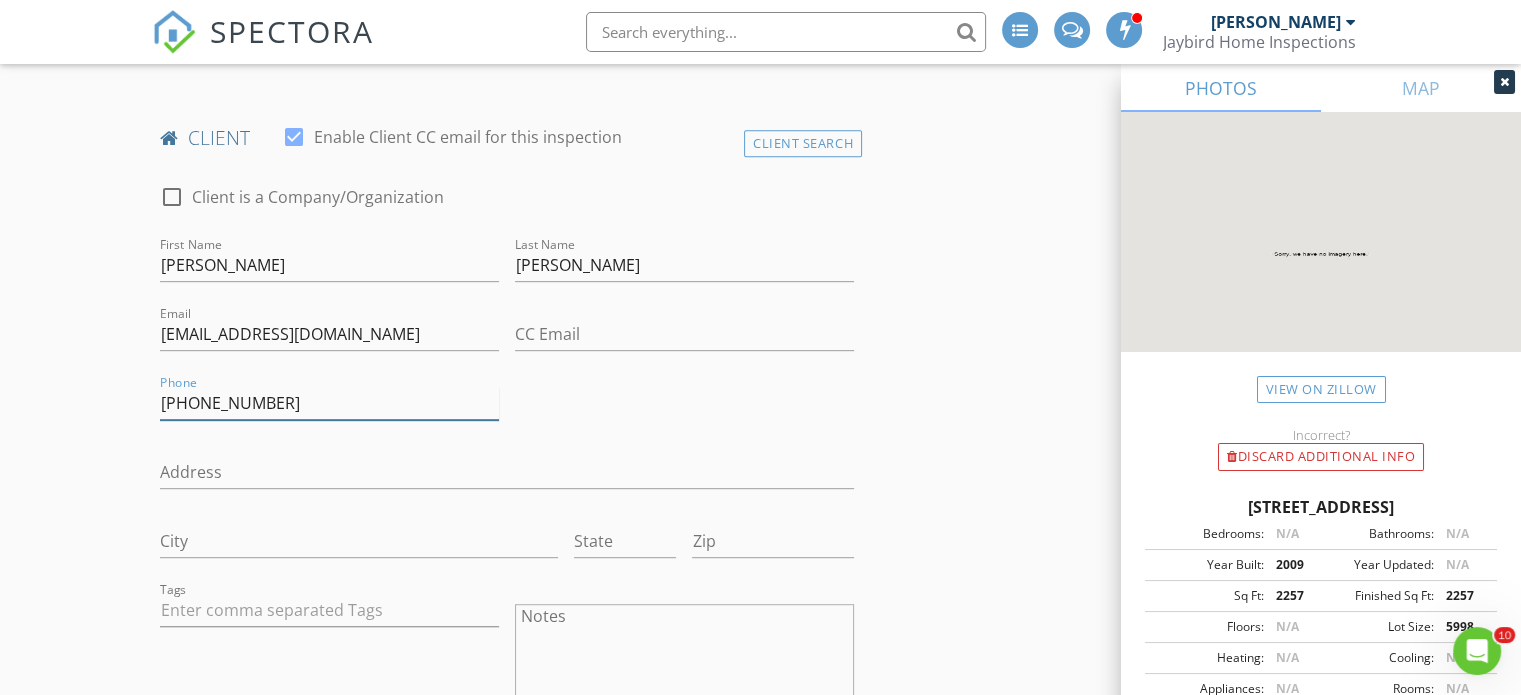 scroll, scrollTop: 978, scrollLeft: 0, axis: vertical 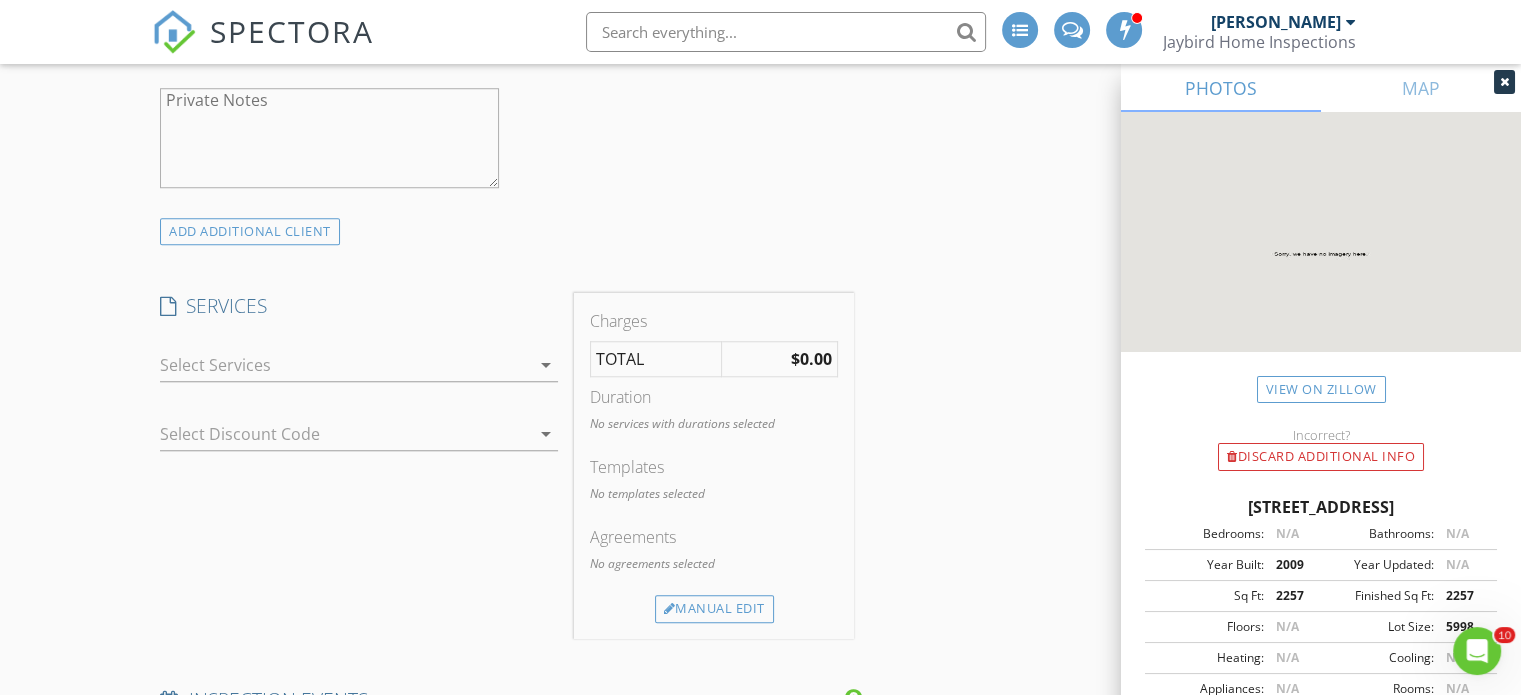 click at bounding box center [345, 365] 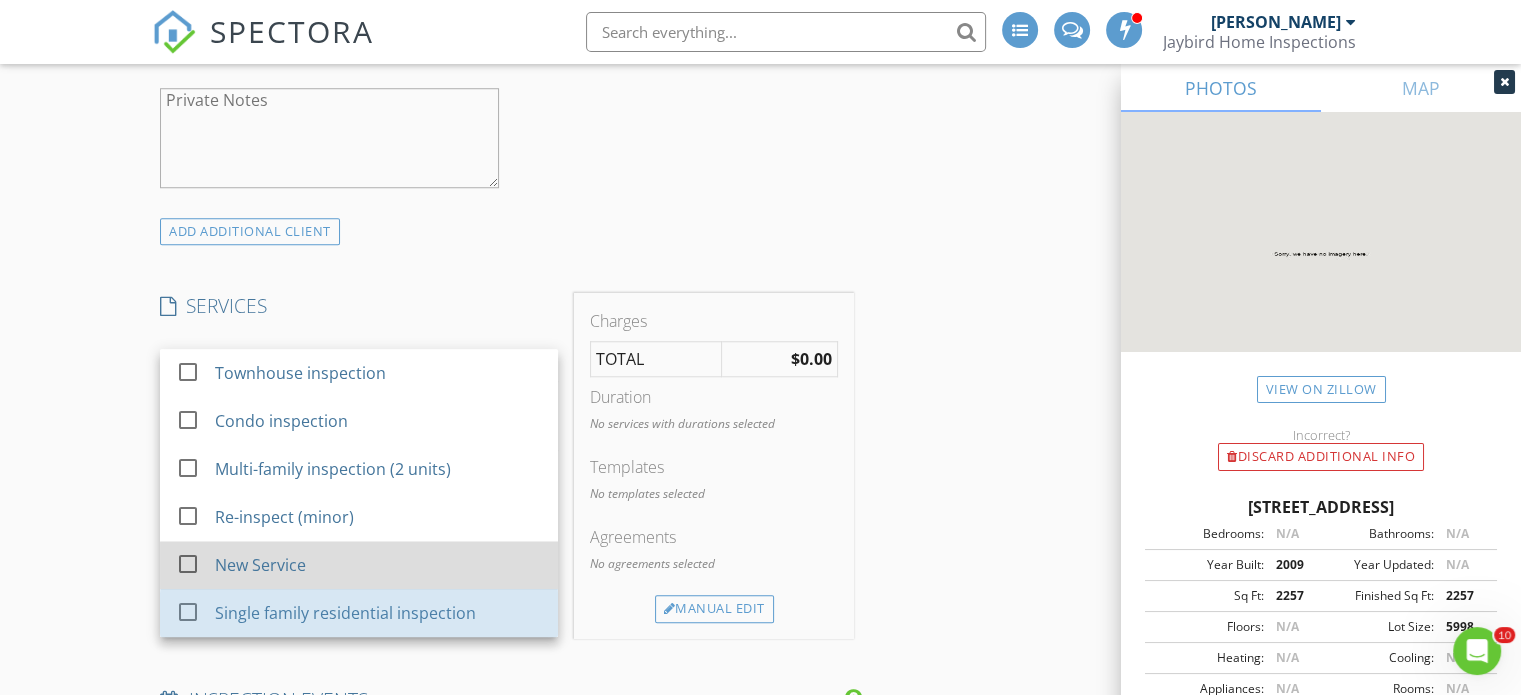 drag, startPoint x: 316, startPoint y: 603, endPoint x: 206, endPoint y: 565, distance: 116.37869 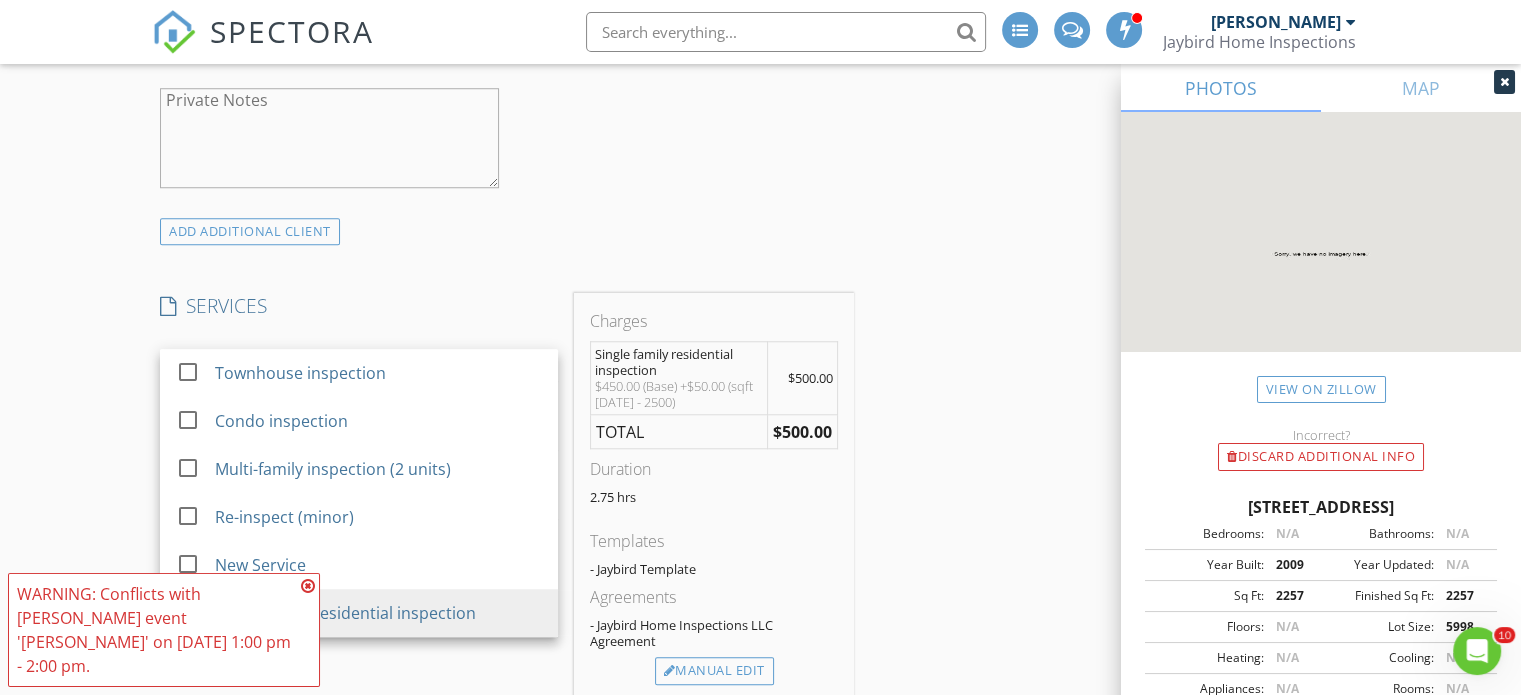 click on "New Inspection
INSPECTOR(S)
check_box   Jason Pertuit   PRIMARY   Jason Pertuit arrow_drop_down   check_box_outline_blank Jason Pertuit specifically requested
Date/Time
07/14/2025 1:30 PM
Location
Address Search       Address 727 Weatherby Dr   Unit   City Deptford   State NJ   Zip 08096   County Gloucester     Square Feet 2257   Year Built 2009   Foundation arrow_drop_down     Jason Pertuit     20.4 miles     (32 minutes)
client
check_box Enable Client CC email for this inspection   Client Search     check_box_outline_blank Client is a Company/Organization     First Name Jim   Last Name Ambrosino   Email ambrosinoj@gmail.com   CC Email   Phone 609-330-8473   Address   City   State   Zip     Tags         Notes   Private Notes
ADD ADDITIONAL client
SERVICES" at bounding box center (760, 533) 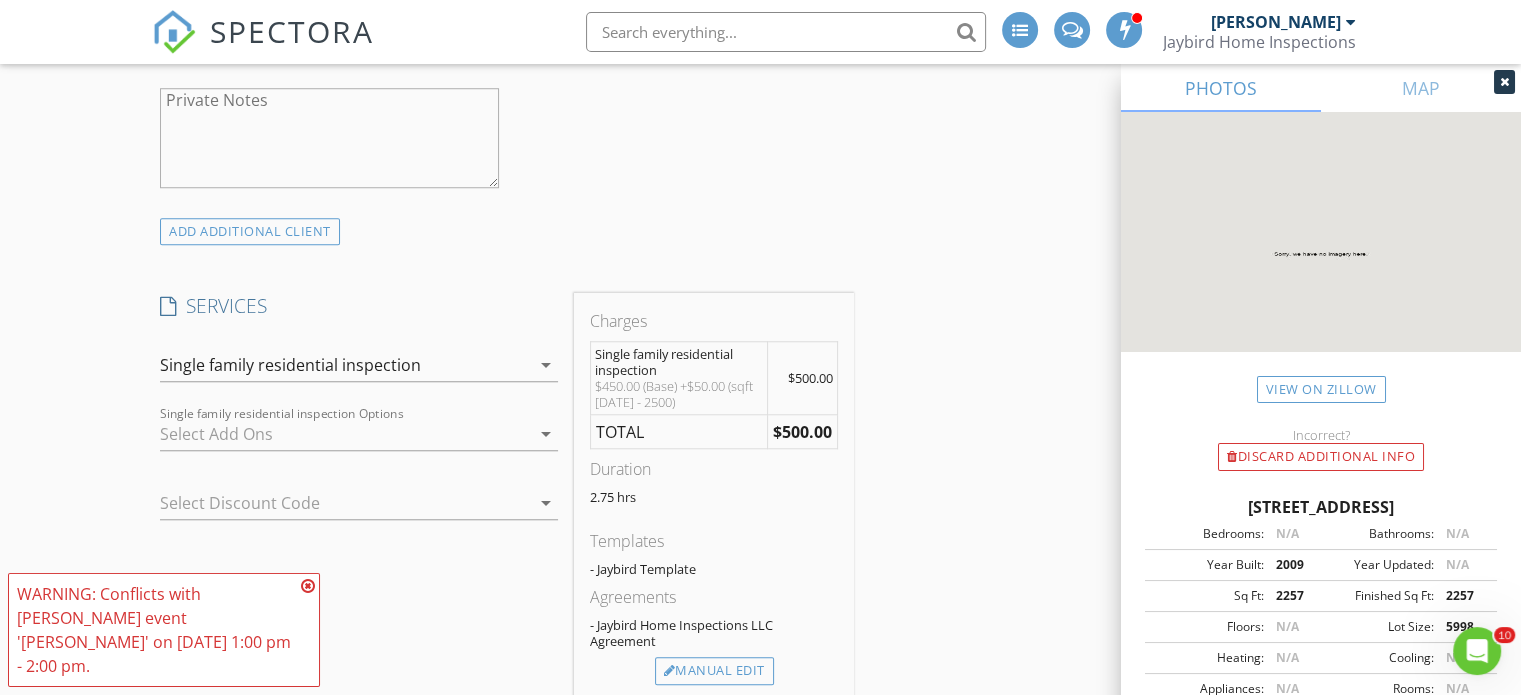 click at bounding box center (345, 434) 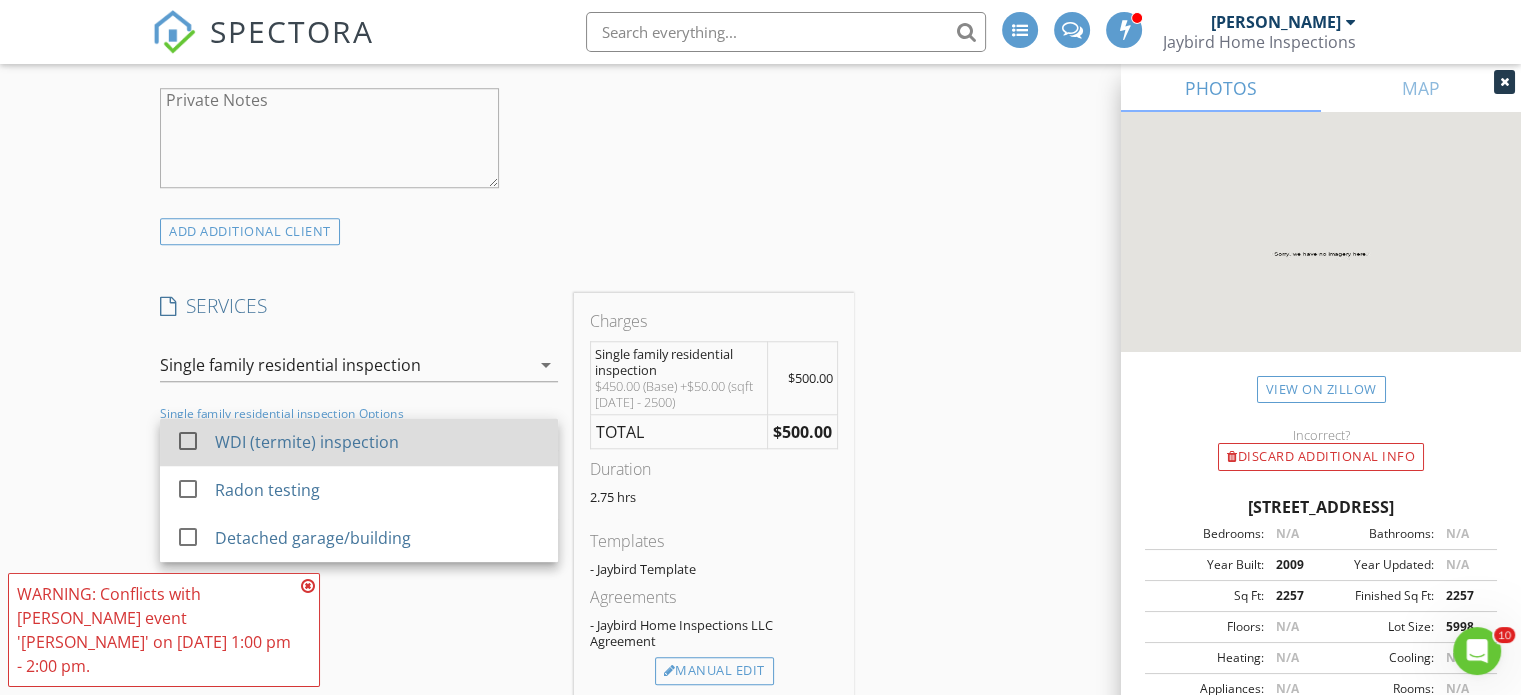 click on "WDI (termite) inspection" at bounding box center (307, 442) 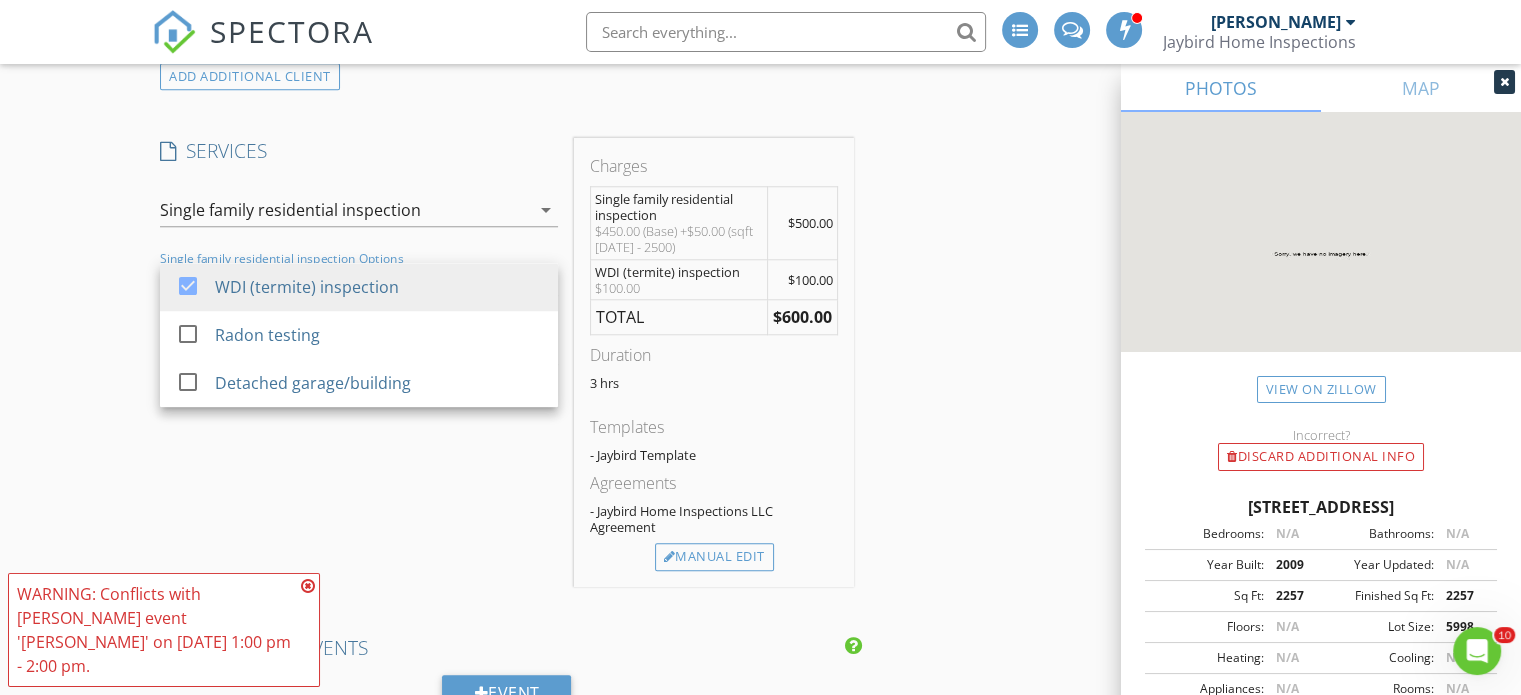 scroll, scrollTop: 1796, scrollLeft: 0, axis: vertical 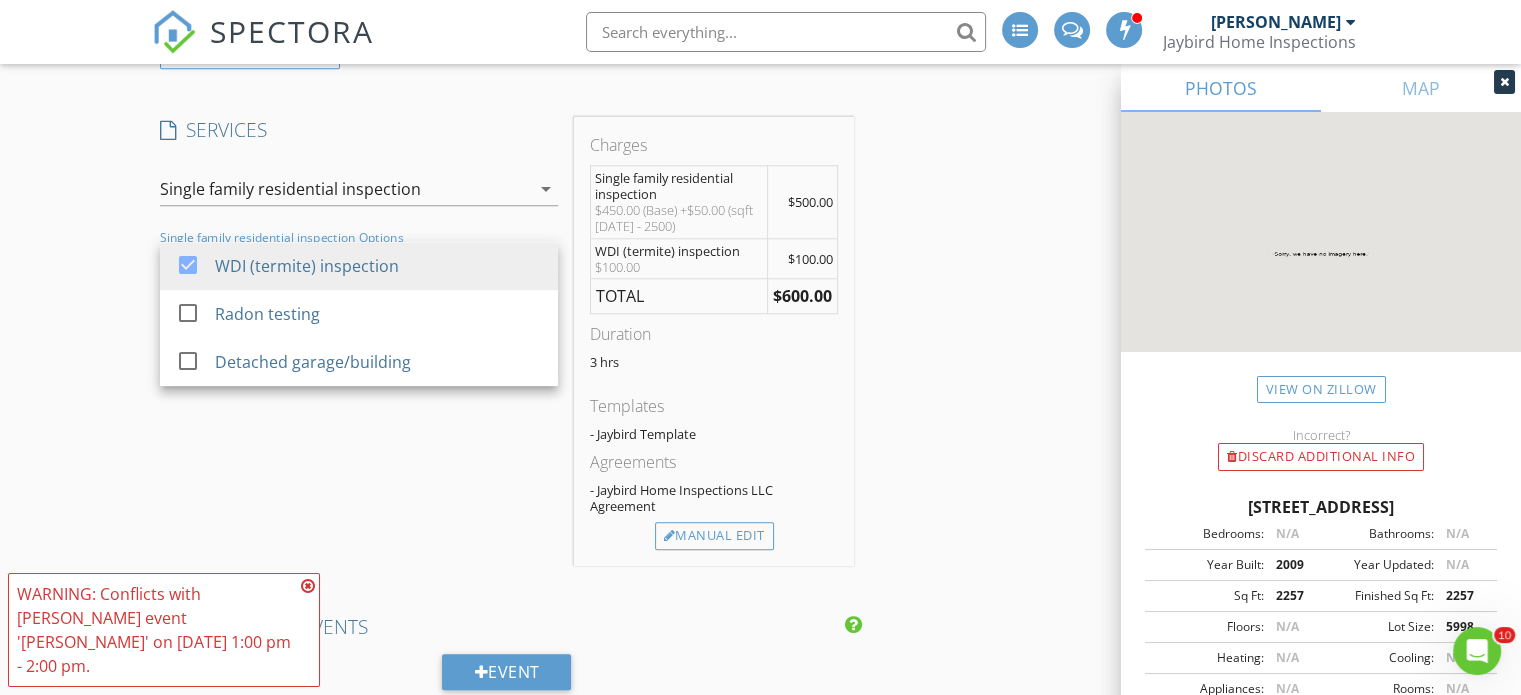 click on "INSPECTOR(S)
check_box   Jason Pertuit   PRIMARY   Jason Pertuit arrow_drop_down   check_box_outline_blank Jason Pertuit specifically requested
Date/Time
07/14/2025 1:30 PM
Location
Address Search       Address 727 Weatherby Dr   Unit   City Deptford   State NJ   Zip 08096   County Gloucester     Square Feet 2257   Year Built 2009   Foundation arrow_drop_down     Jason Pertuit     20.4 miles     (32 minutes)
client
check_box Enable Client CC email for this inspection   Client Search     check_box_outline_blank Client is a Company/Organization     First Name Jim   Last Name Ambrosino   Email ambrosinoj@gmail.com   CC Email   Phone 609-330-8473   Address   City   State   Zip     Tags         Notes   Private Notes
ADD ADDITIONAL client
SERVICES
check_box_outline_blank" at bounding box center (760, 411) 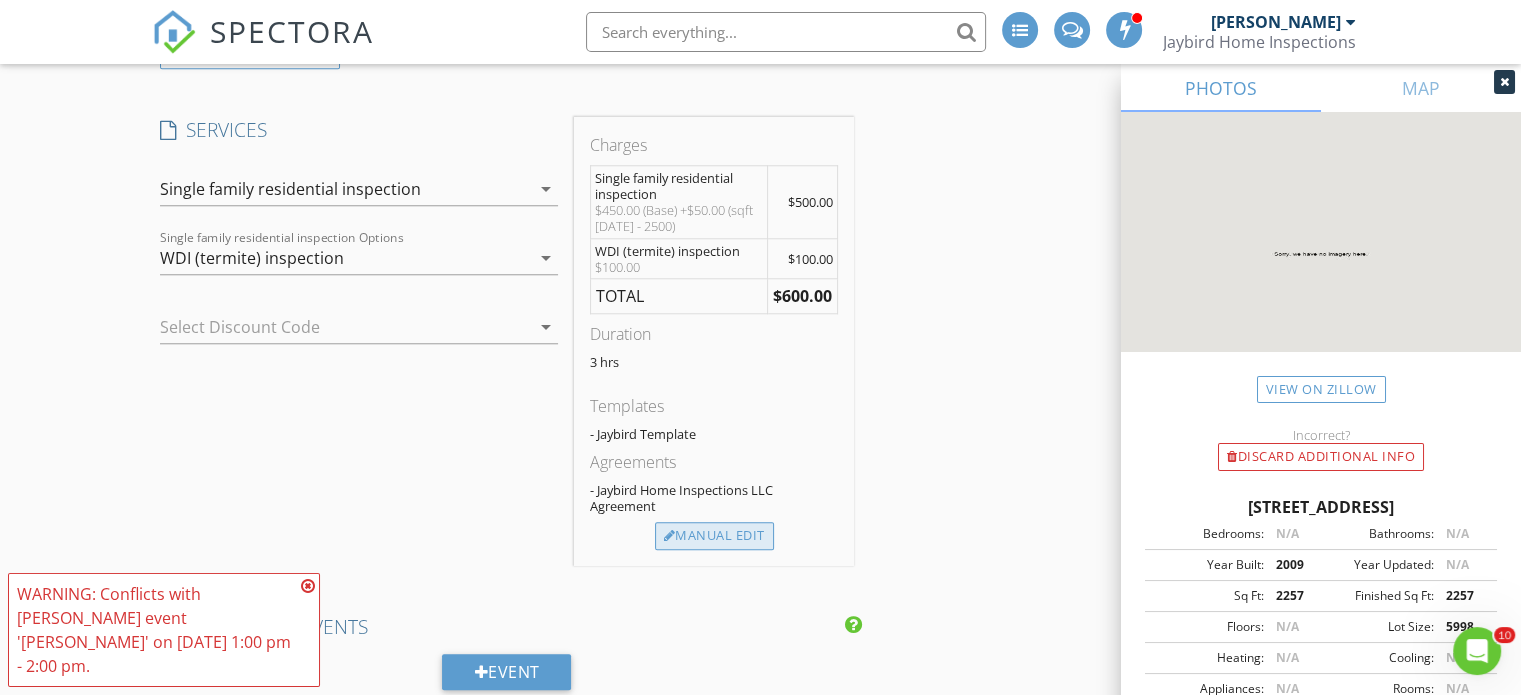 click on "Manual Edit" at bounding box center (714, 536) 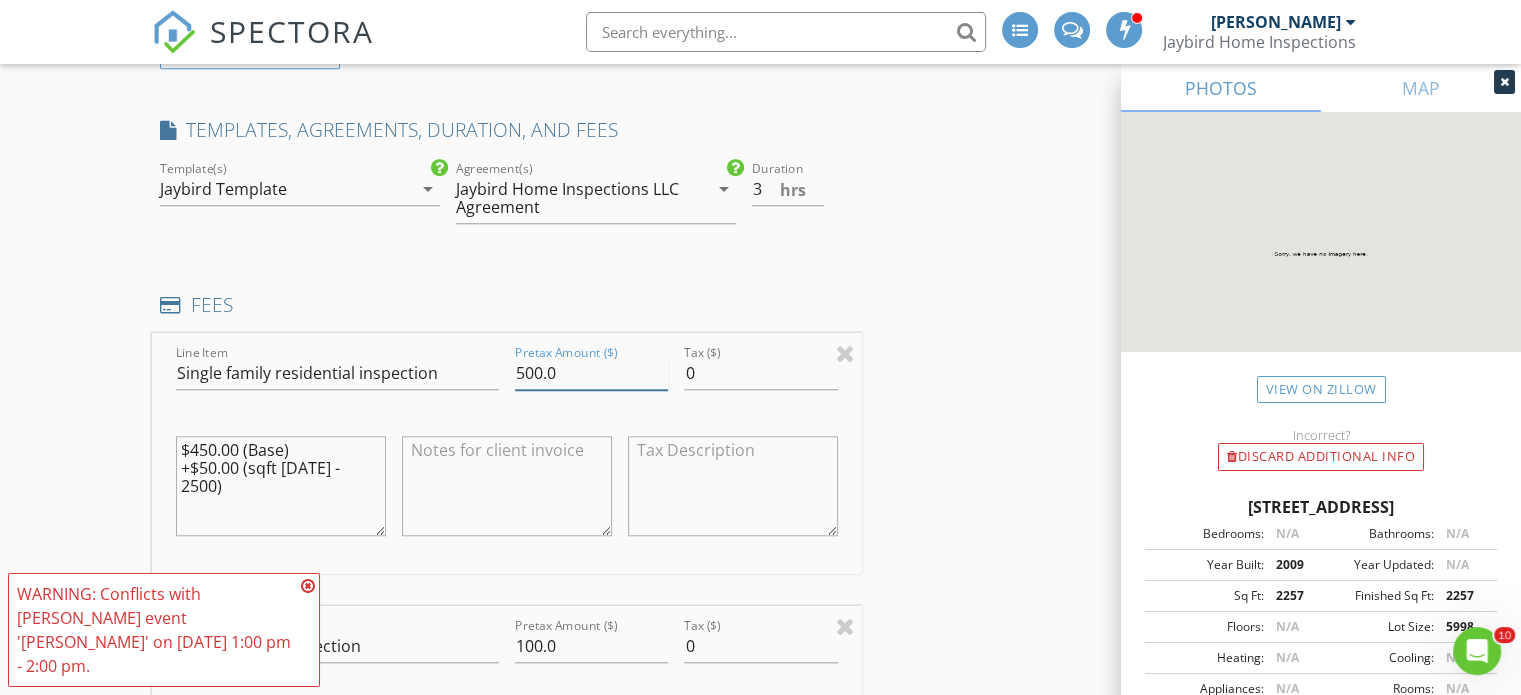 drag, startPoint x: 547, startPoint y: 371, endPoint x: 521, endPoint y: 375, distance: 26.305893 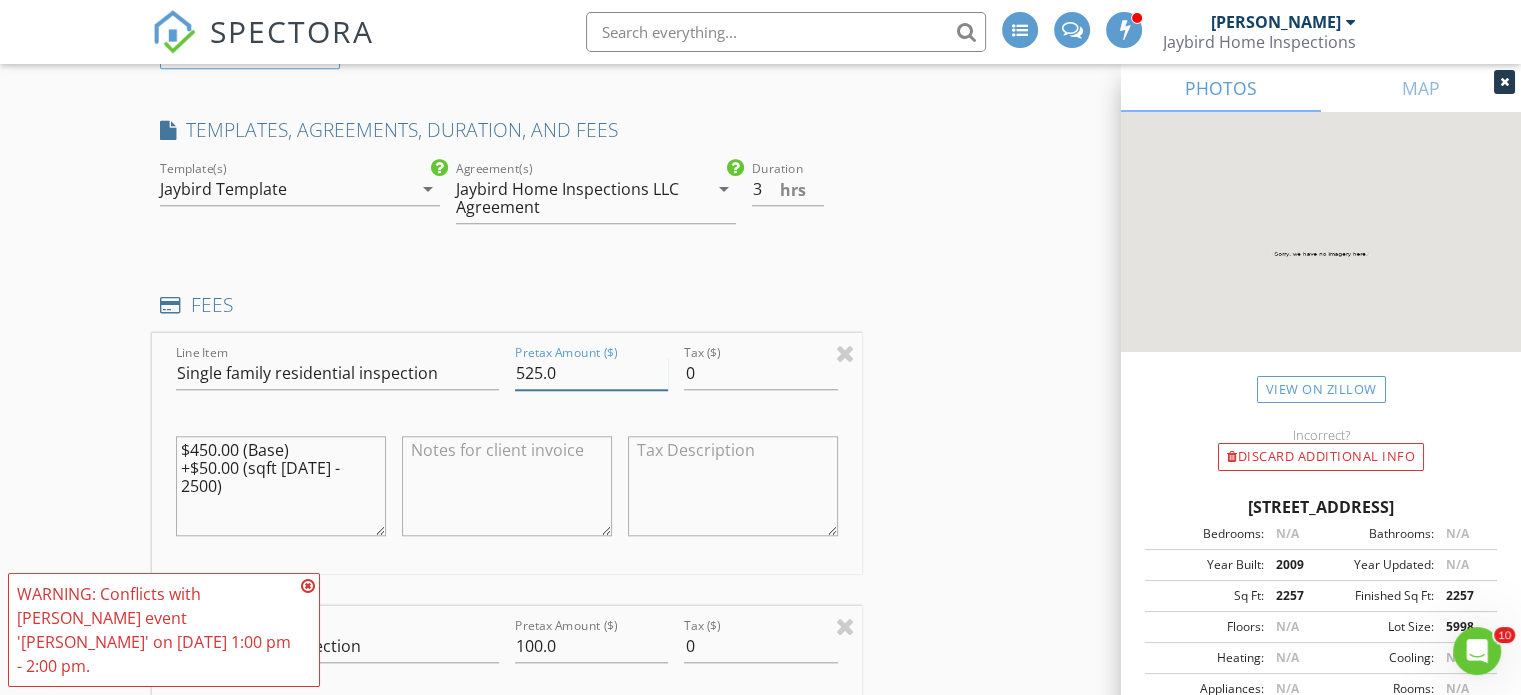 type on "525.0" 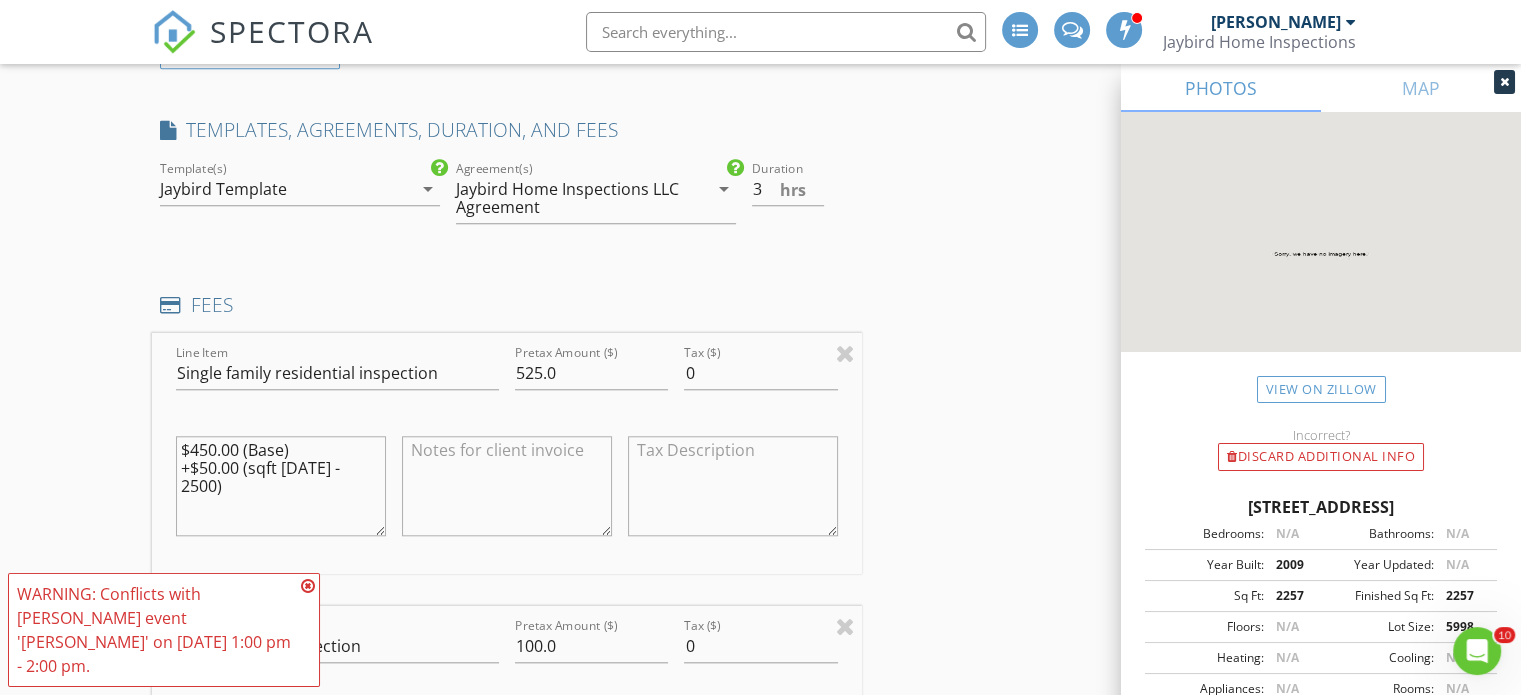drag, startPoint x: 216, startPoint y: 448, endPoint x: 192, endPoint y: 451, distance: 24.186773 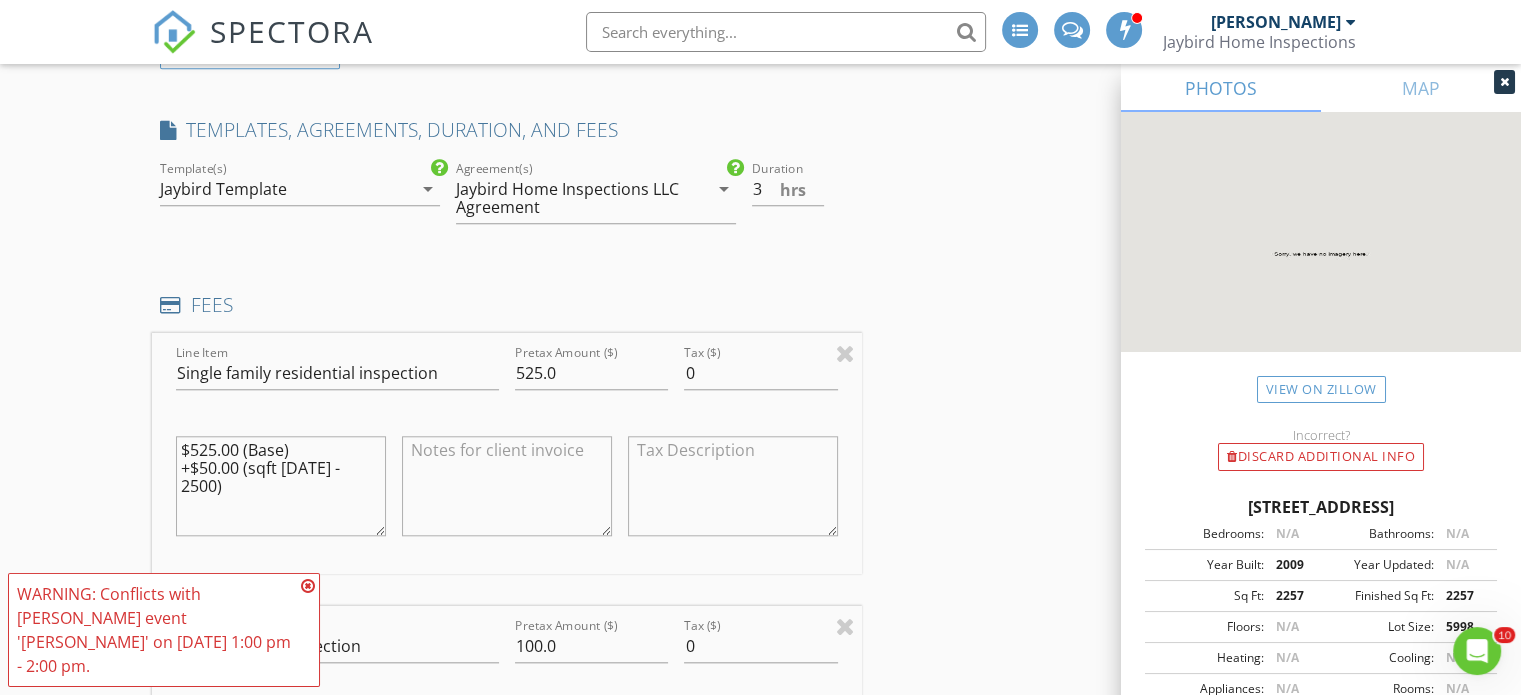 drag, startPoint x: 378, startPoint y: 471, endPoint x: 154, endPoint y: 469, distance: 224.00893 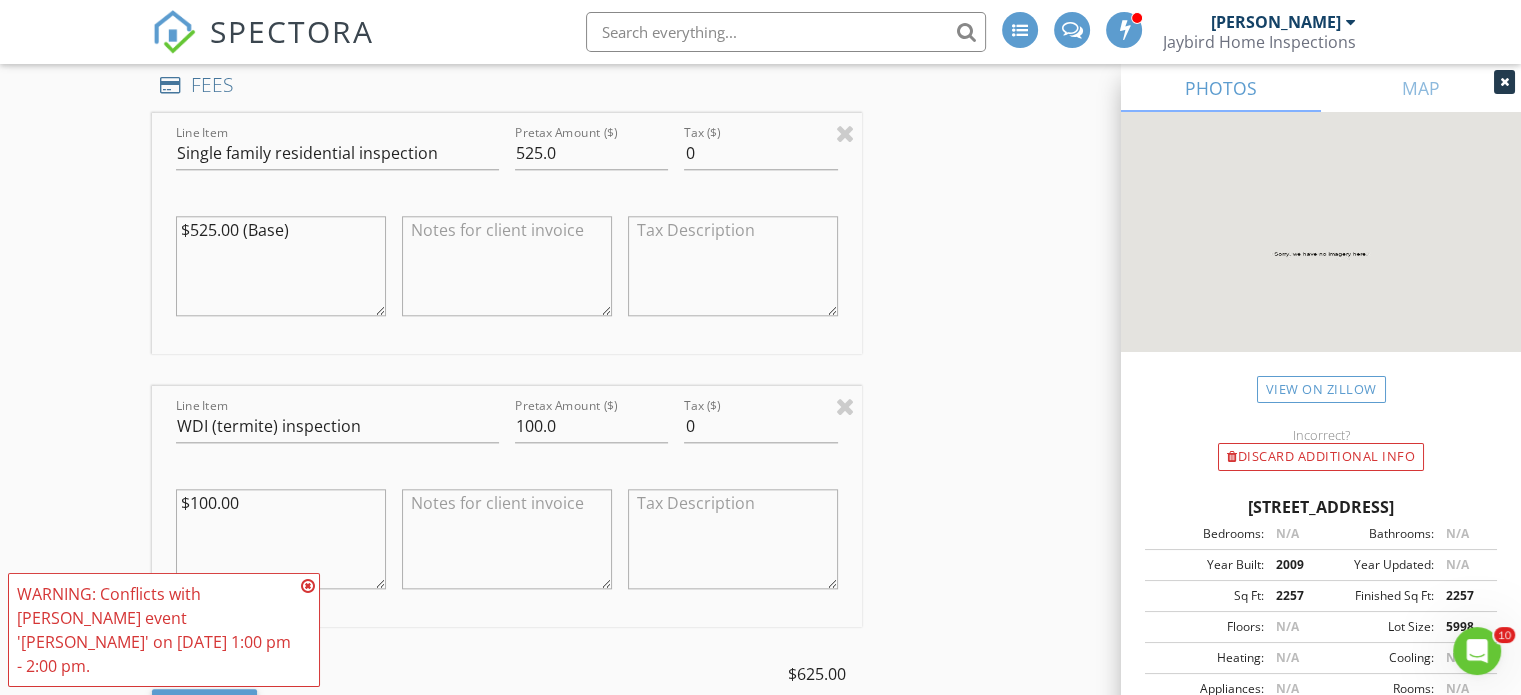 scroll, scrollTop: 2022, scrollLeft: 0, axis: vertical 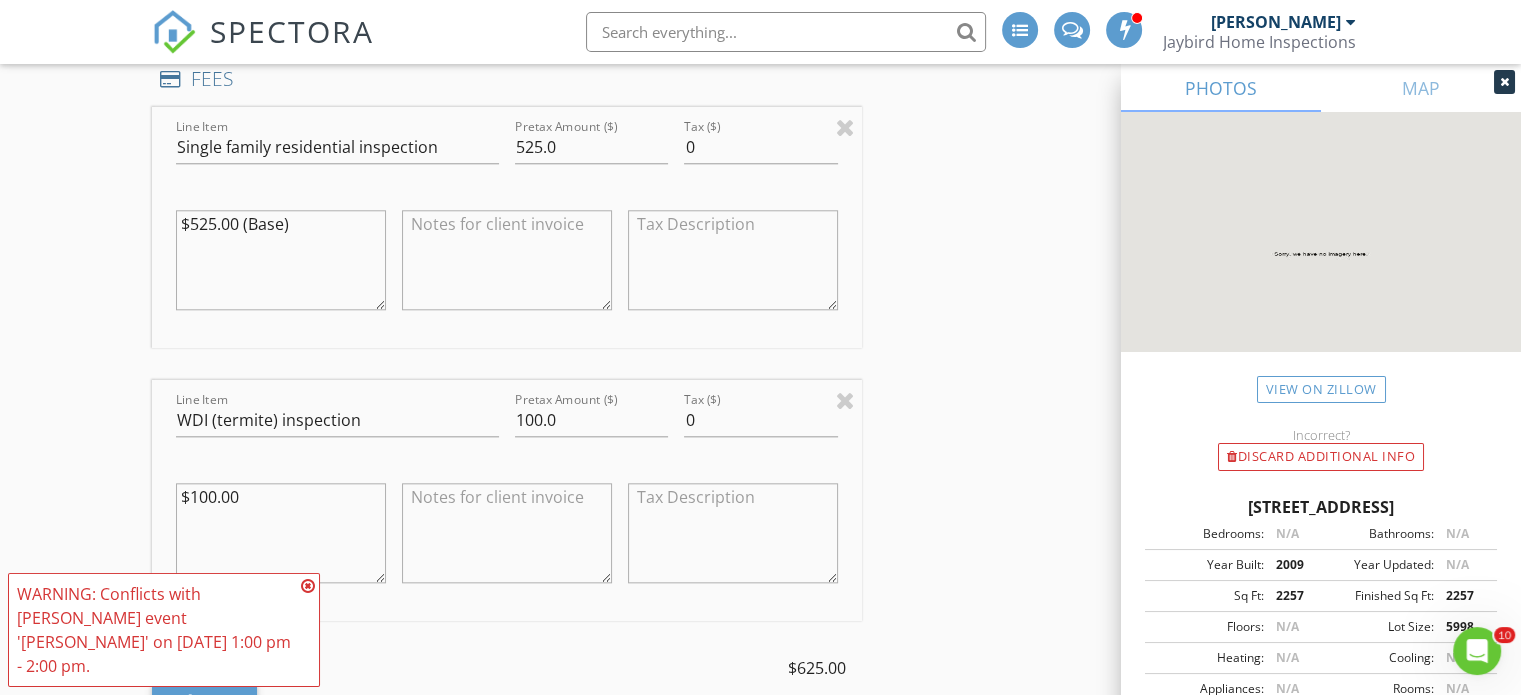 type on "$525.00 (Base)" 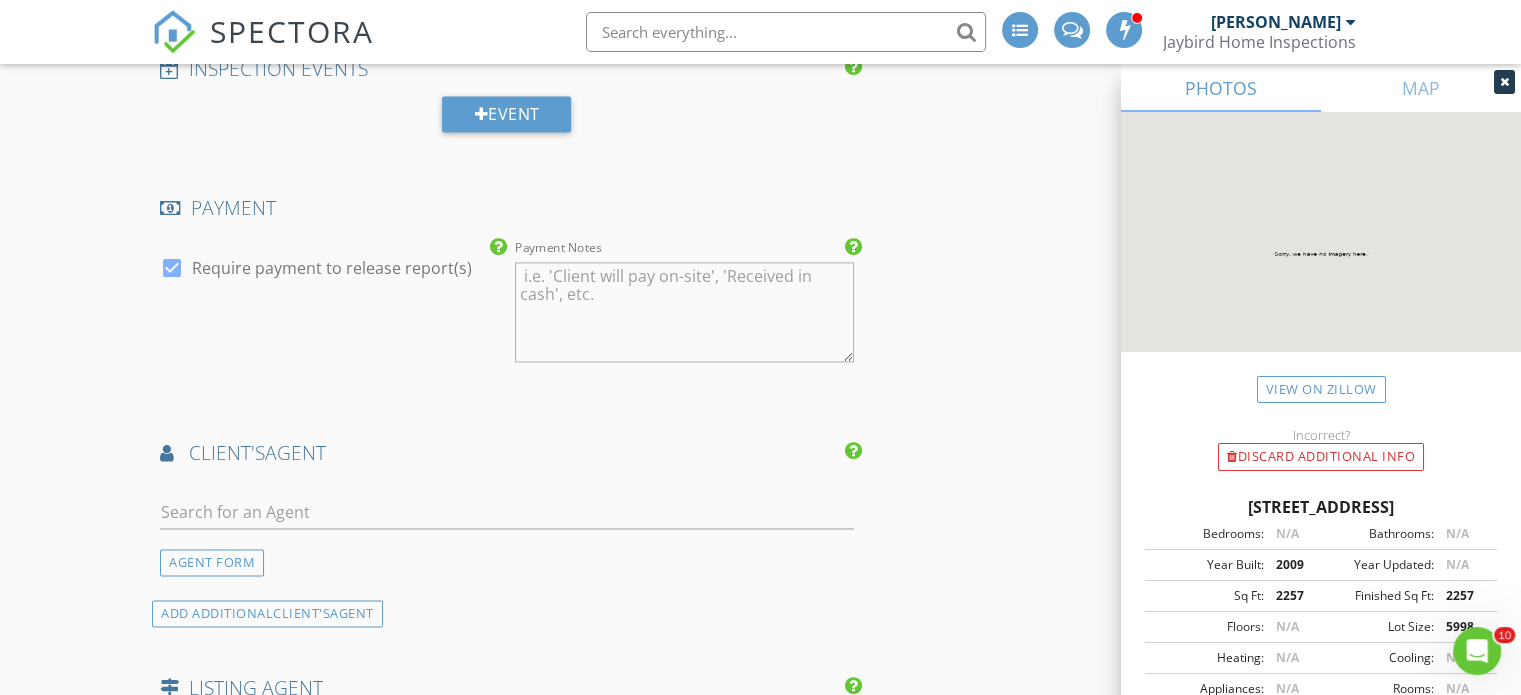 scroll, scrollTop: 2800, scrollLeft: 0, axis: vertical 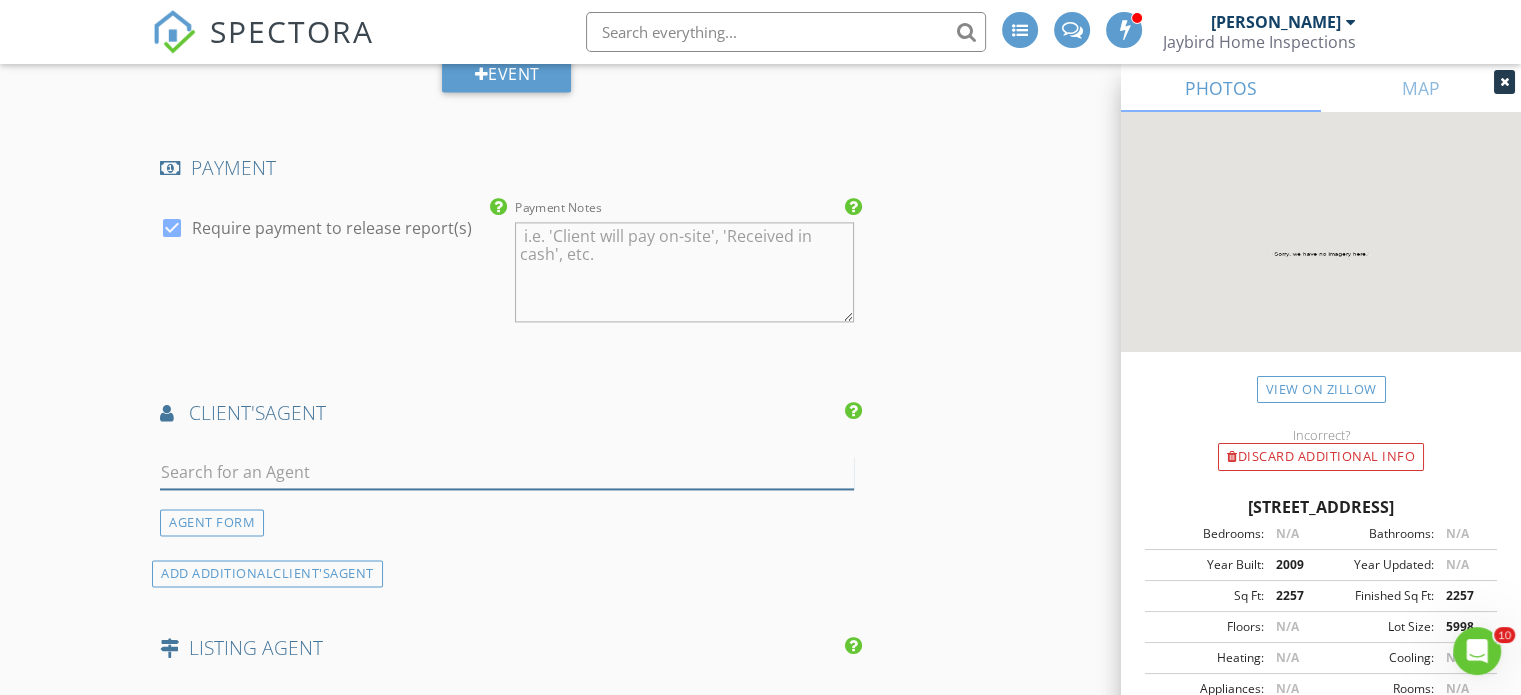 click at bounding box center (507, 472) 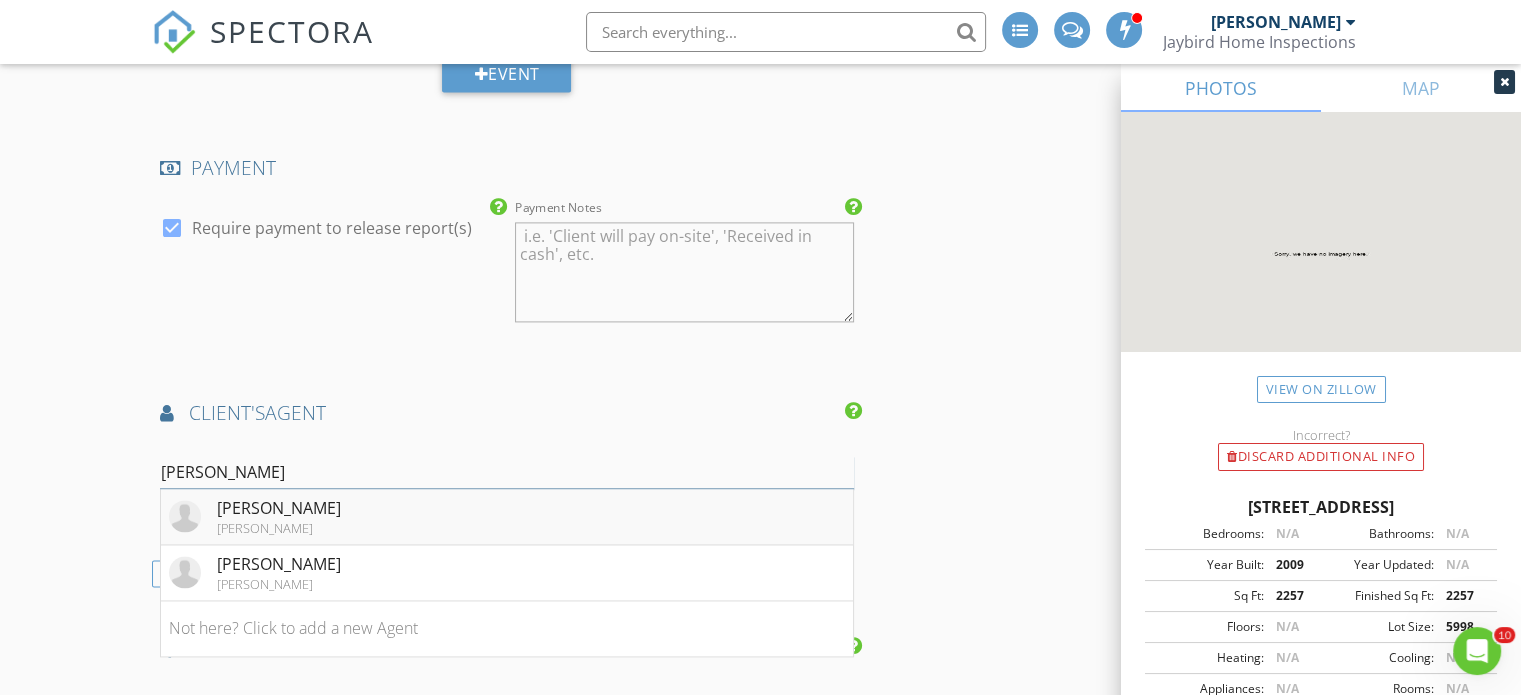 type on "cheryl" 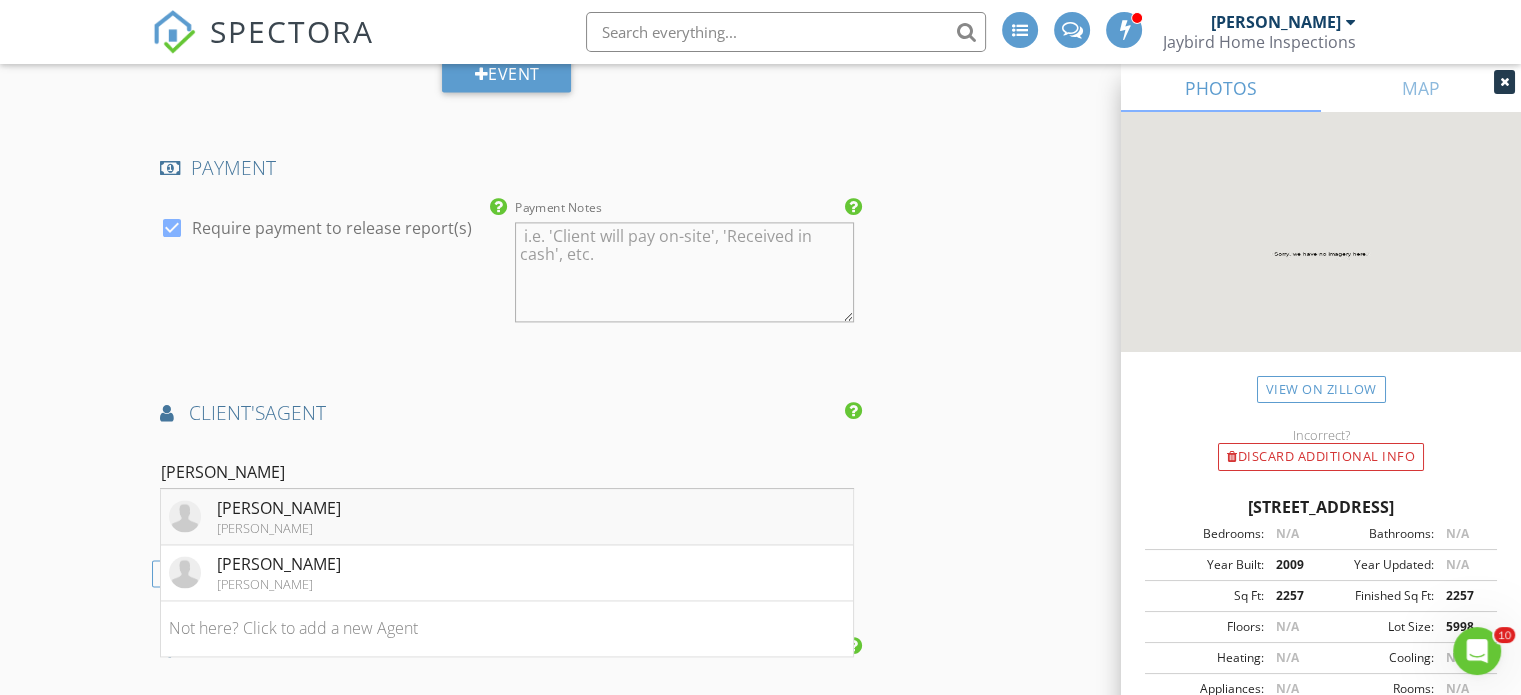 click on "Cheryl George
Weichert - Medford" at bounding box center [507, 517] 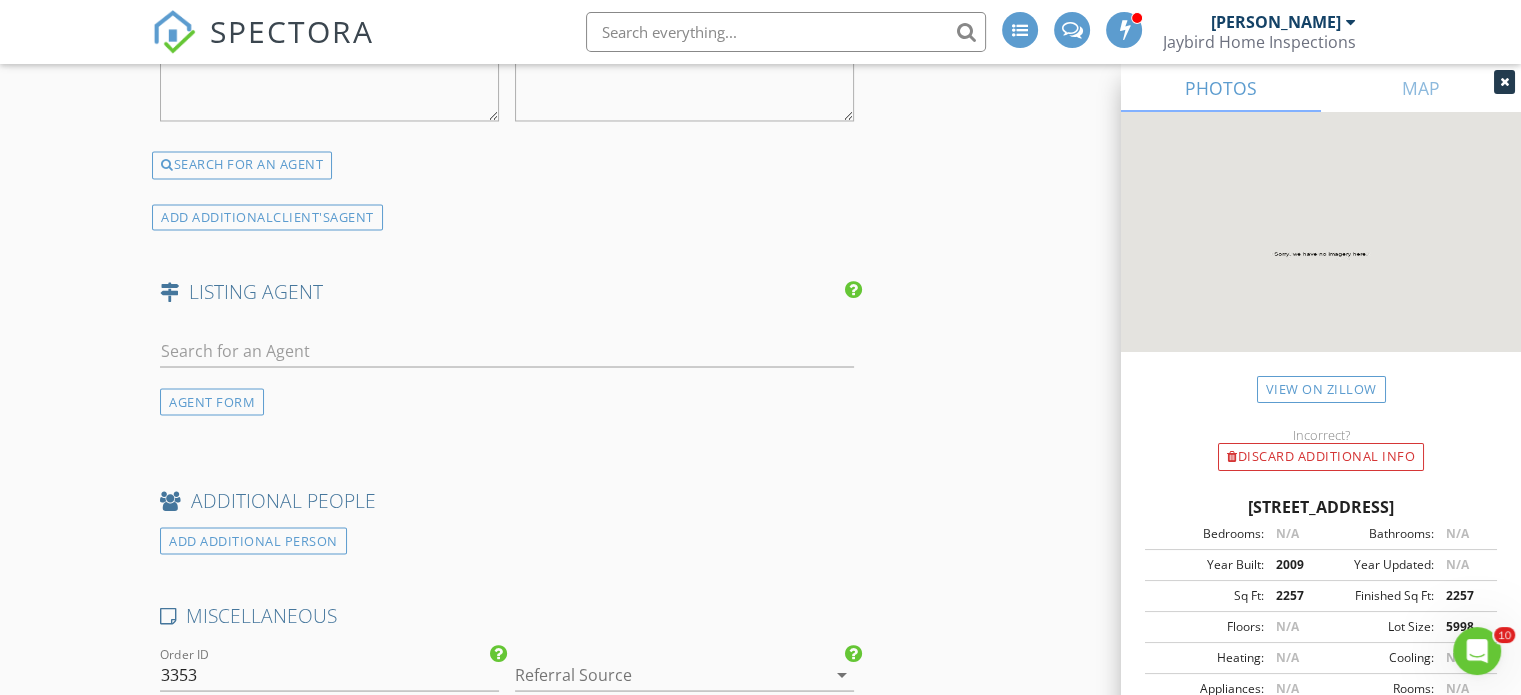scroll, scrollTop: 3787, scrollLeft: 0, axis: vertical 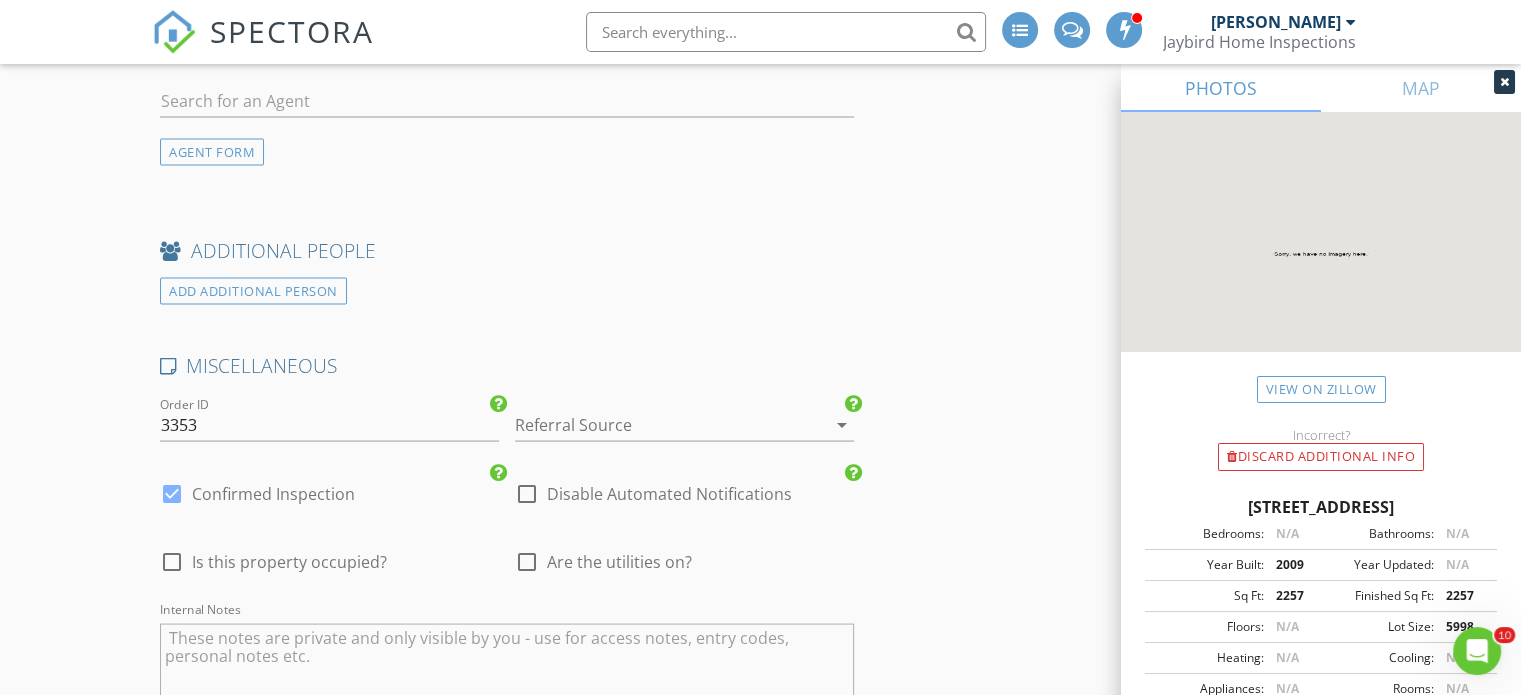 click on "Referral Source arrow_drop_down" at bounding box center [684, 434] 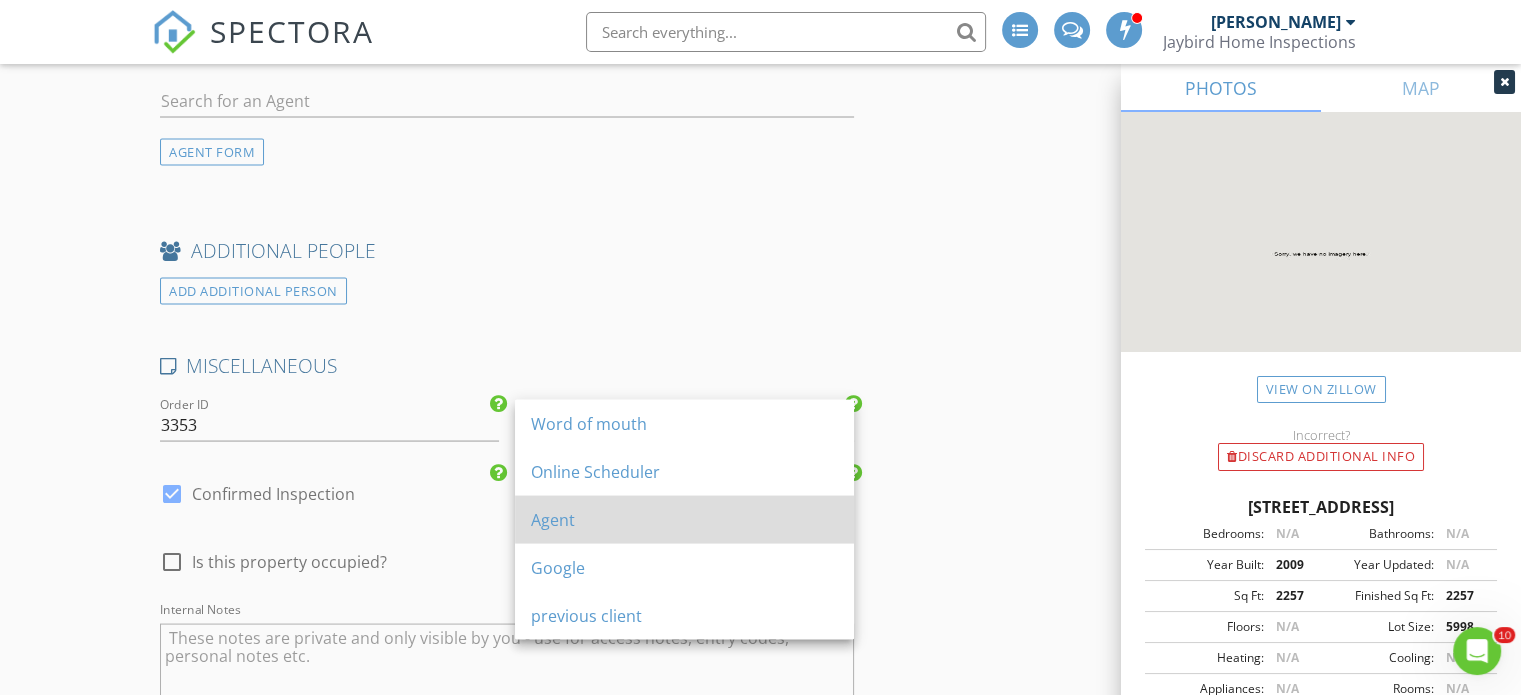 click on "Agent" at bounding box center [684, 519] 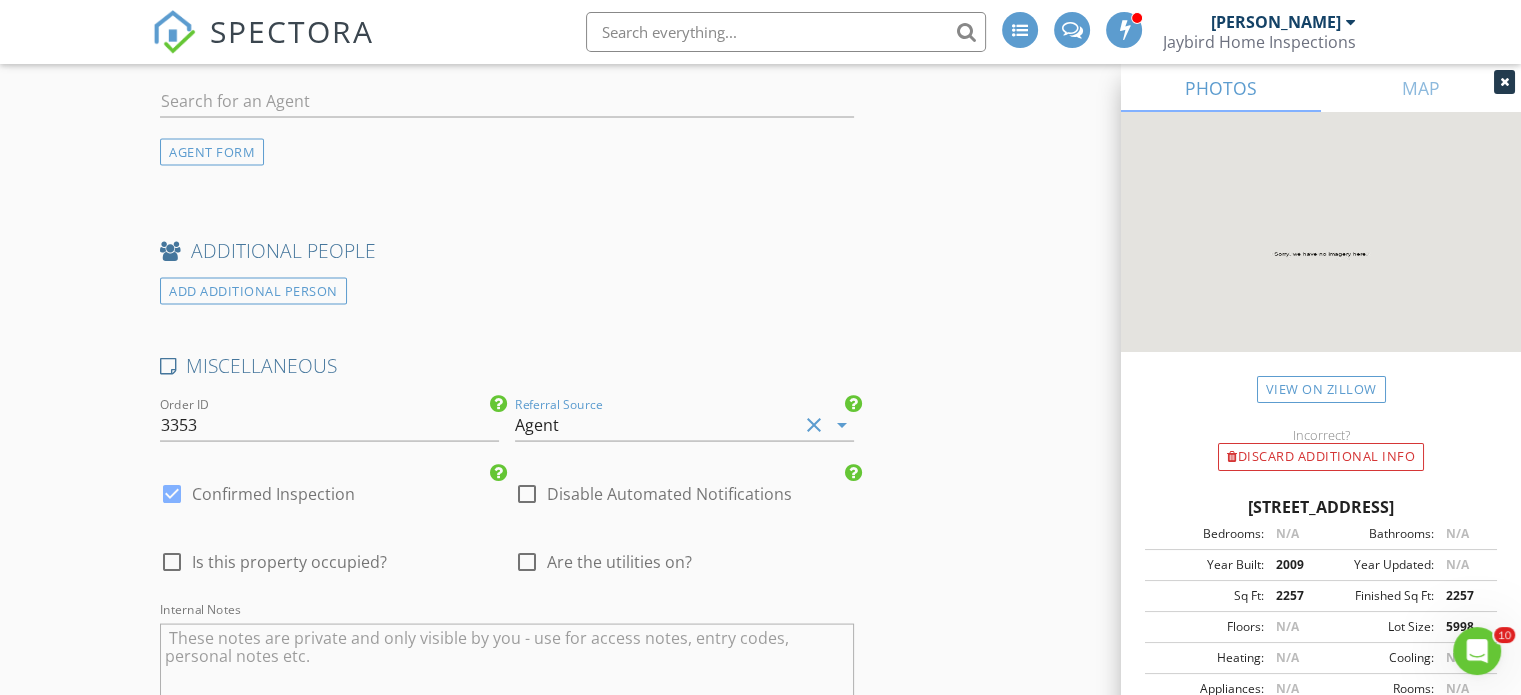 click on "Are the utilities on?" at bounding box center (619, 561) 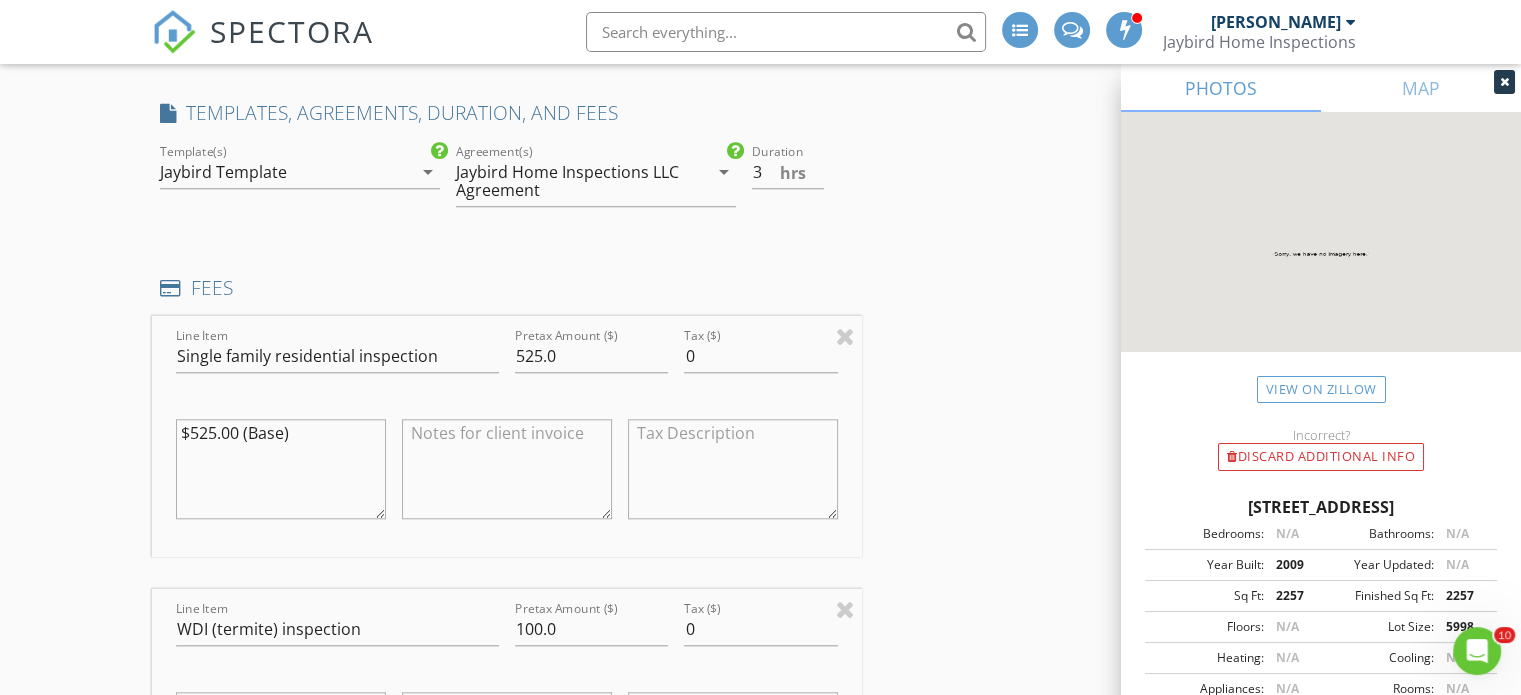 scroll, scrollTop: 1820, scrollLeft: 0, axis: vertical 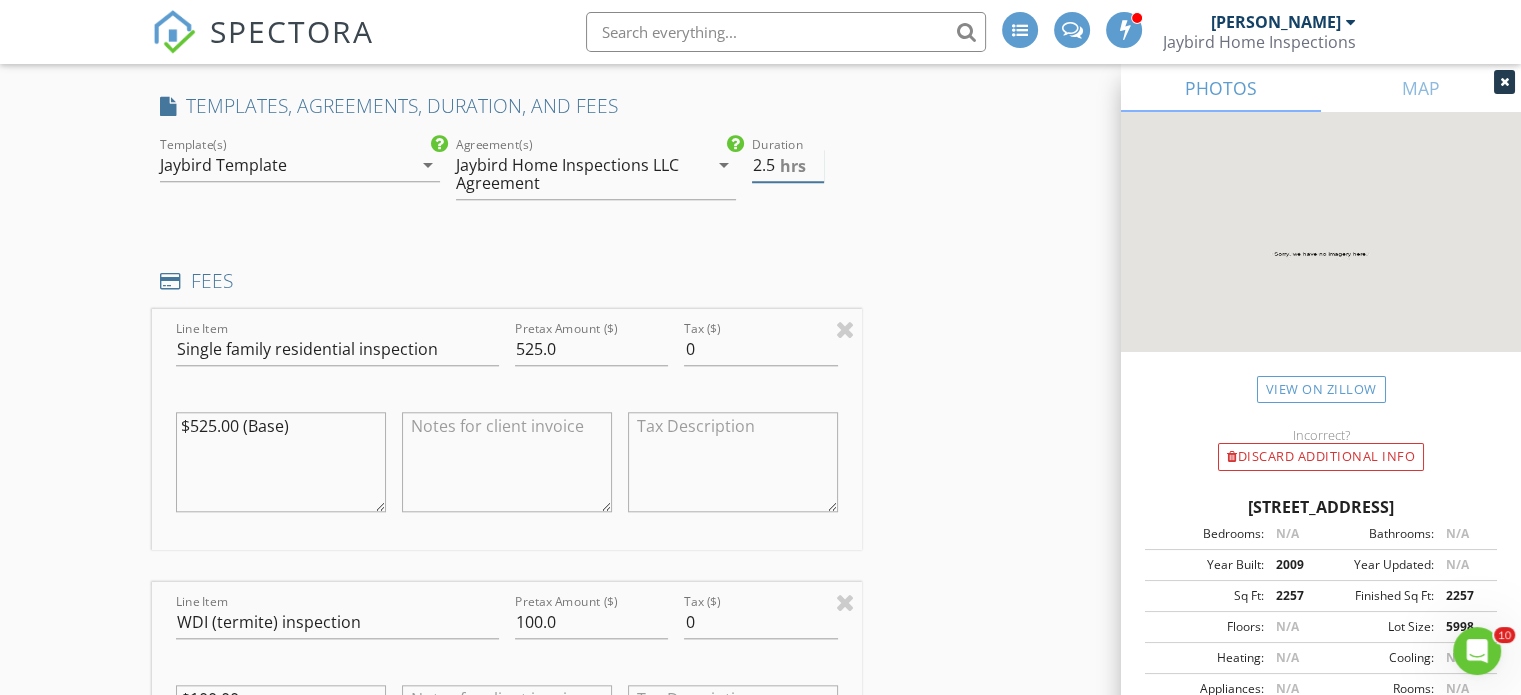 type on "2.5" 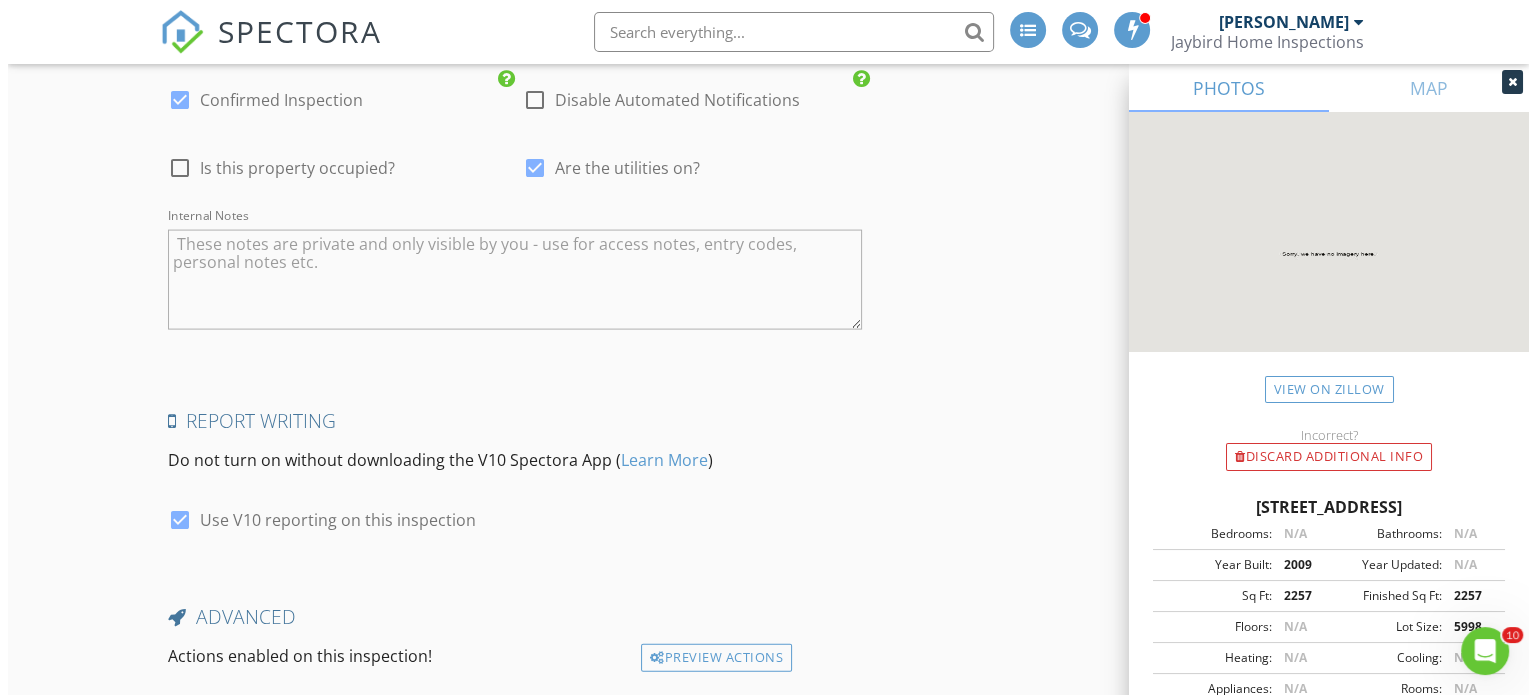 scroll, scrollTop: 4311, scrollLeft: 0, axis: vertical 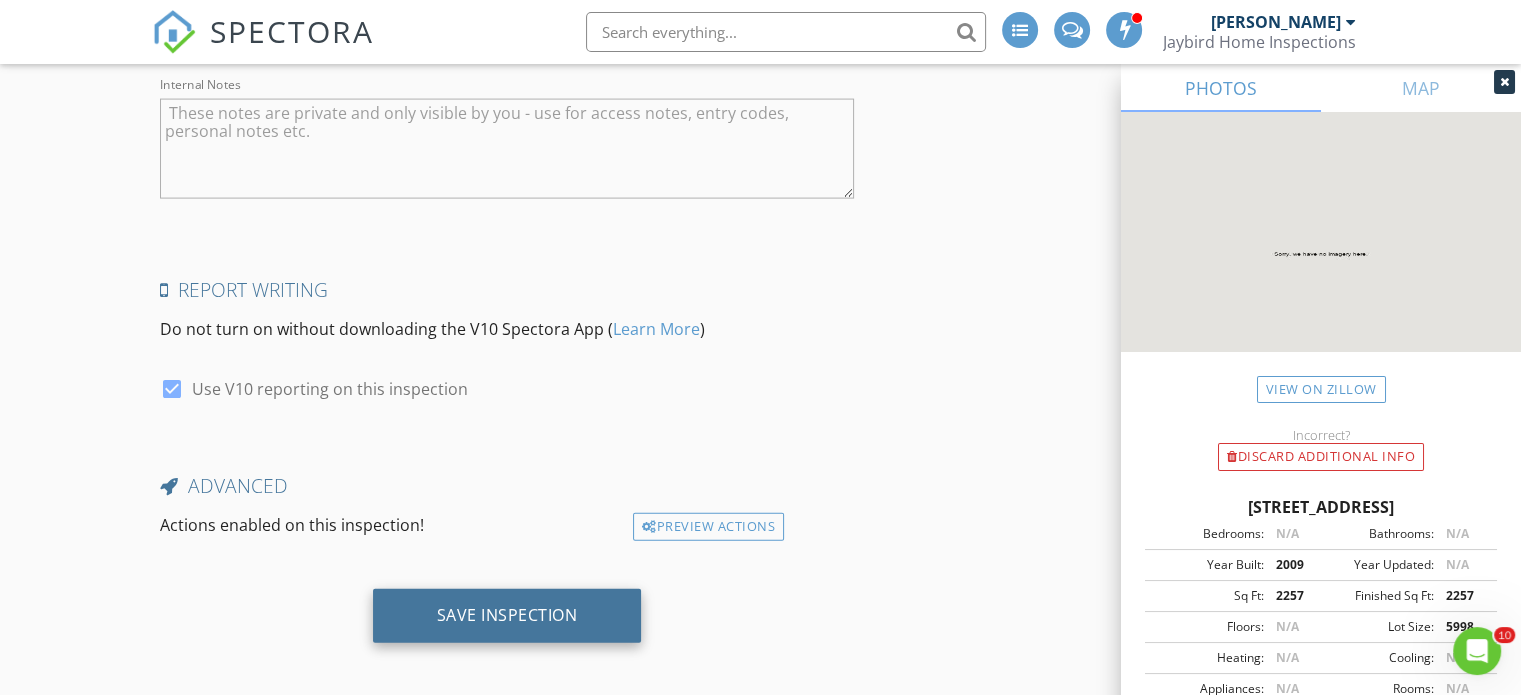 click on "Save Inspection" at bounding box center (507, 615) 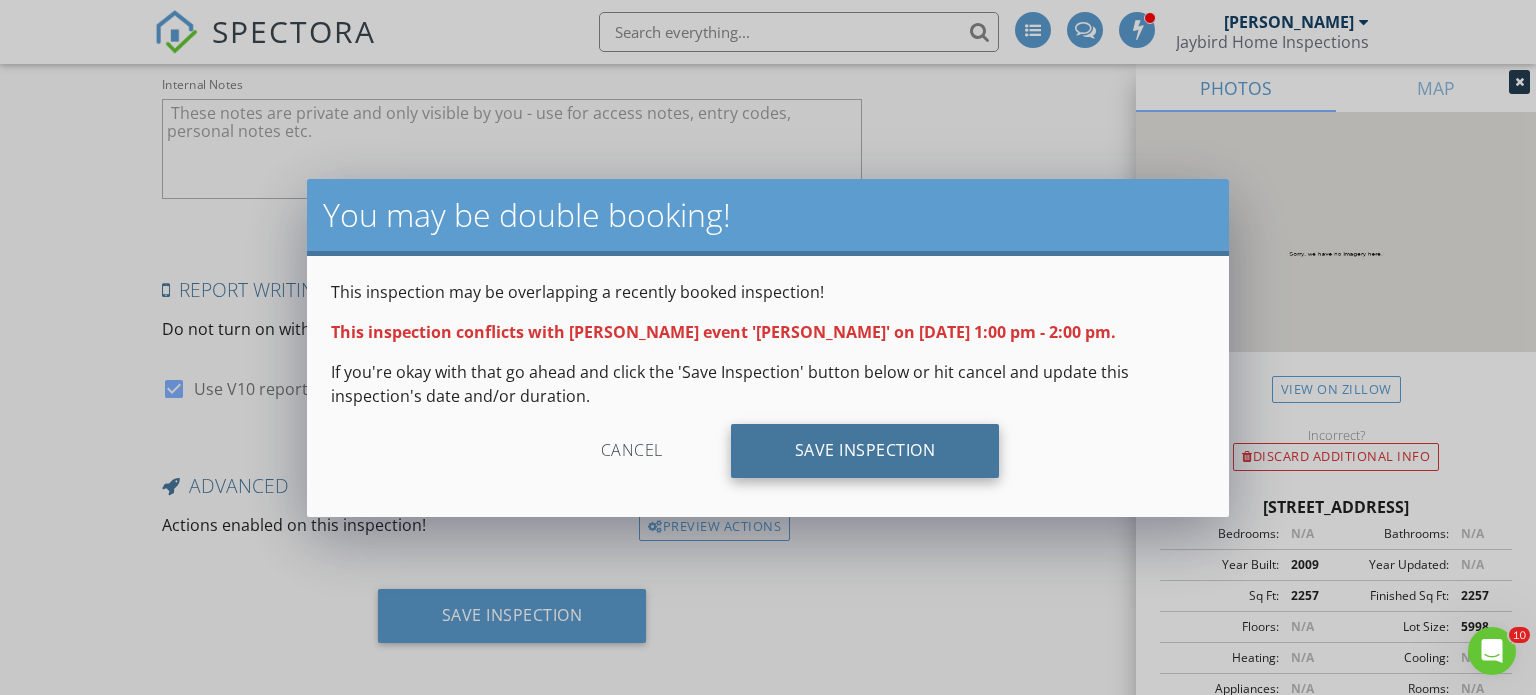 click on "Save Inspection" at bounding box center (865, 451) 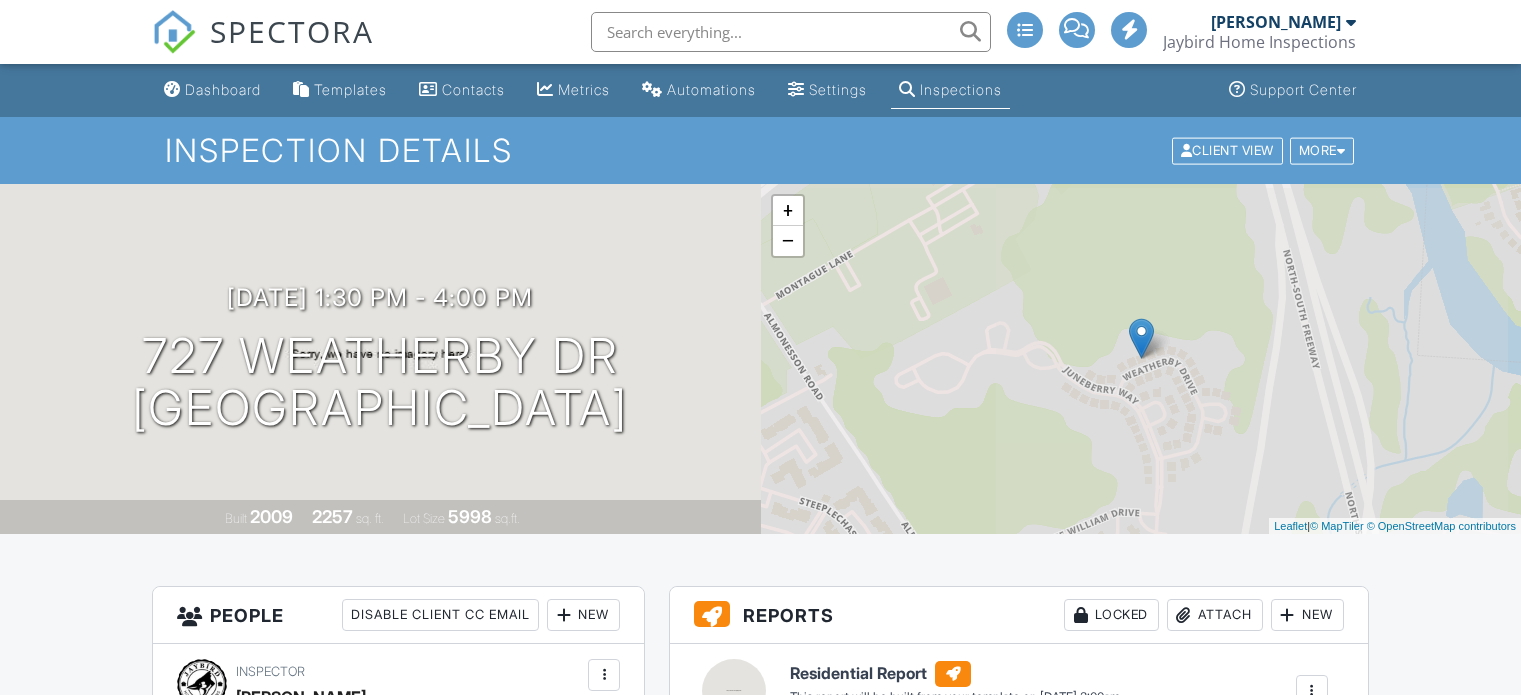 scroll, scrollTop: 0, scrollLeft: 0, axis: both 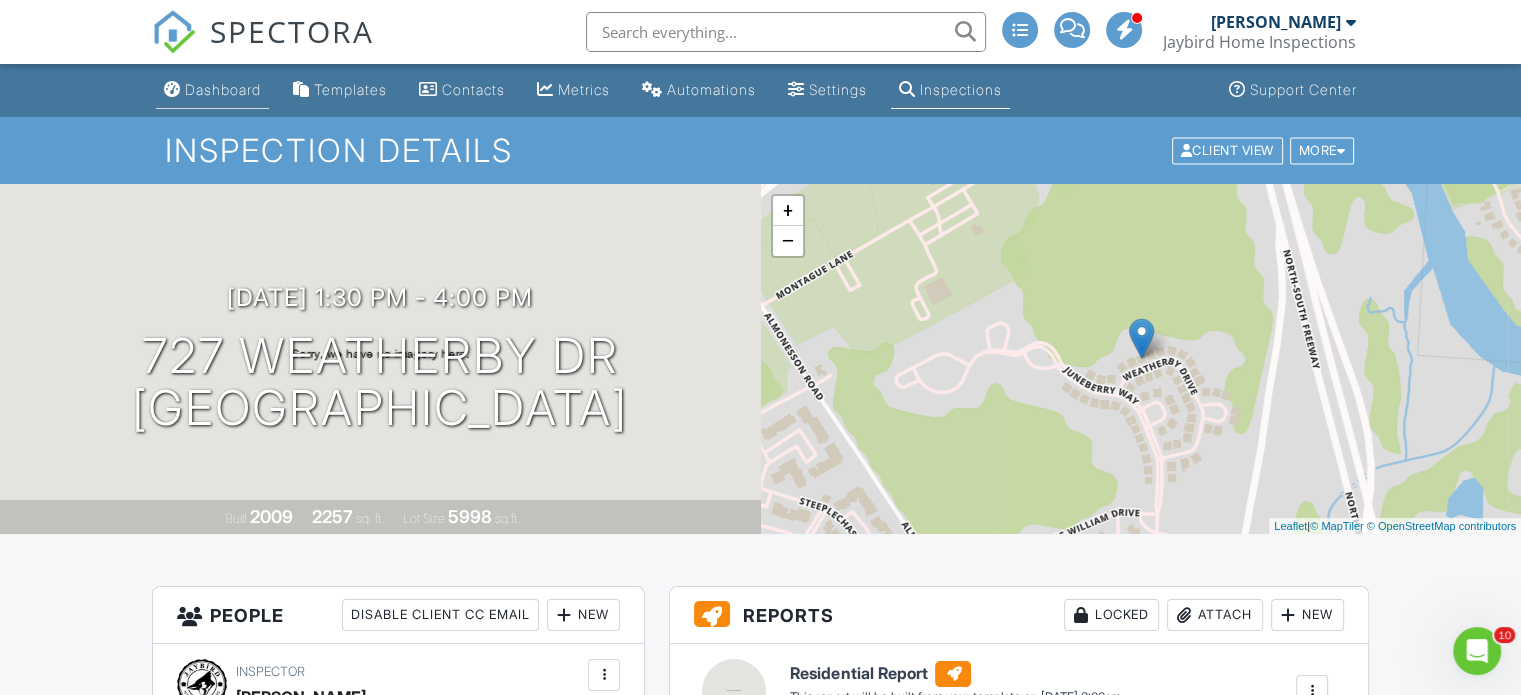 click on "Dashboard" at bounding box center [223, 89] 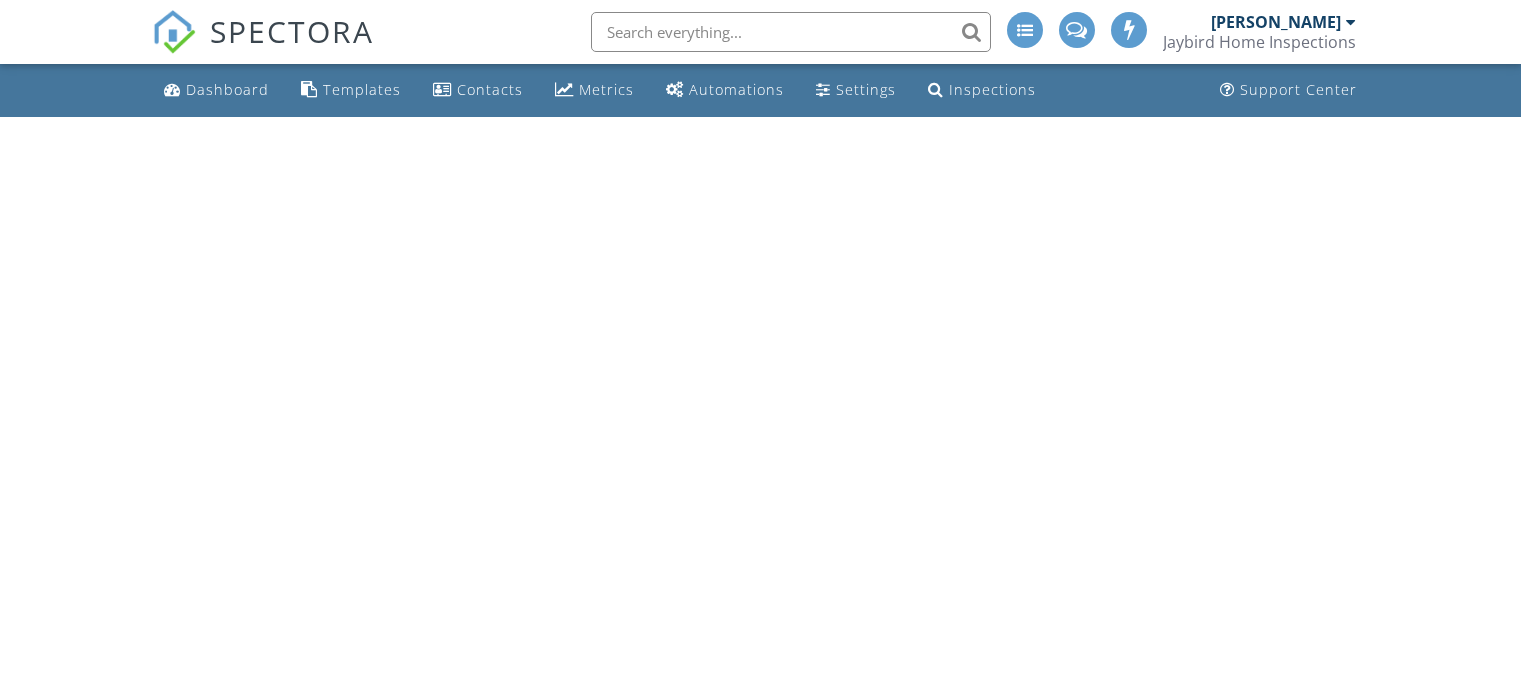scroll, scrollTop: 0, scrollLeft: 0, axis: both 